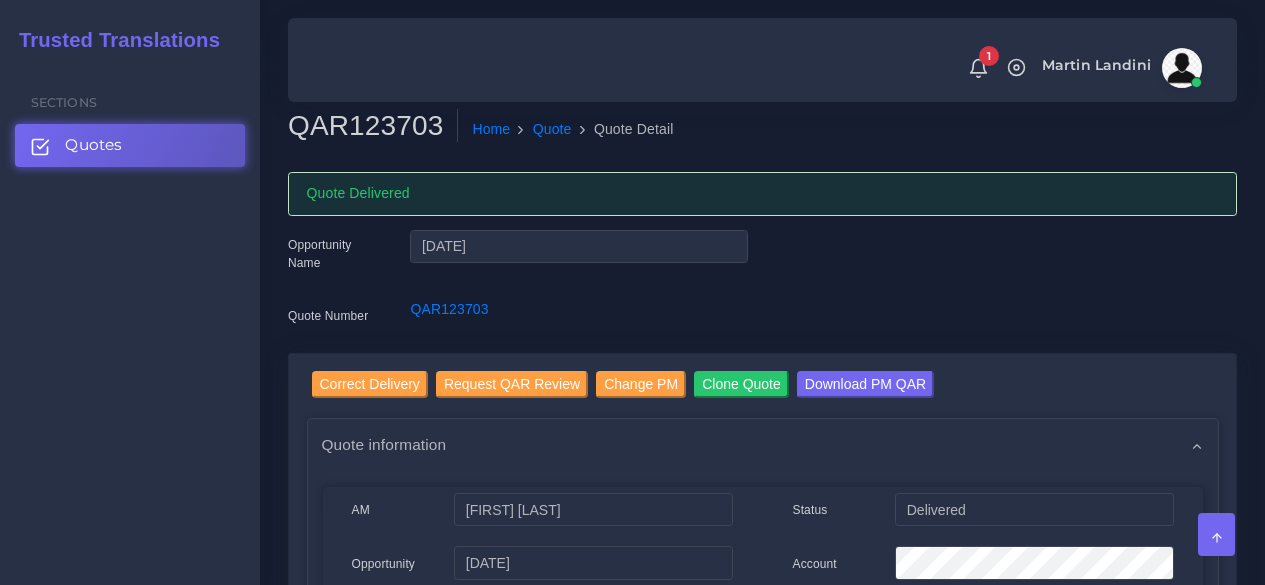 scroll, scrollTop: 0, scrollLeft: 0, axis: both 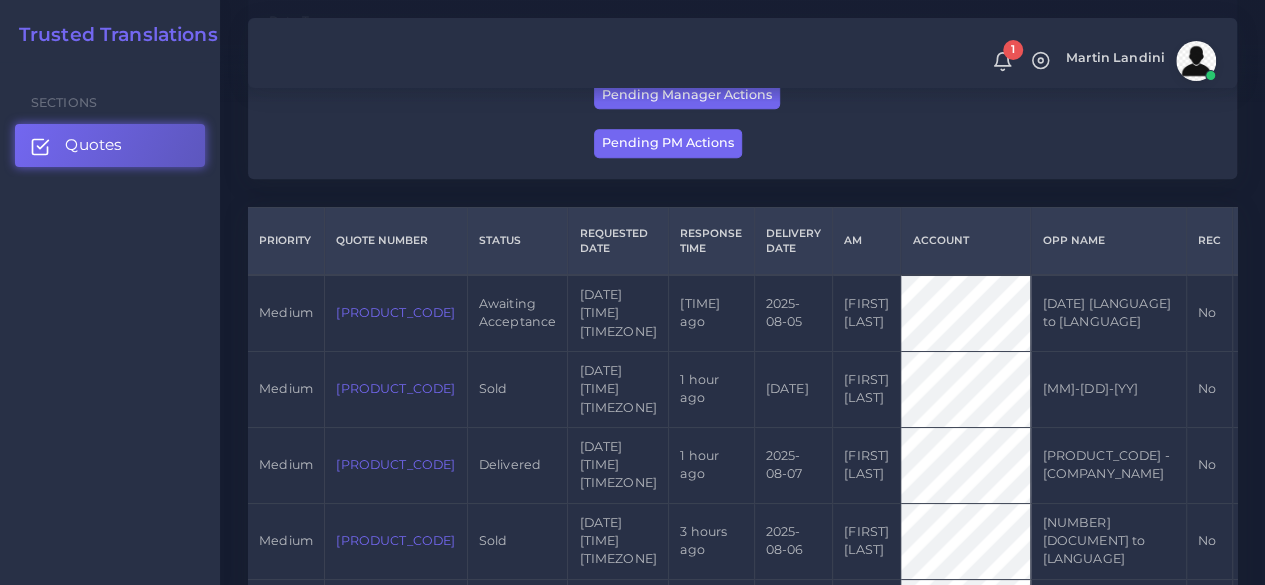 click on "[PRODUCT_CODE]" at bounding box center (395, 312) 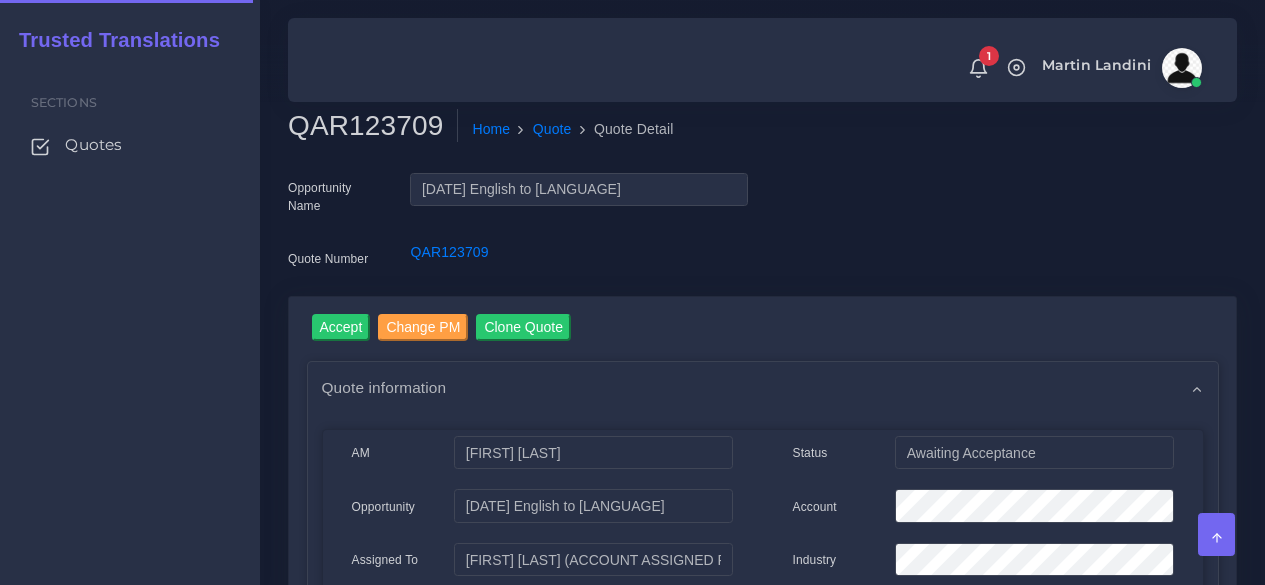 scroll, scrollTop: 0, scrollLeft: 0, axis: both 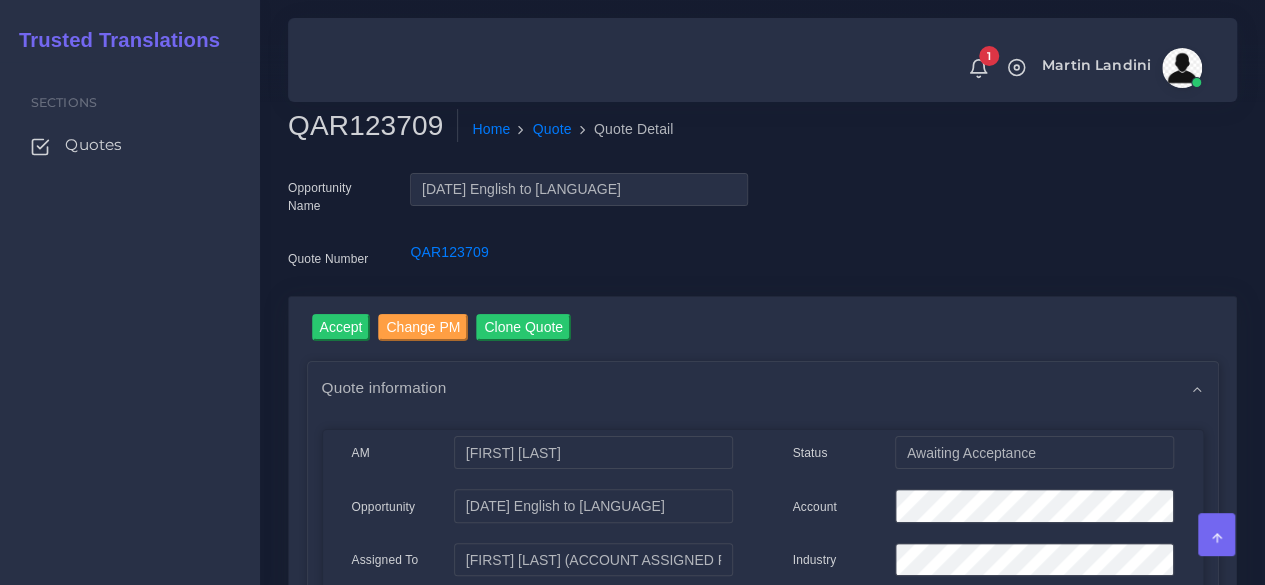 click on "QAR123709" at bounding box center (373, 126) 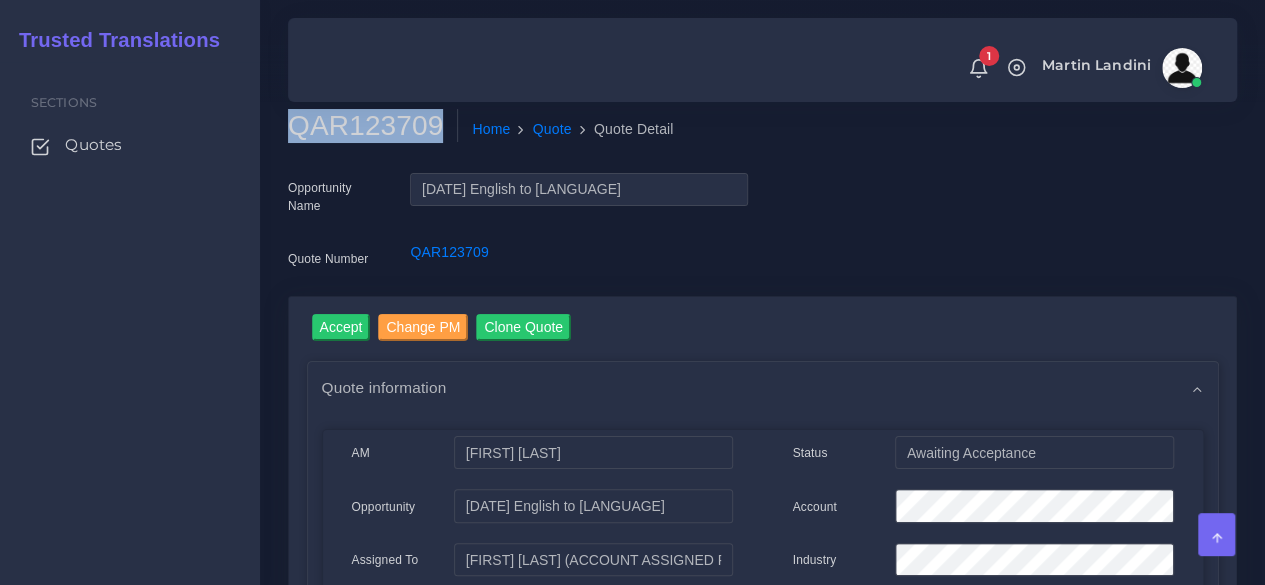 click on "[PRODUCT_CODE]" at bounding box center [373, 126] 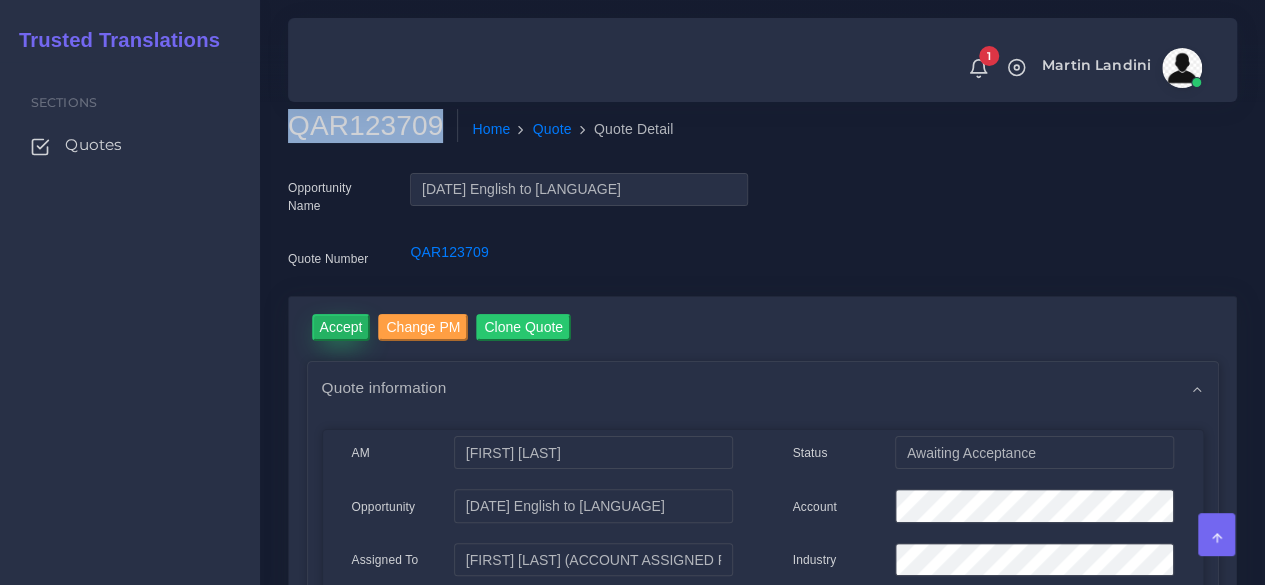 click on "Accept" at bounding box center [341, 327] 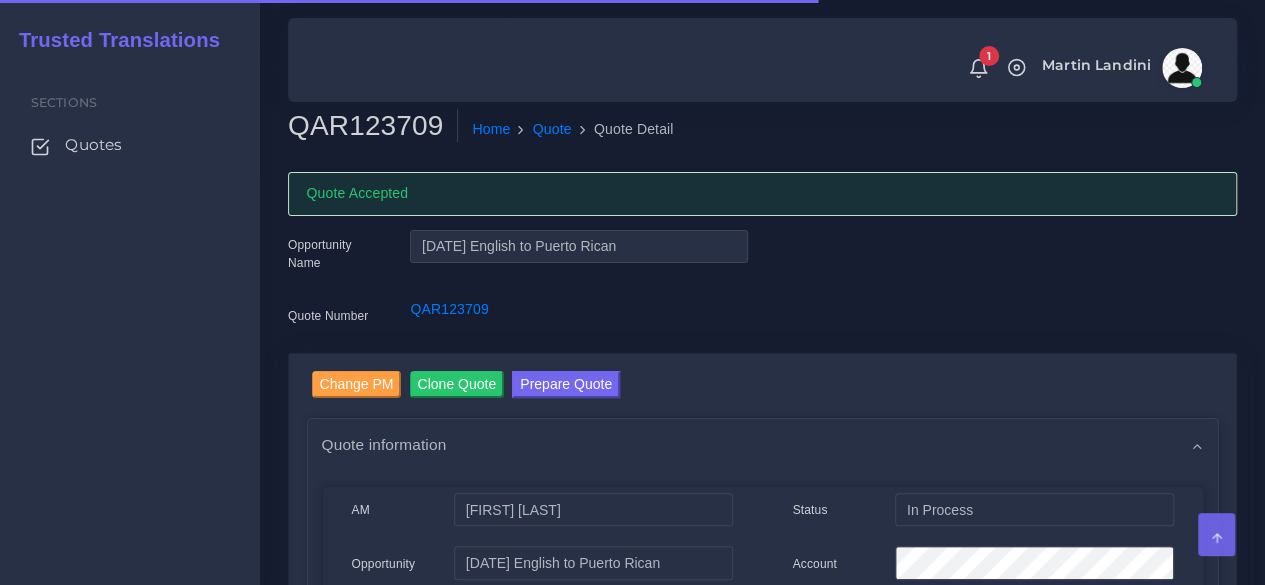 scroll, scrollTop: 300, scrollLeft: 0, axis: vertical 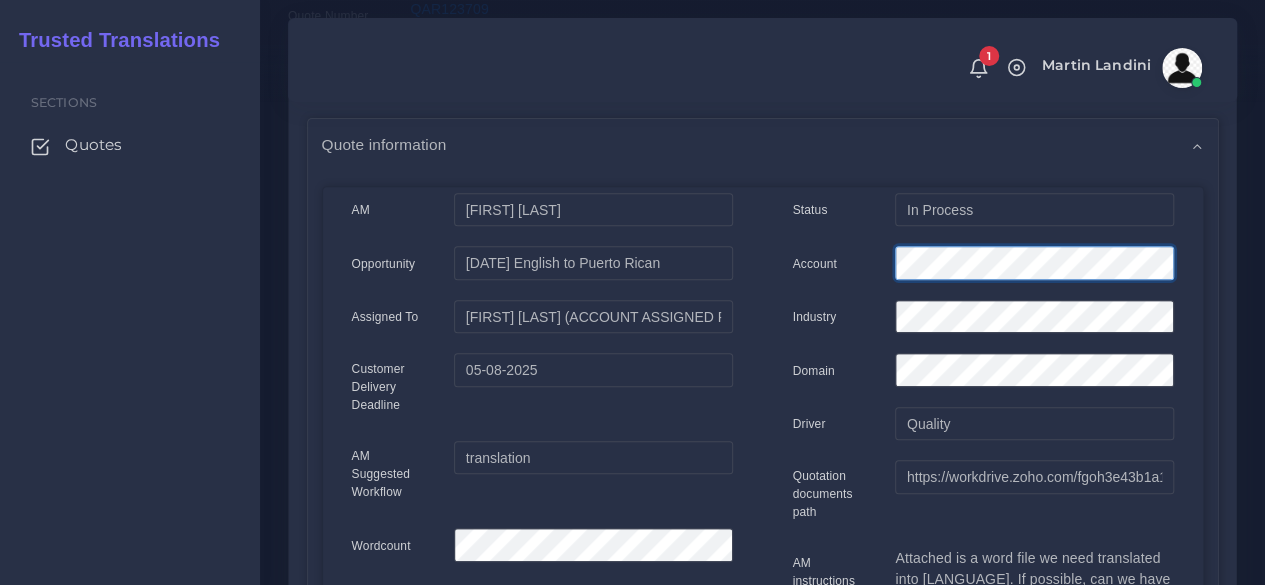 click on "AM
Damian Coliqueo" at bounding box center [763, 586] 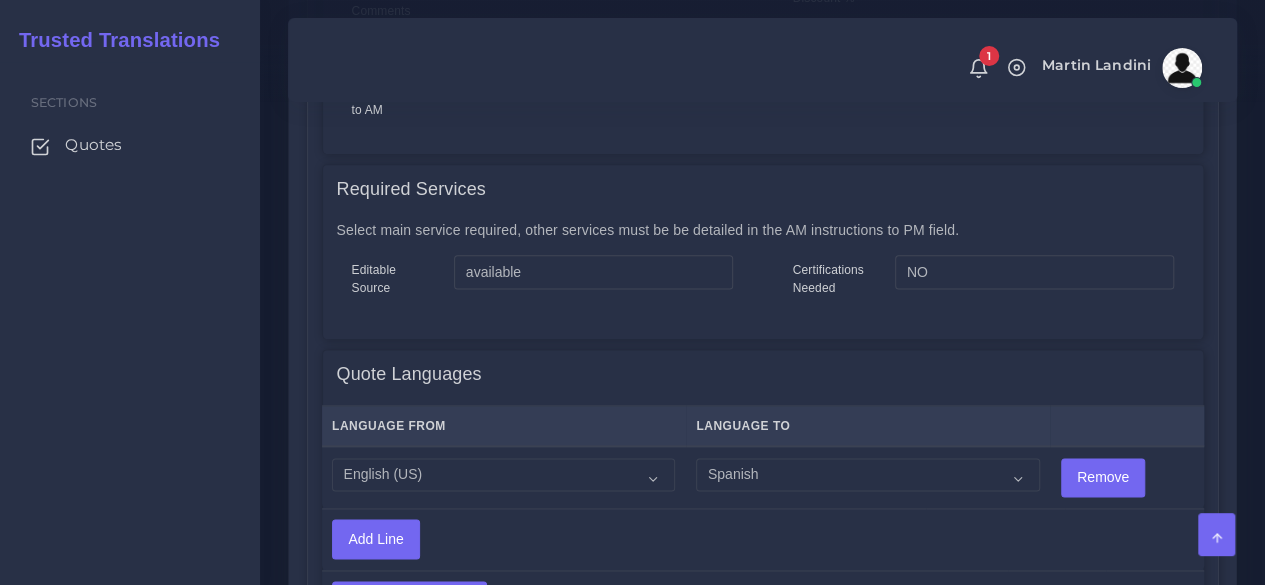 scroll, scrollTop: 1200, scrollLeft: 0, axis: vertical 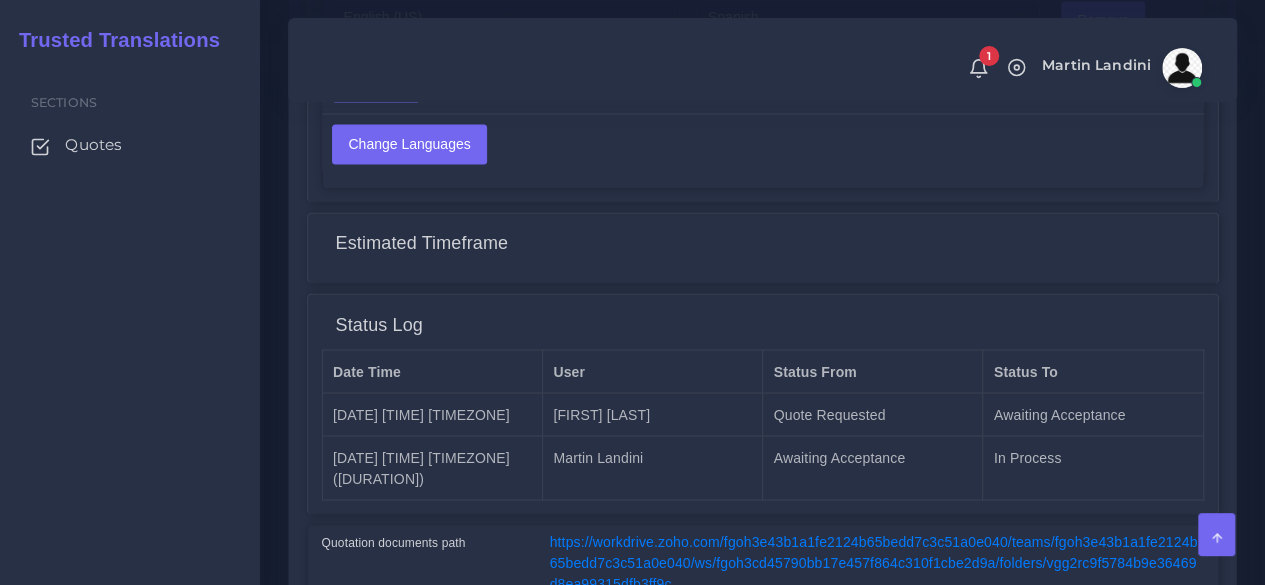 click on "https://workdrive.zoho.com/fgoh3e43b1a1fe2124b65bedd7c3c51a0e040/teams/fgoh3e43b1a1fe2124b65bedd7c3c51a0e040/ws/fgoh3cd45790bb17e457f864c310f1cbe2d9a/folders/vgg2rc9f5784b9e36469d8ea99315dfb3ff9c" at bounding box center [877, 562] 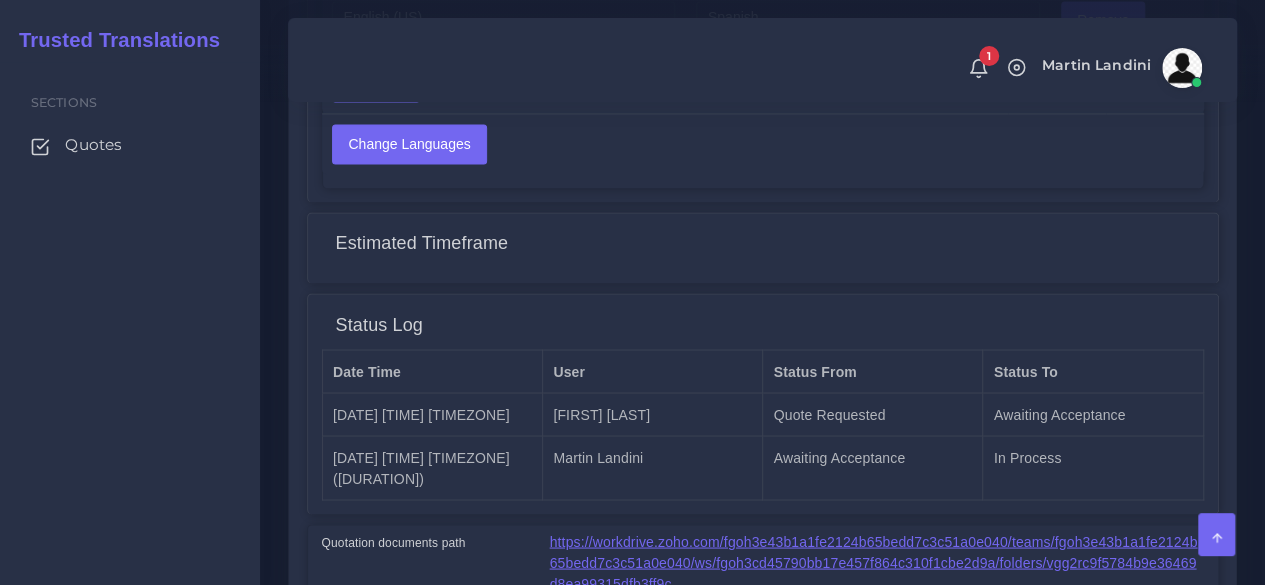 click on "https://workdrive.zoho.com/fgoh3e43b1a1fe2124b65bedd7c3c51a0e040/teams/fgoh3e43b1a1fe2124b65bedd7c3c51a0e040/ws/fgoh3cd45790bb17e457f864c310f1cbe2d9a/folders/vgg2rc9f5784b9e36469d8ea99315dfb3ff9c" at bounding box center [874, 562] 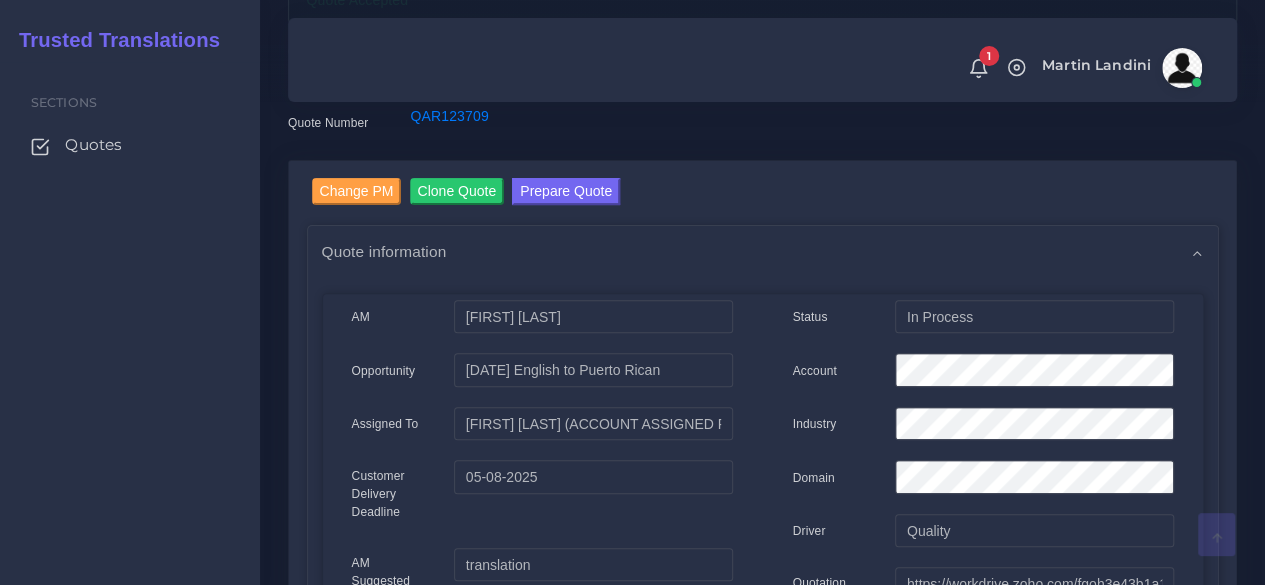 scroll, scrollTop: 0, scrollLeft: 0, axis: both 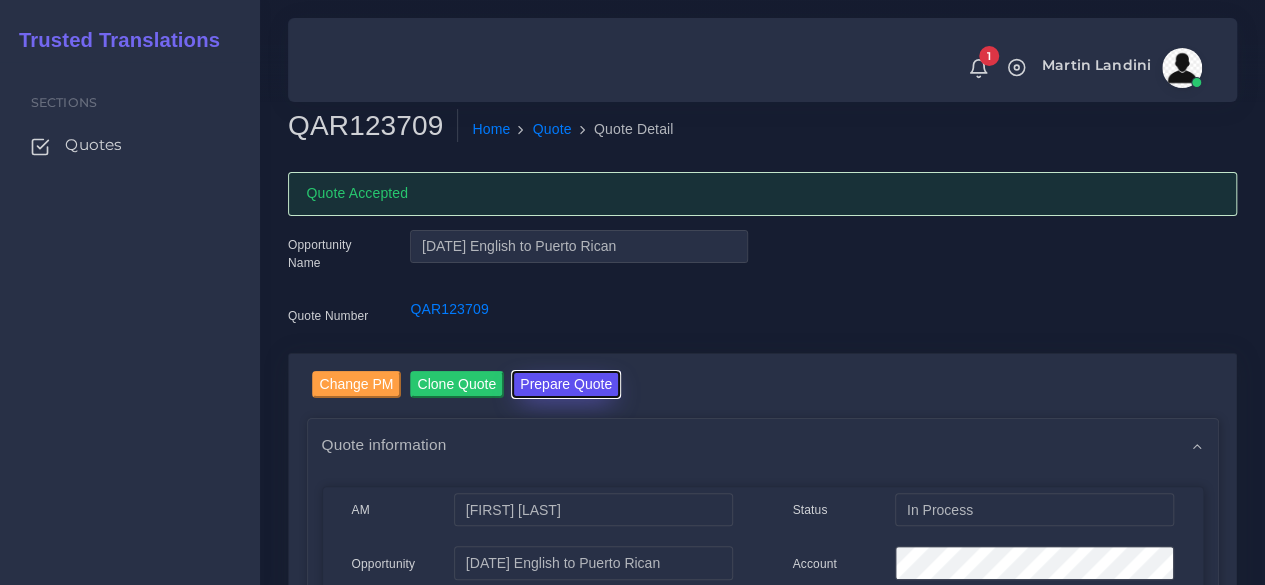 click on "Prepare Quote" at bounding box center (566, 384) 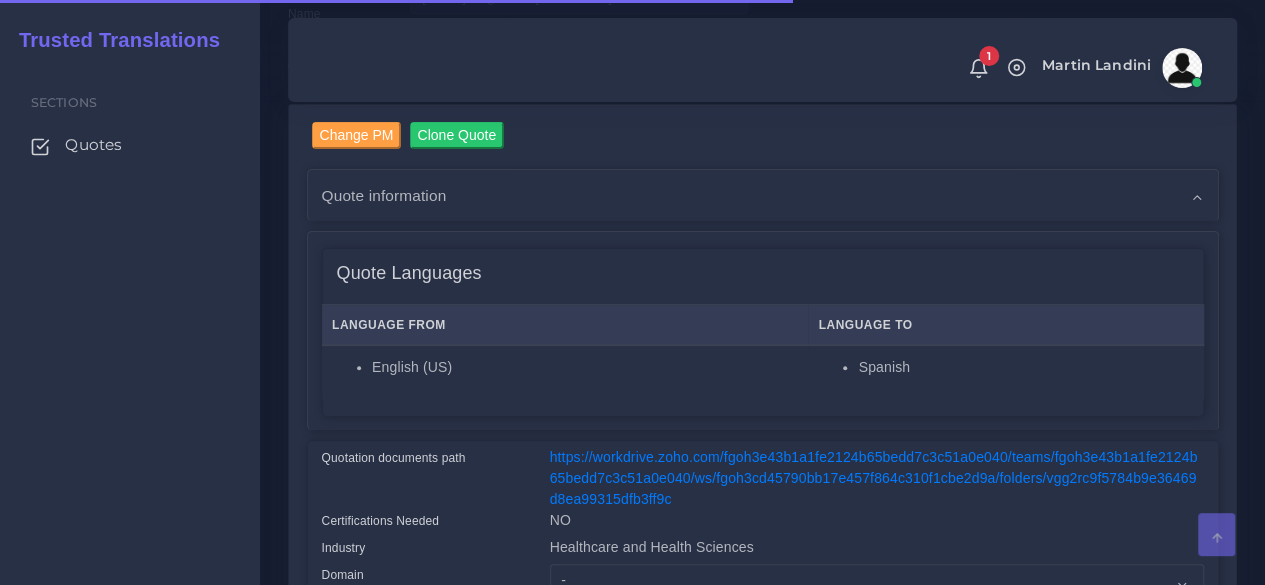 scroll, scrollTop: 500, scrollLeft: 0, axis: vertical 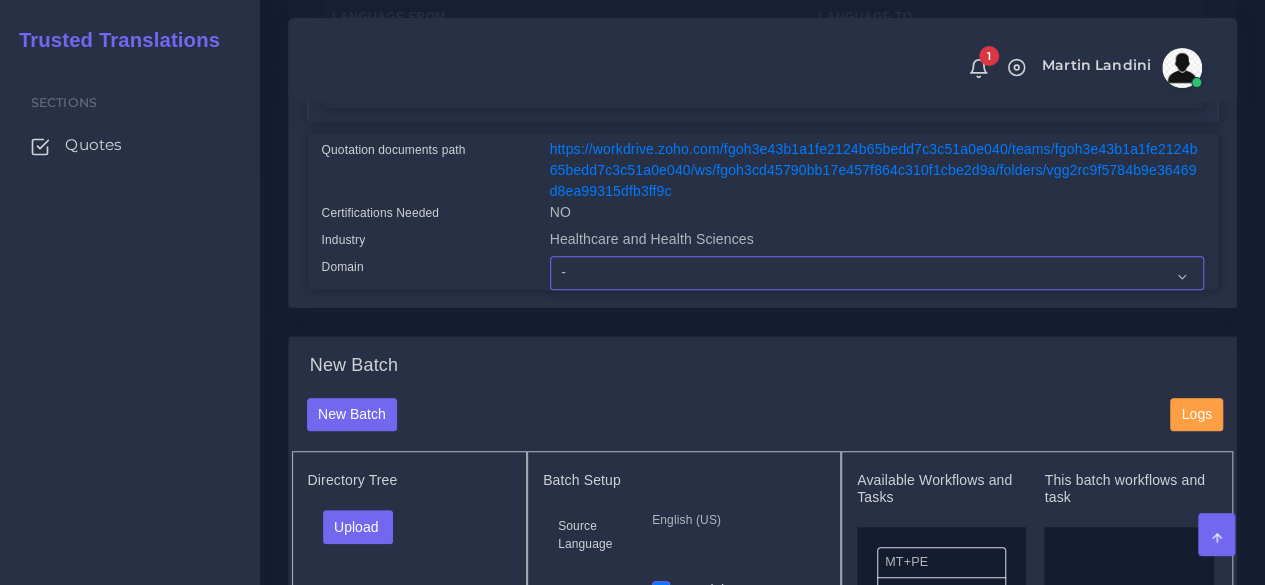 click on "-
Advertising and Media
Agriculture, Forestry and Fishing
Architecture, Building and Construction
Automotive
Chemicals
Computer Hardware
Computer Software
Consumer Electronics - Home appliances
Education
Energy, Water, Transportation and Utilities
Finance - Banking
Food Manufacturing and Services
Healthcare and Health Sciences
Hospitality, Leisure, Tourism and Arts
Human Resources - HR
Industrial Electronics
Industrial Manufacturing Insurance" at bounding box center (877, 273) 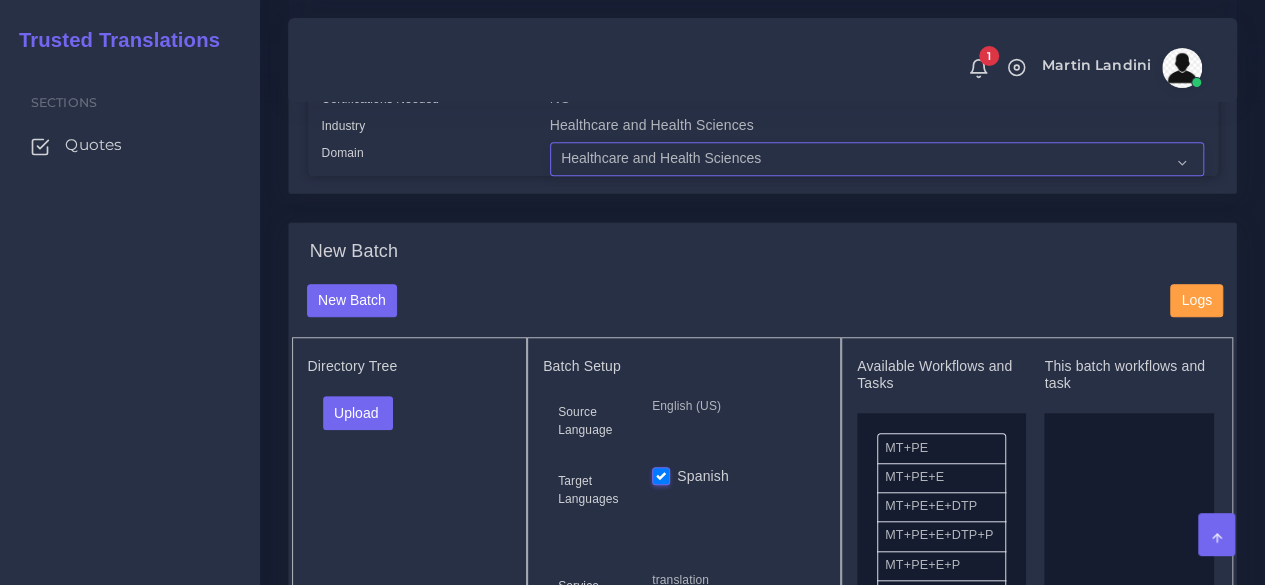 scroll, scrollTop: 900, scrollLeft: 0, axis: vertical 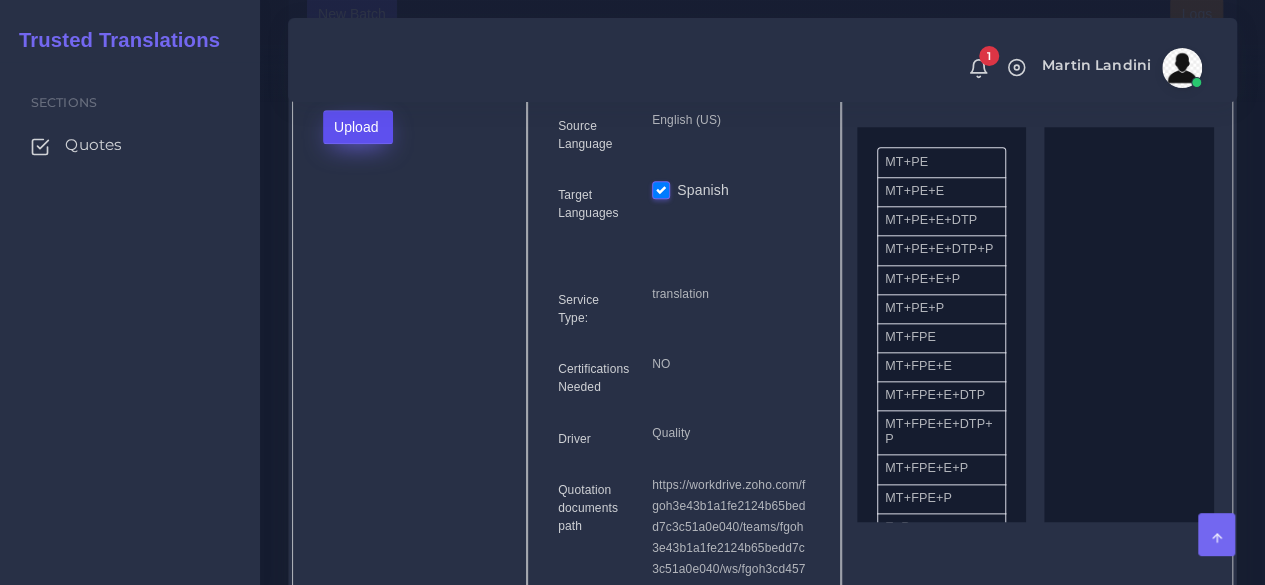 click on "Upload" at bounding box center [358, 127] 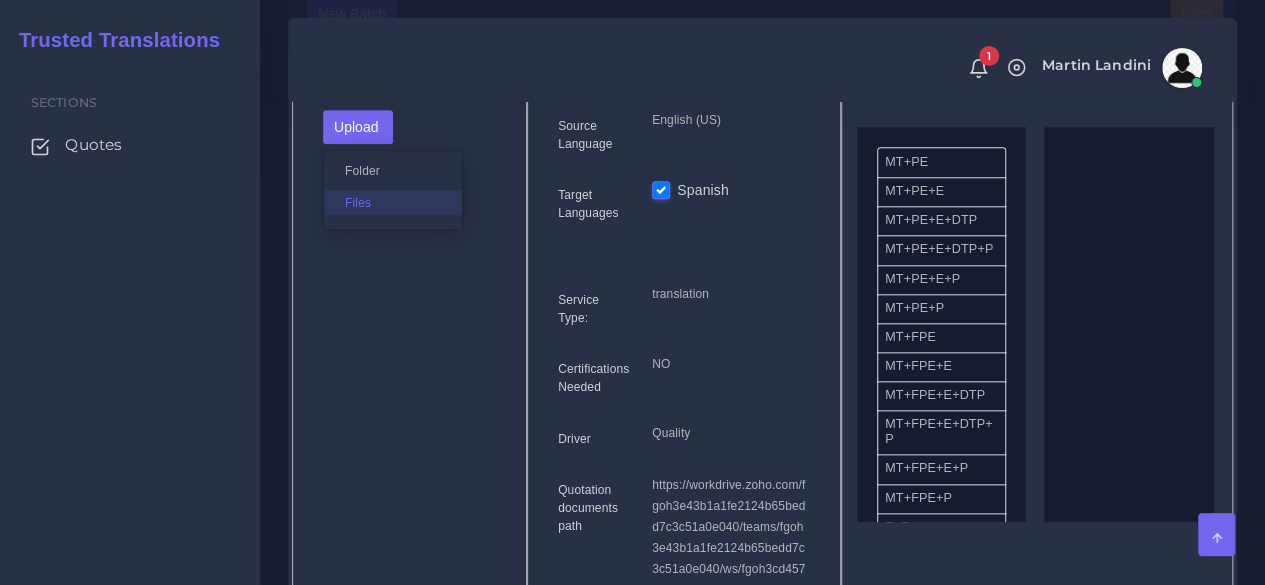 click on "Files" at bounding box center [393, 202] 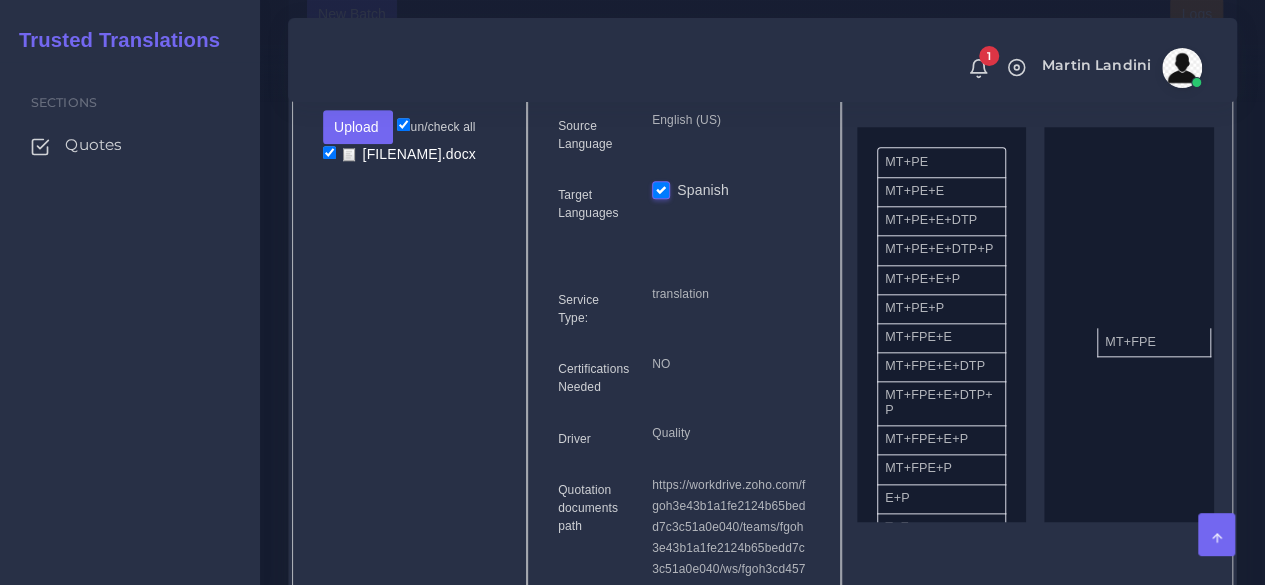drag, startPoint x: 949, startPoint y: 339, endPoint x: 1169, endPoint y: 331, distance: 220.1454 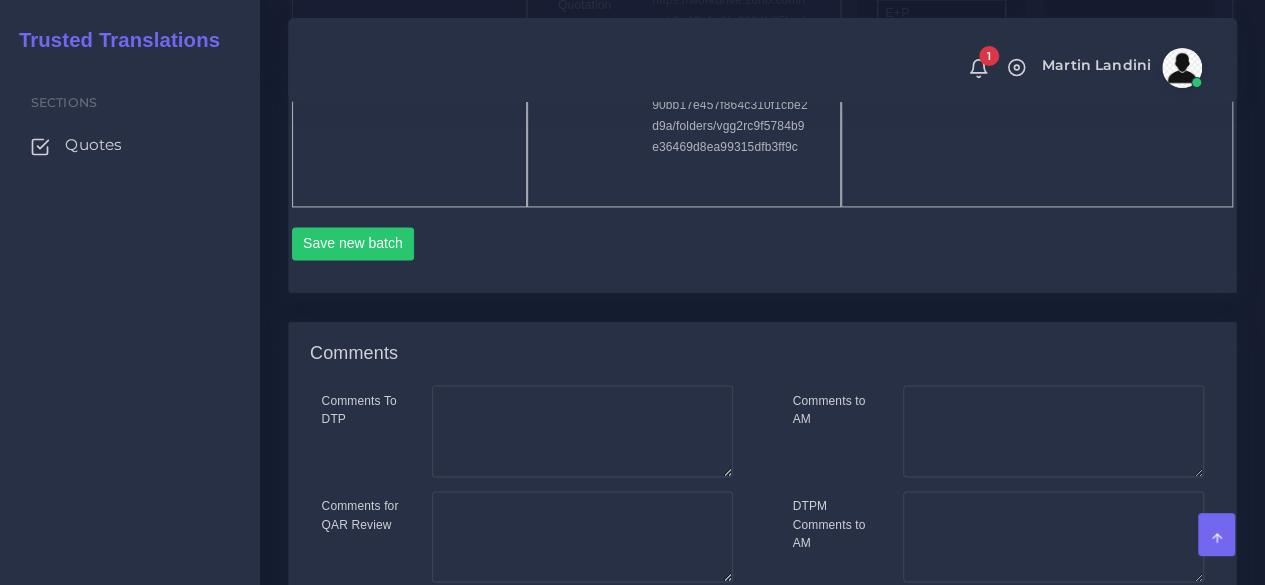 scroll, scrollTop: 1400, scrollLeft: 0, axis: vertical 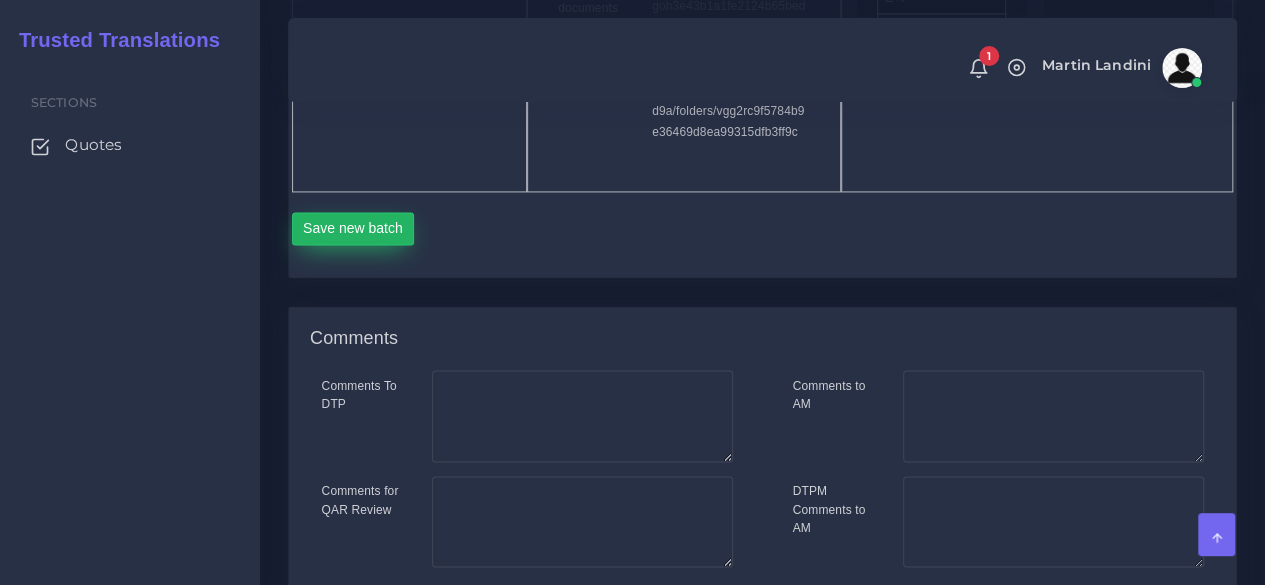 click on "Save new batch" at bounding box center [353, 229] 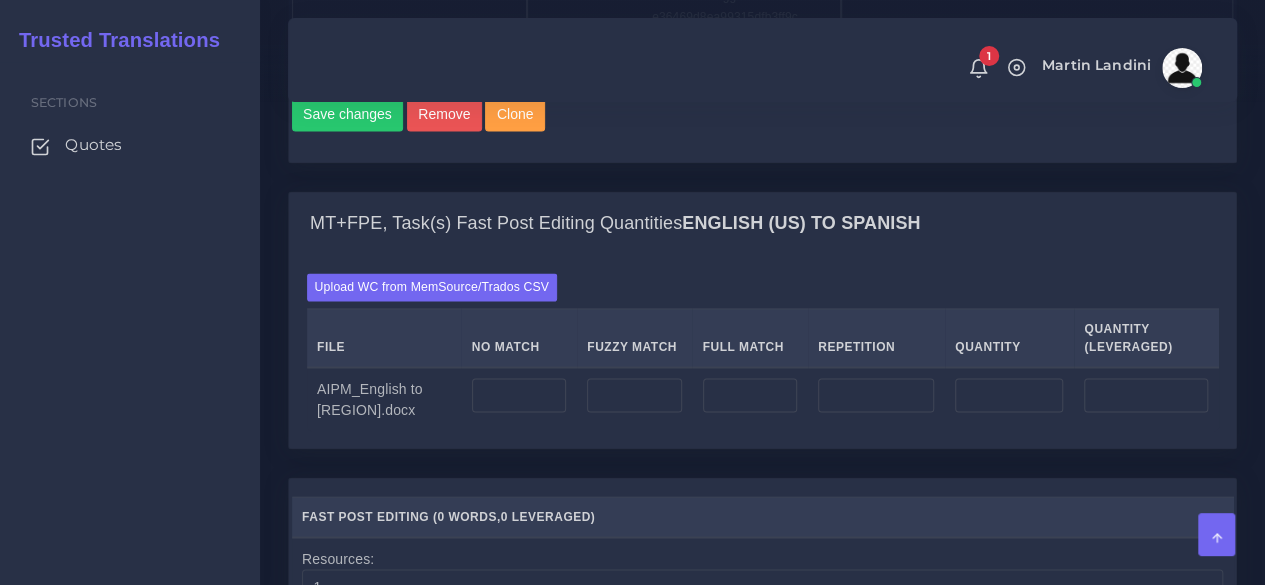 scroll, scrollTop: 1600, scrollLeft: 0, axis: vertical 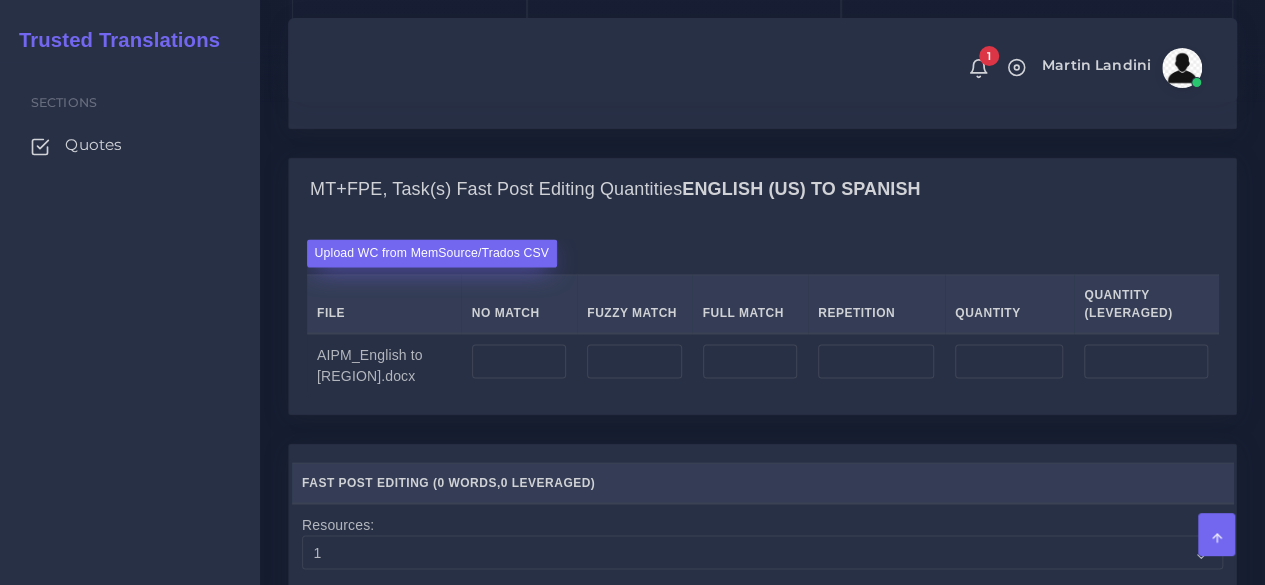 click on "Upload WC from MemSource/Trados CSV" at bounding box center [432, 252] 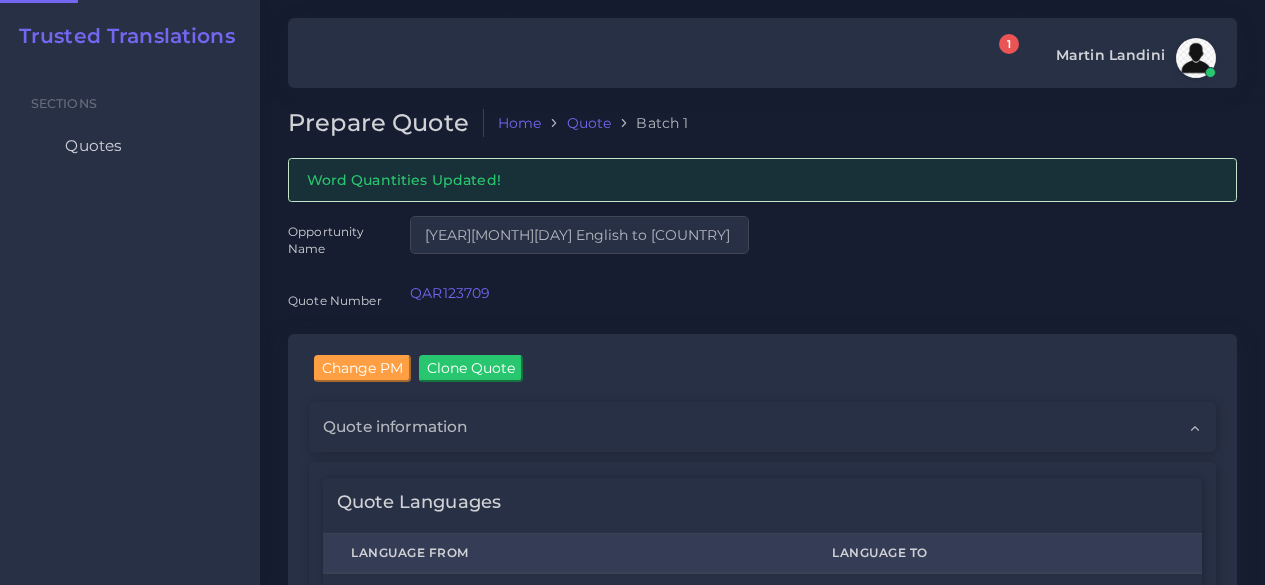 scroll, scrollTop: 0, scrollLeft: 0, axis: both 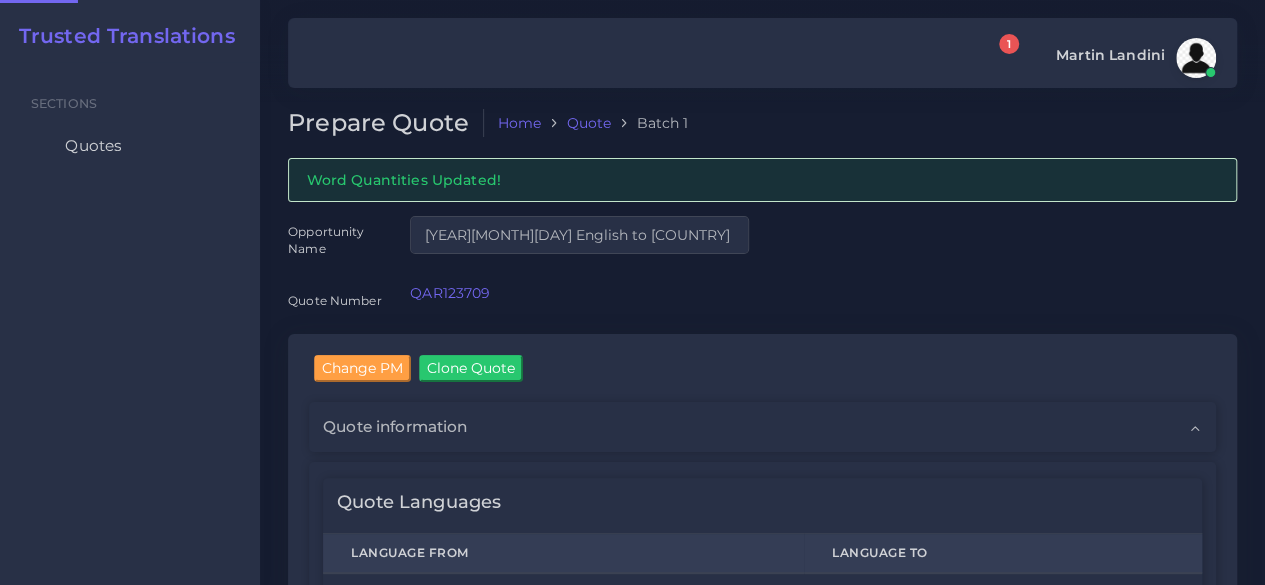 type 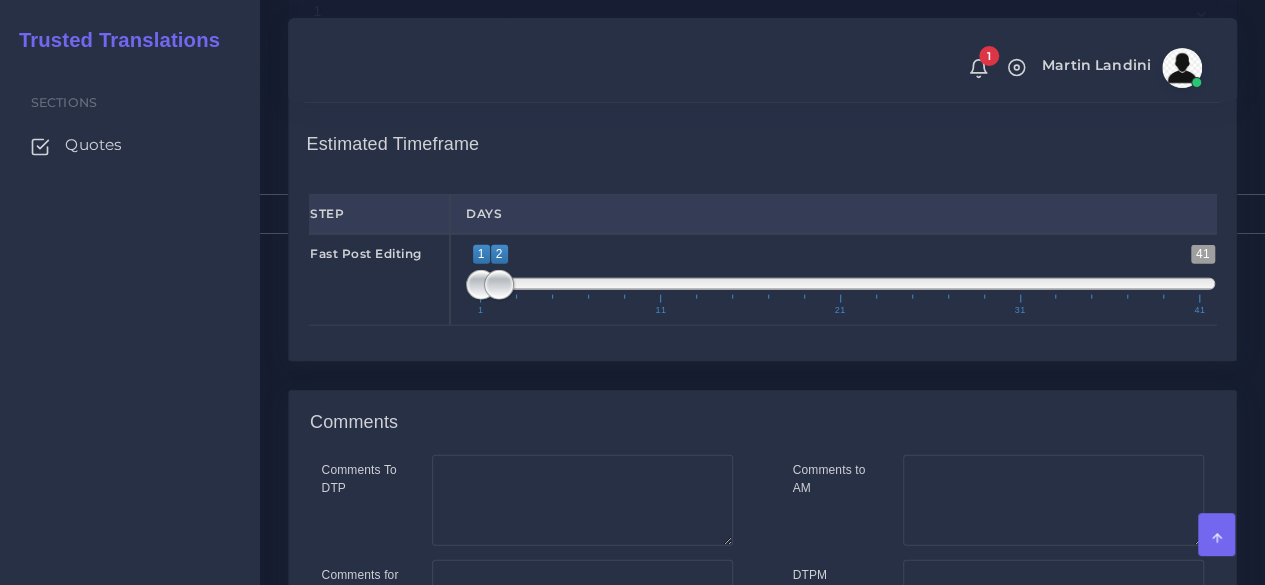 scroll, scrollTop: 2200, scrollLeft: 0, axis: vertical 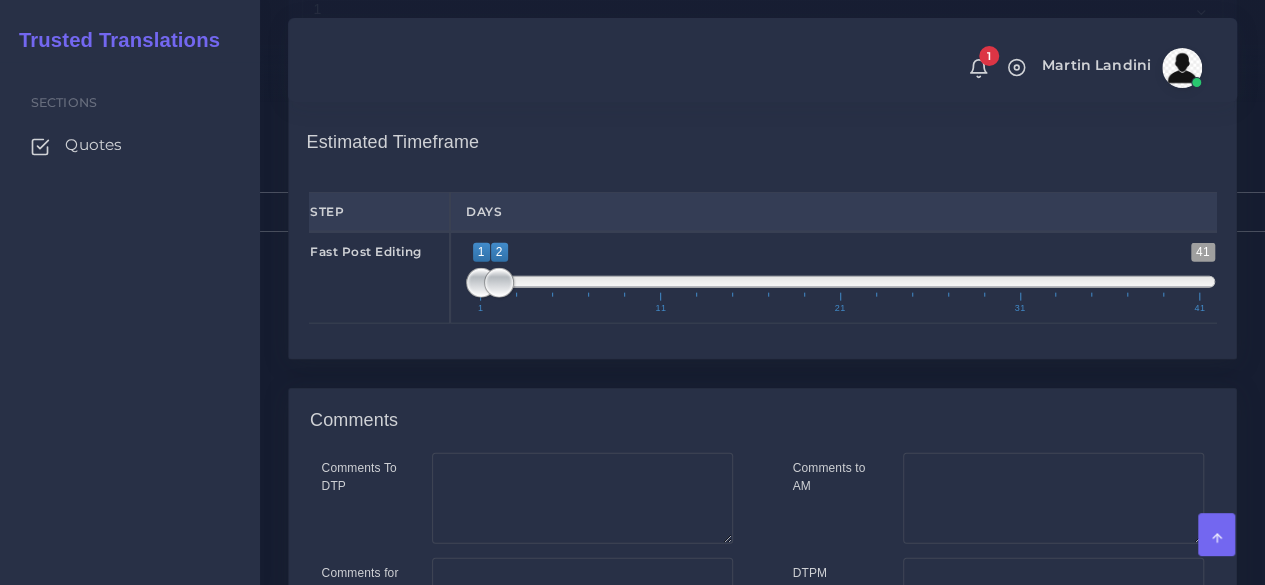type on "1;1" 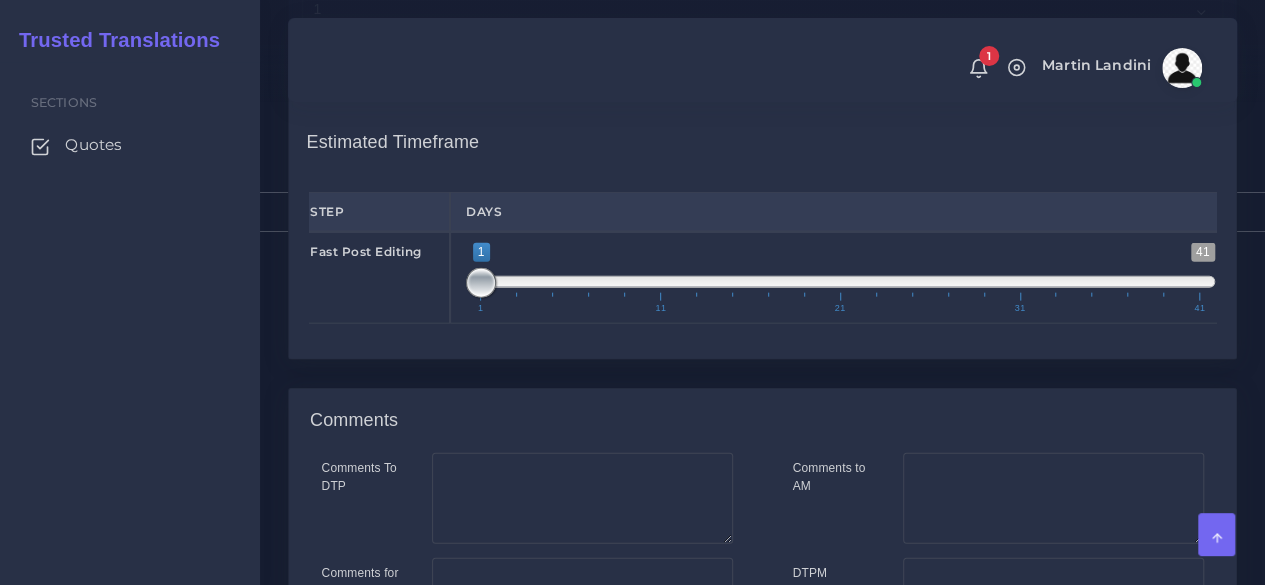 drag, startPoint x: 438, startPoint y: 280, endPoint x: 409, endPoint y: 283, distance: 29.15476 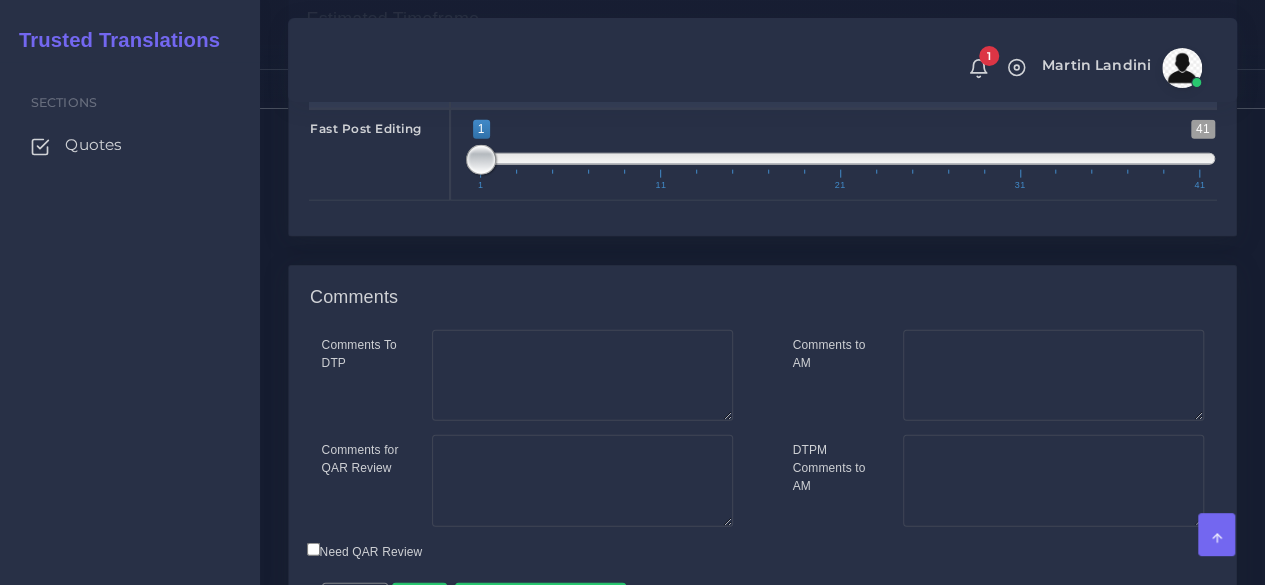 scroll, scrollTop: 2437, scrollLeft: 0, axis: vertical 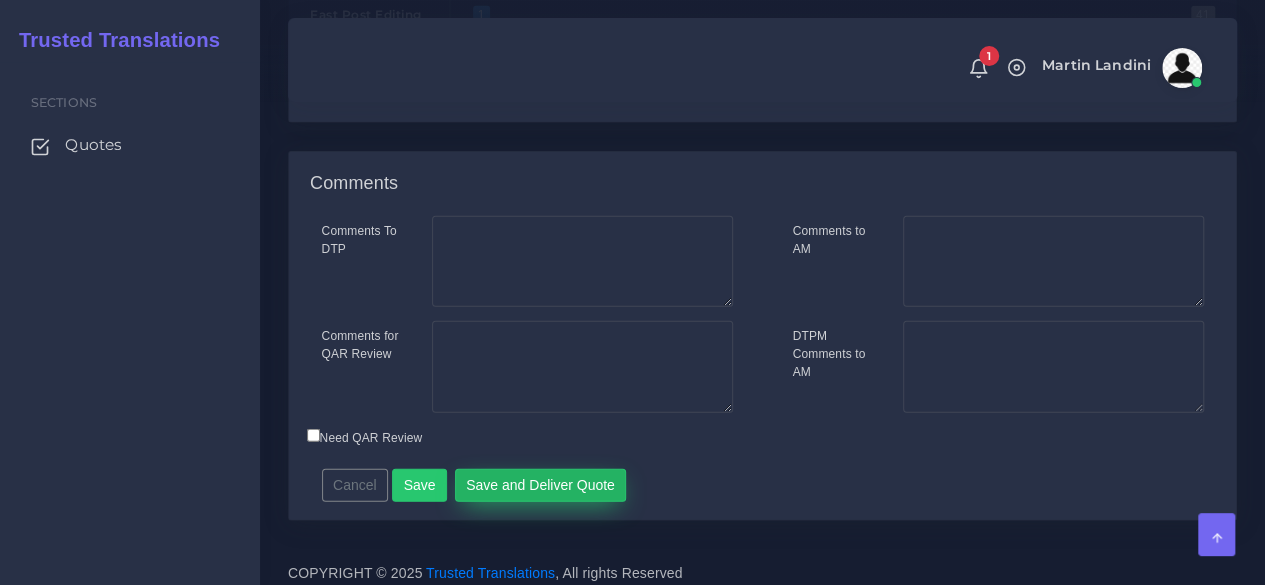 click on "Save and  Deliver Quote" at bounding box center [541, 486] 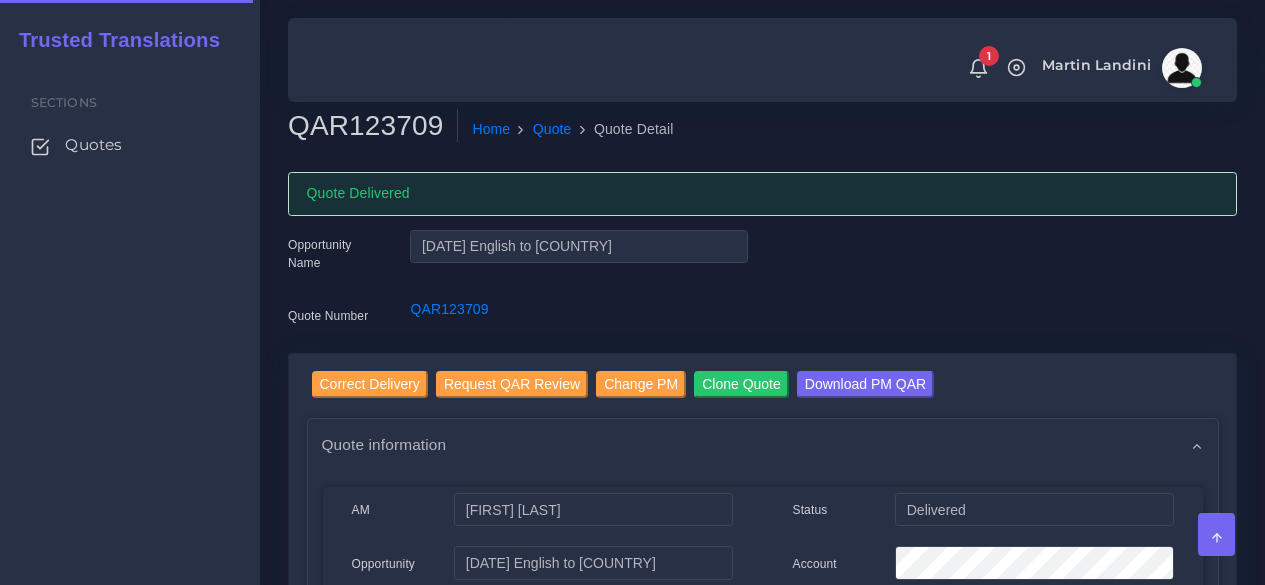 scroll, scrollTop: 0, scrollLeft: 0, axis: both 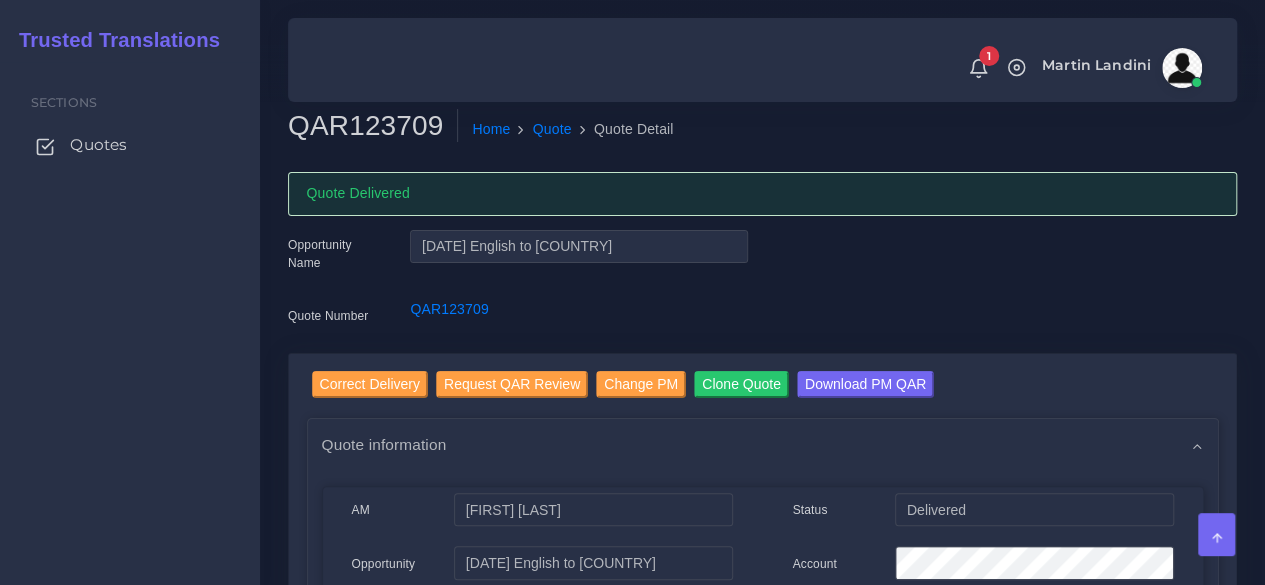 click on "Quotes" at bounding box center (98, 145) 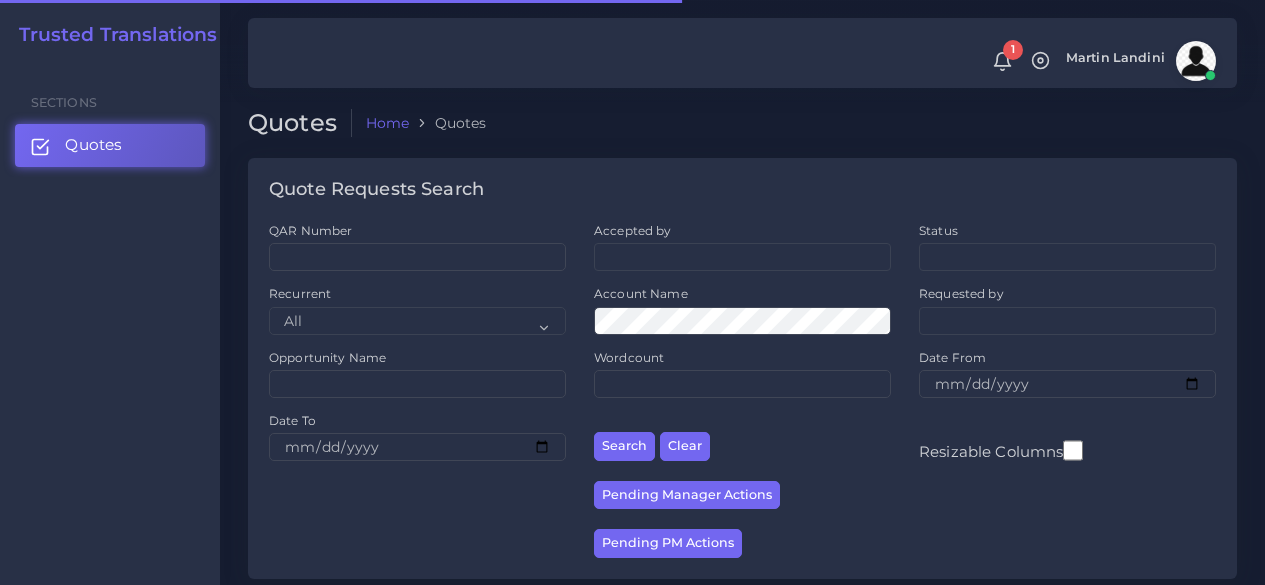 scroll, scrollTop: 400, scrollLeft: 0, axis: vertical 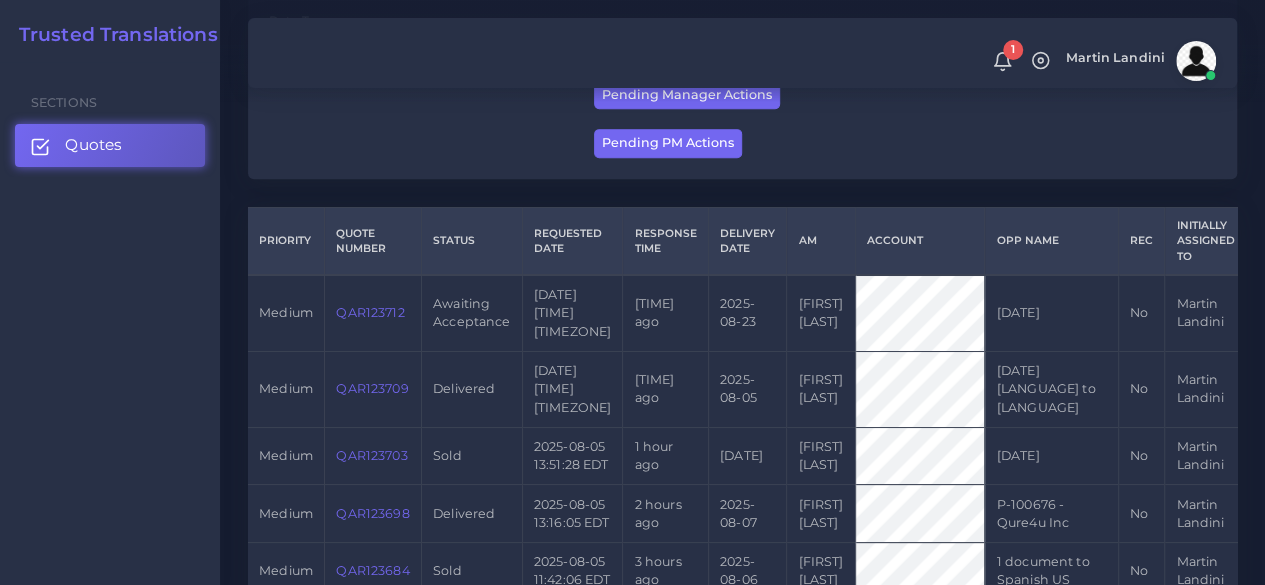 click on "QAR123712" at bounding box center (370, 312) 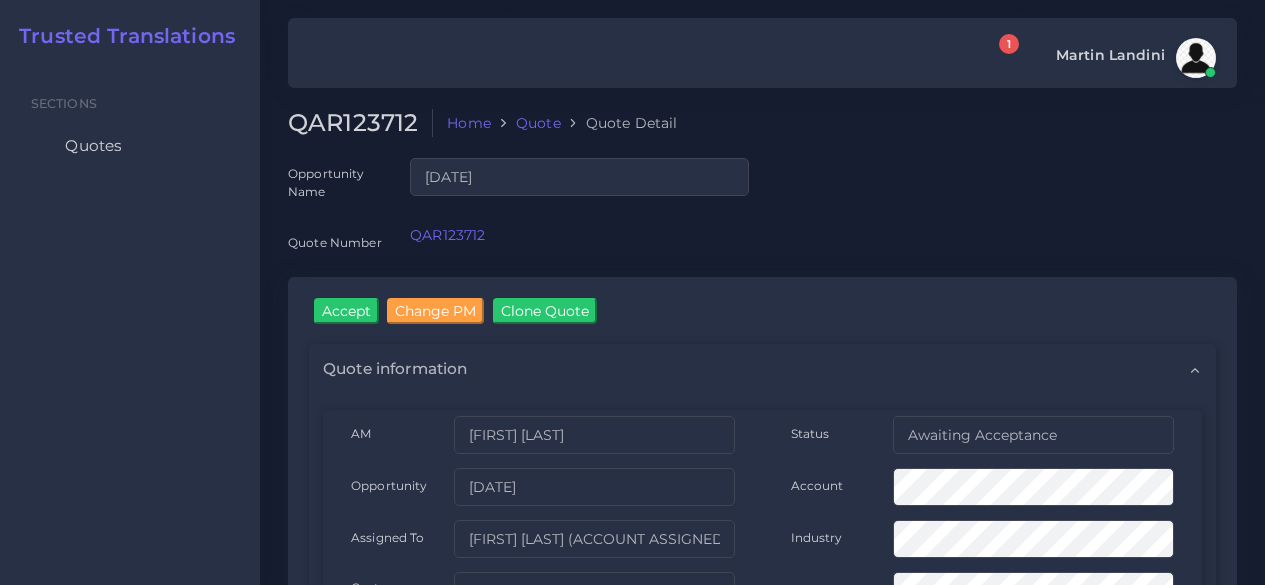 scroll, scrollTop: 0, scrollLeft: 0, axis: both 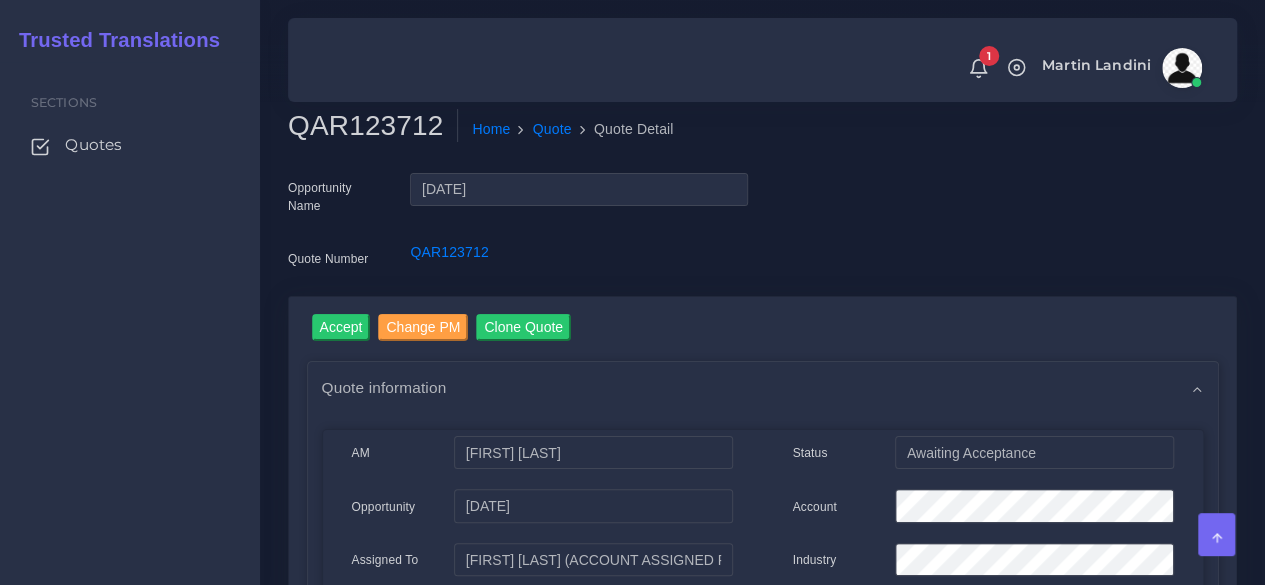 click on "Sections
Quotes" at bounding box center (130, 323) 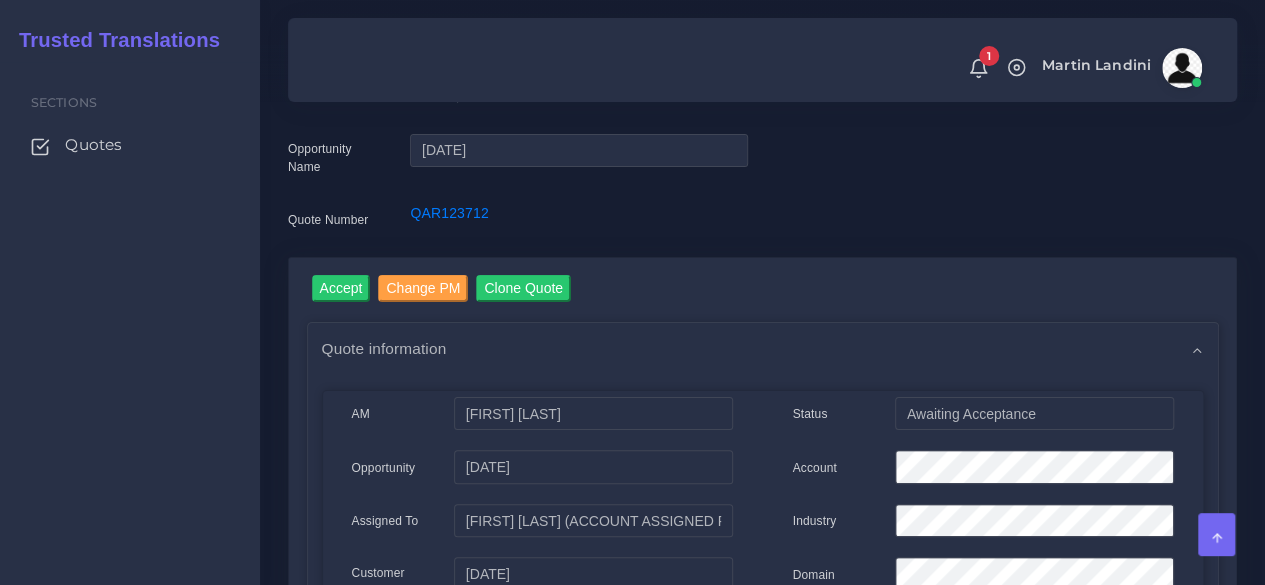 scroll, scrollTop: 100, scrollLeft: 0, axis: vertical 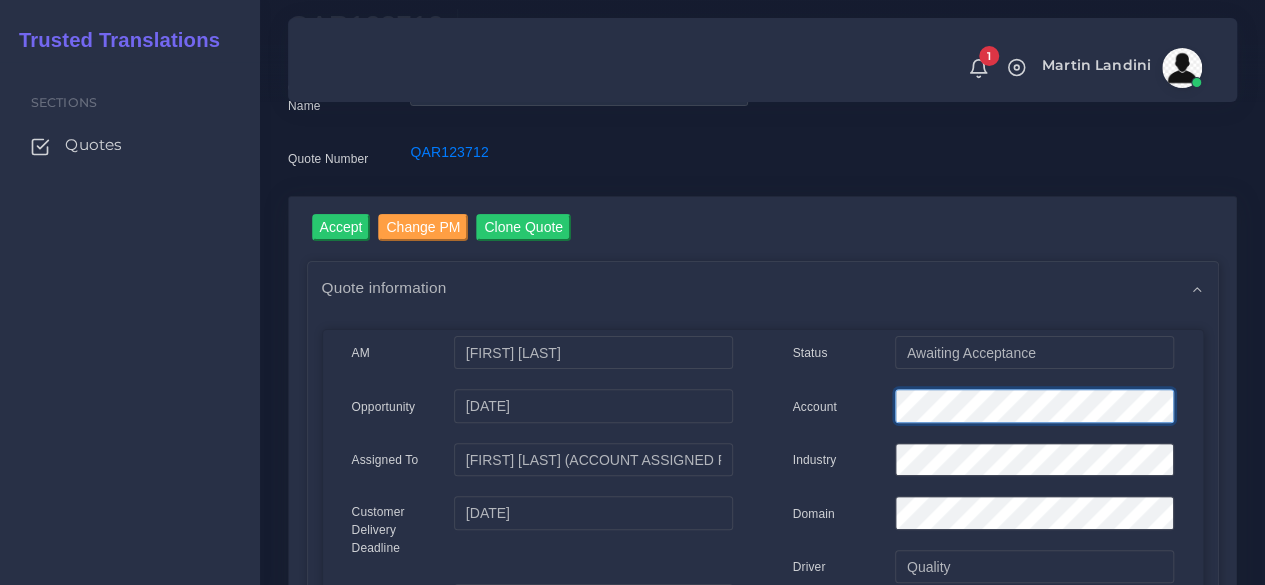 click on "Account" at bounding box center [983, 409] 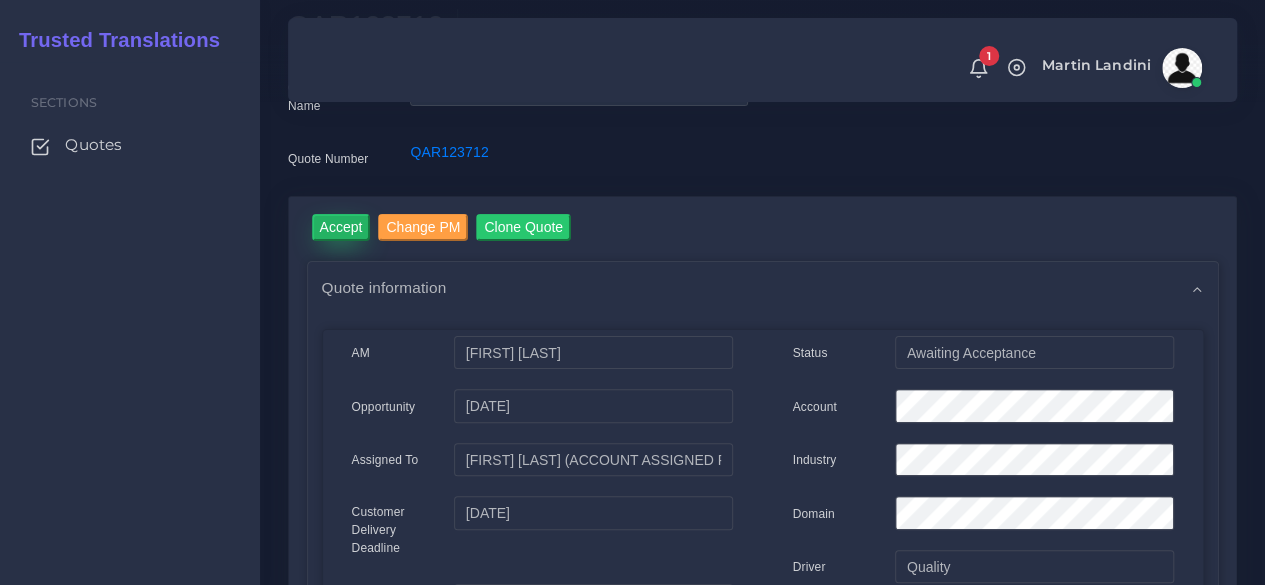 click on "Accept" at bounding box center (341, 227) 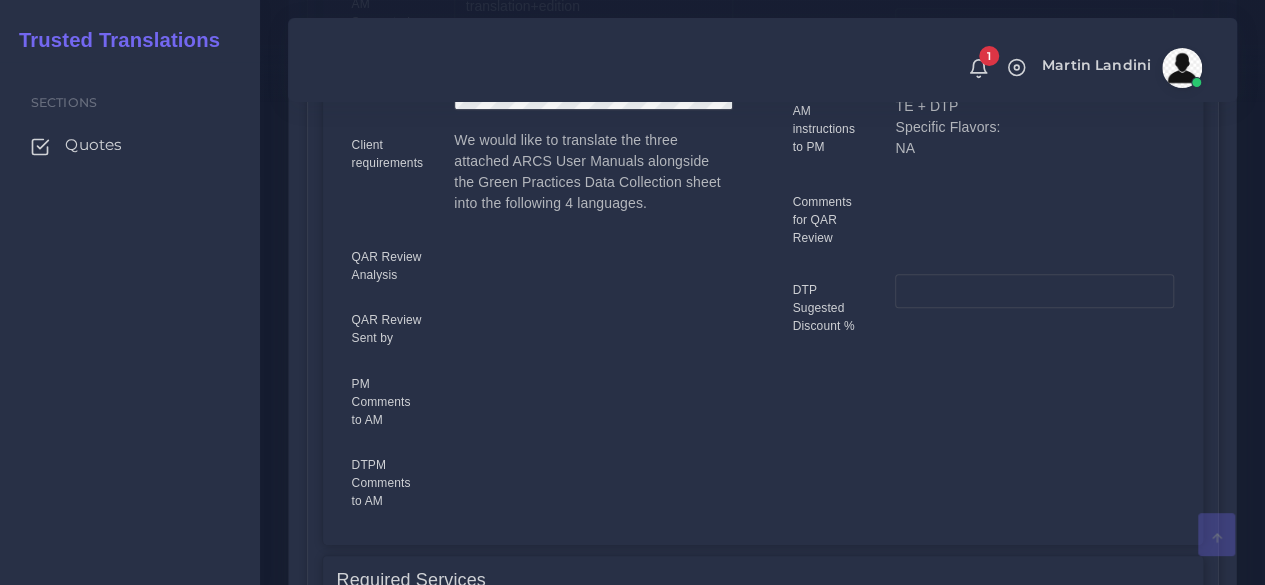 scroll, scrollTop: 1000, scrollLeft: 0, axis: vertical 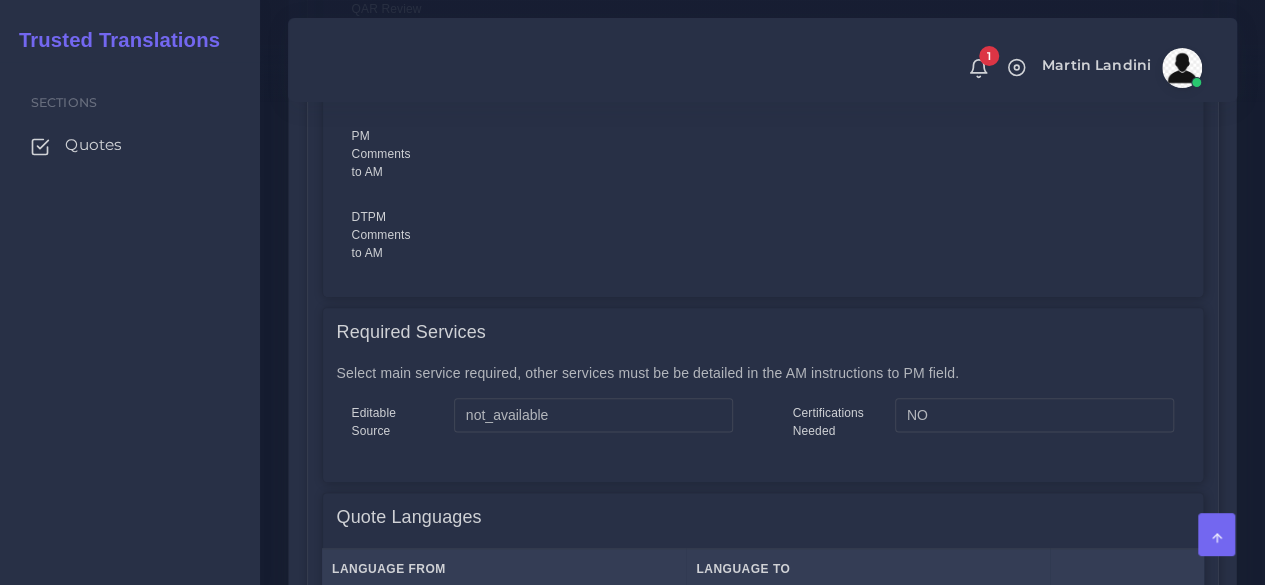 click on "Sections
Quotes" at bounding box center [130, 323] 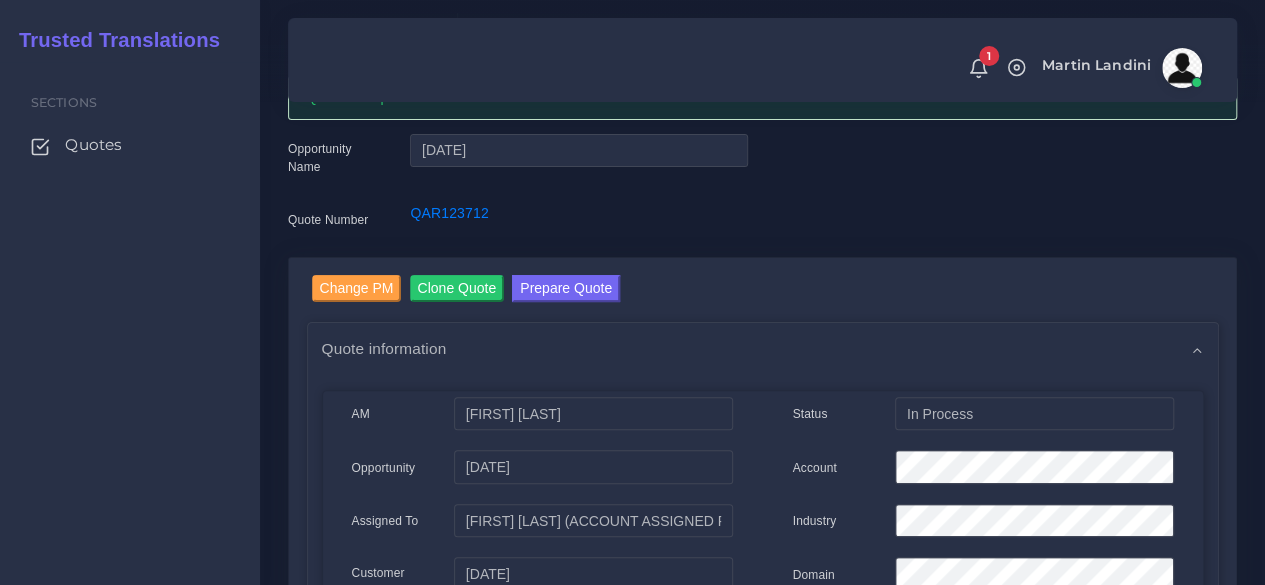 scroll, scrollTop: 0, scrollLeft: 0, axis: both 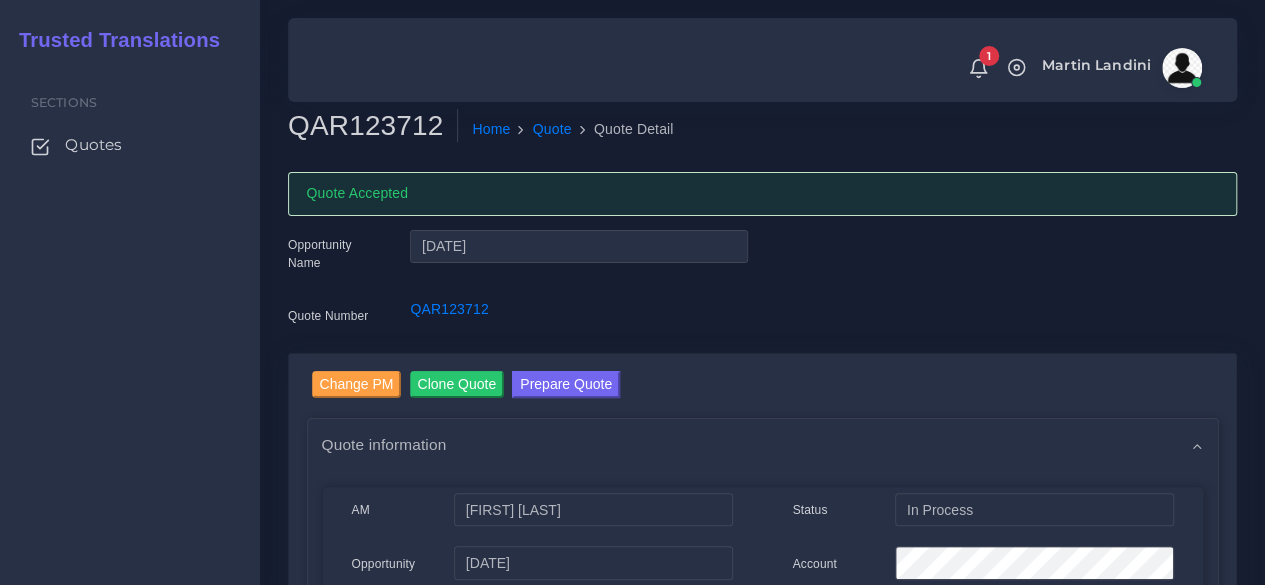 click on "QAR123712" at bounding box center (373, 126) 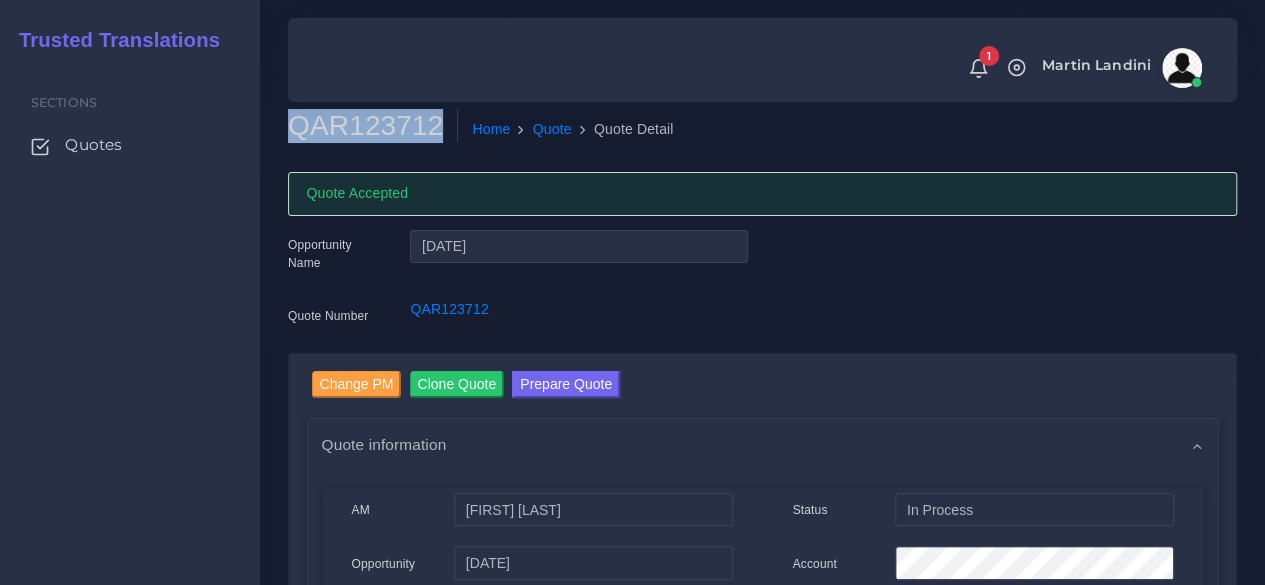 click on "QAR123712" at bounding box center [373, 126] 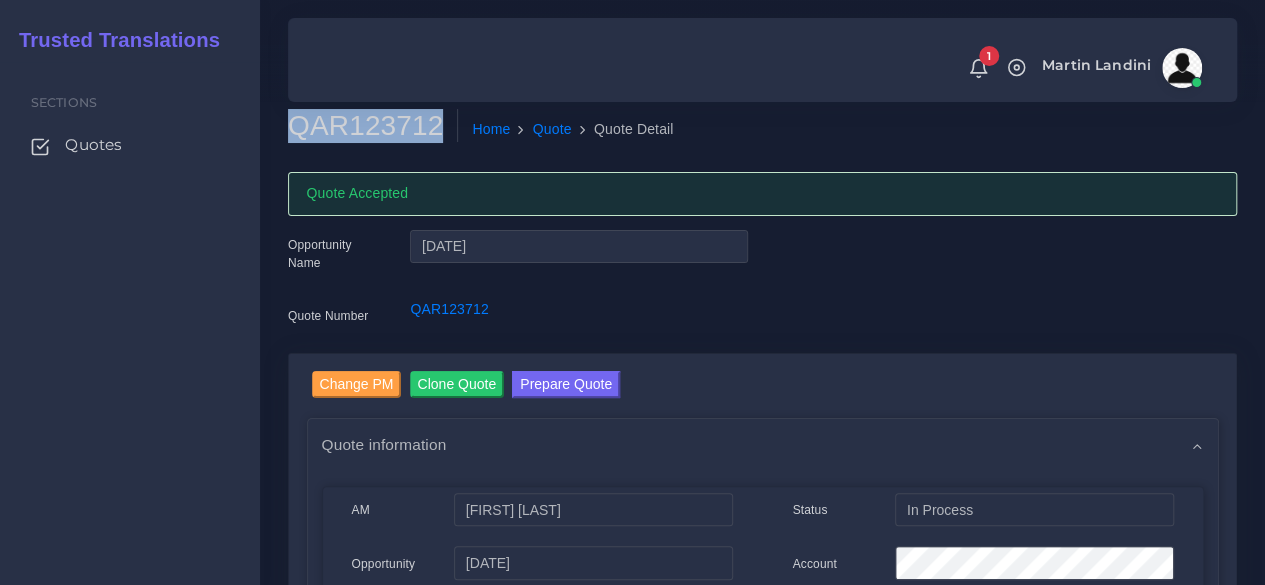 scroll, scrollTop: 100, scrollLeft: 0, axis: vertical 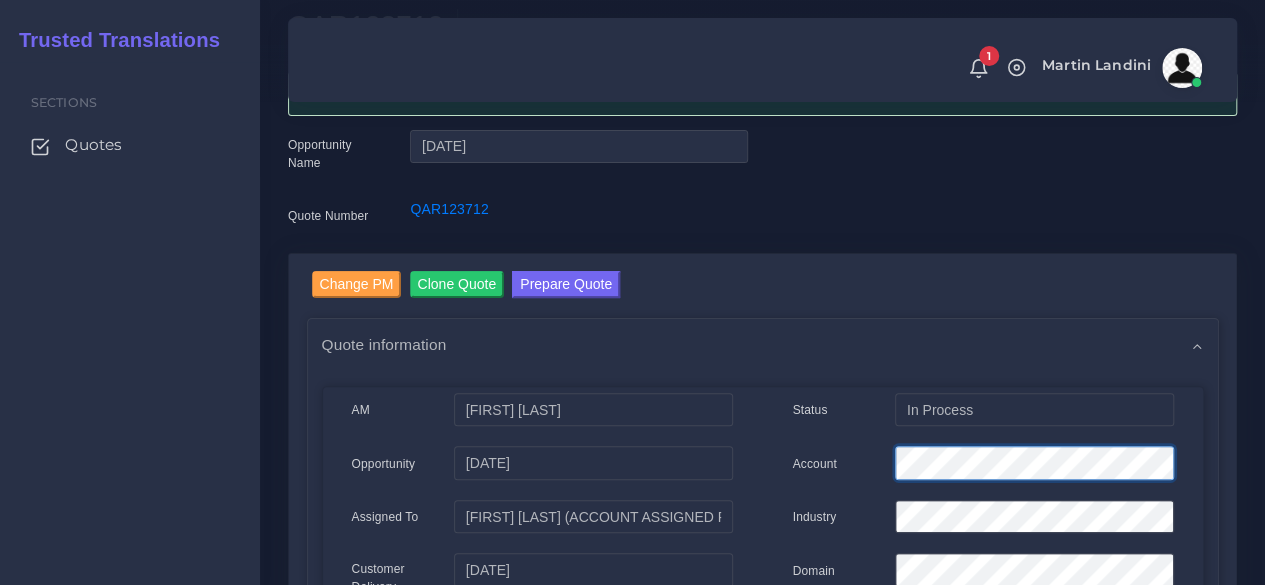 click on "Account" at bounding box center [983, 466] 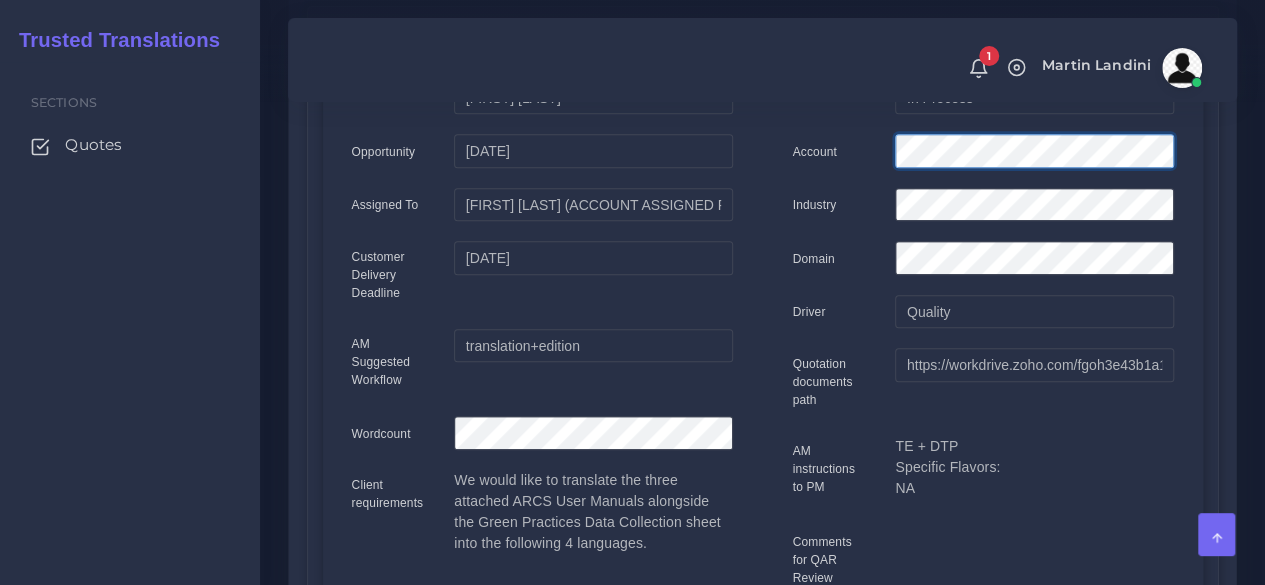 scroll, scrollTop: 400, scrollLeft: 0, axis: vertical 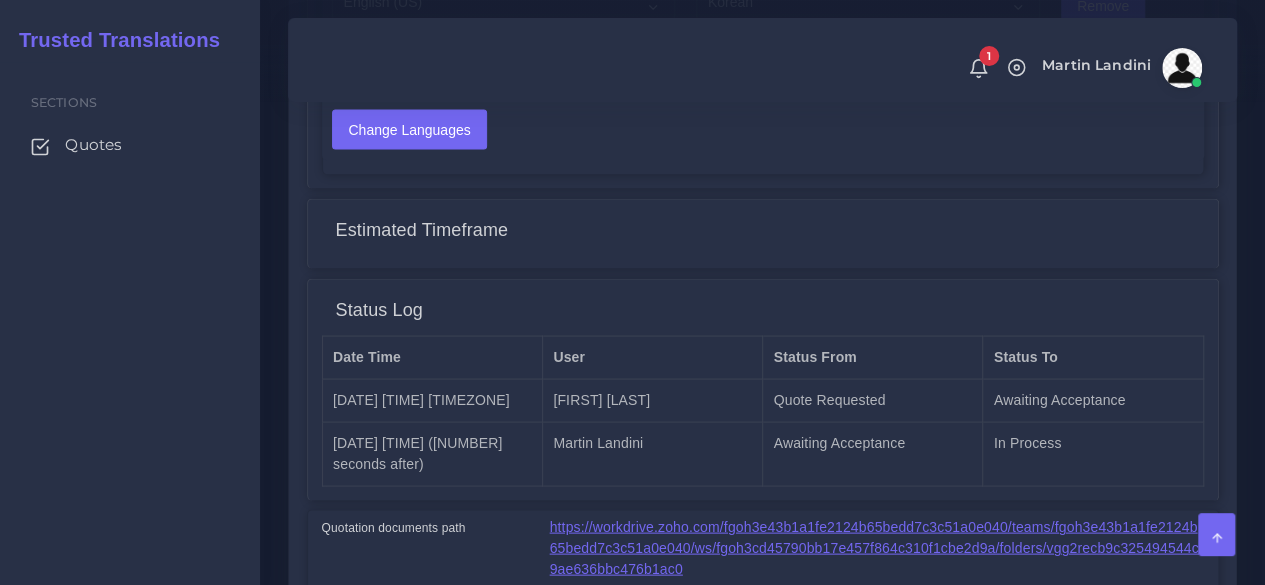 click on "https://workdrive.zoho.com/fgoh3e43b1a1fe2124b65bedd7c3c51a0e040/teams/fgoh3e43b1a1fe2124b65bedd7c3c51a0e040/ws/fgoh3cd45790bb17e457f864c310f1cbe2d9a/folders/vgg2recb9c325494544c9ae636bbc476b1ac0" at bounding box center [874, 547] 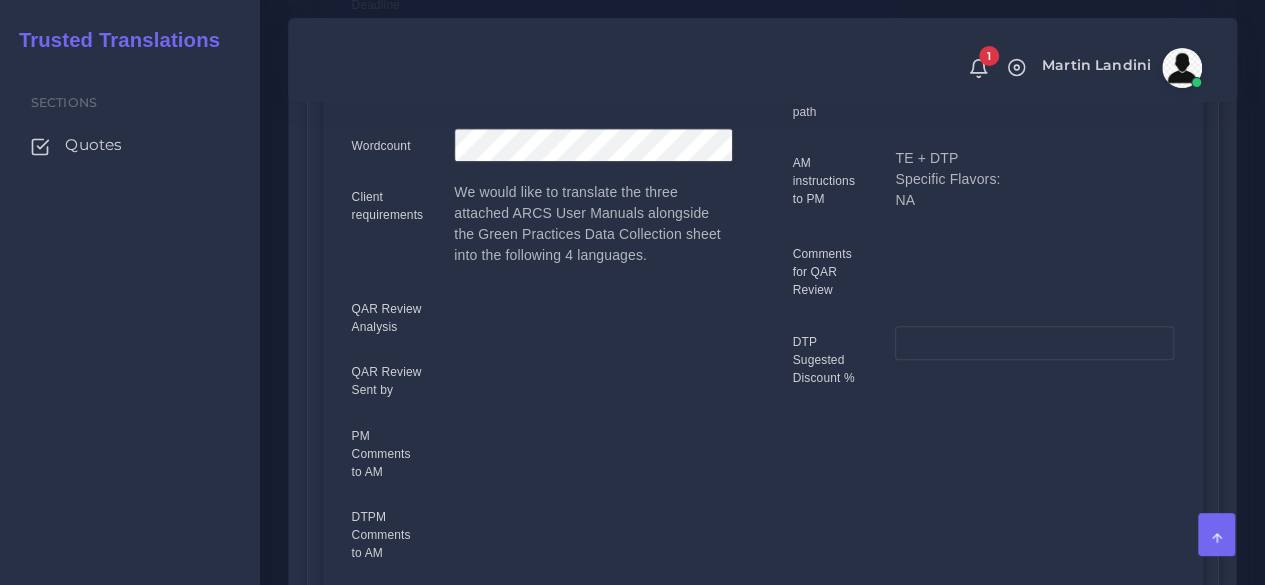 scroll, scrollTop: 100, scrollLeft: 0, axis: vertical 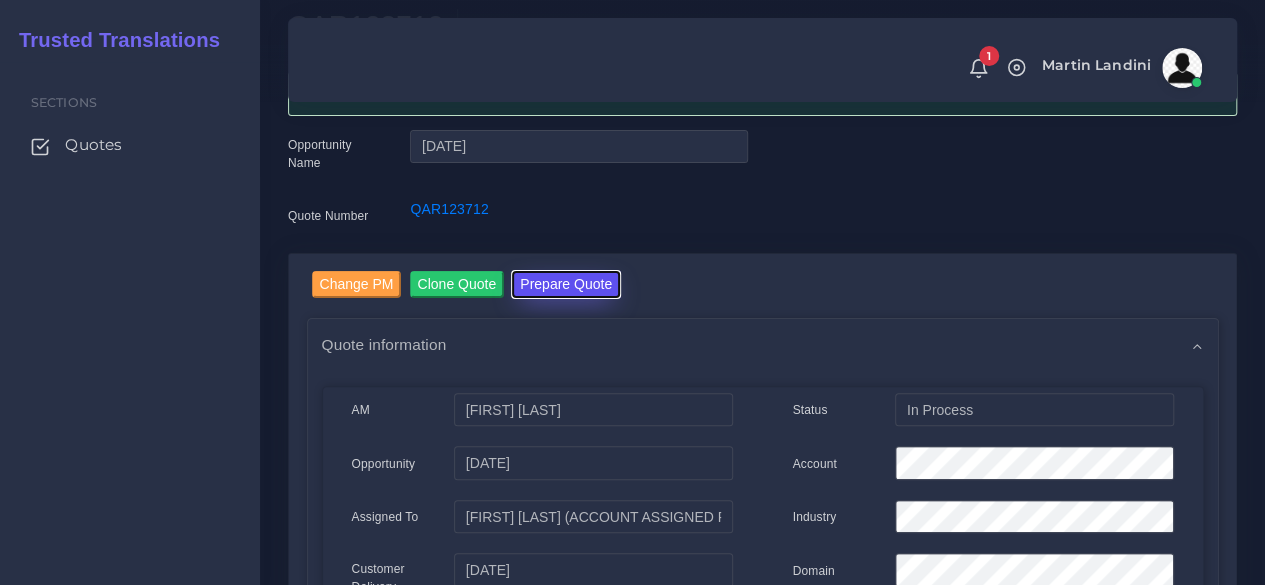 click on "Prepare Quote" at bounding box center [566, 284] 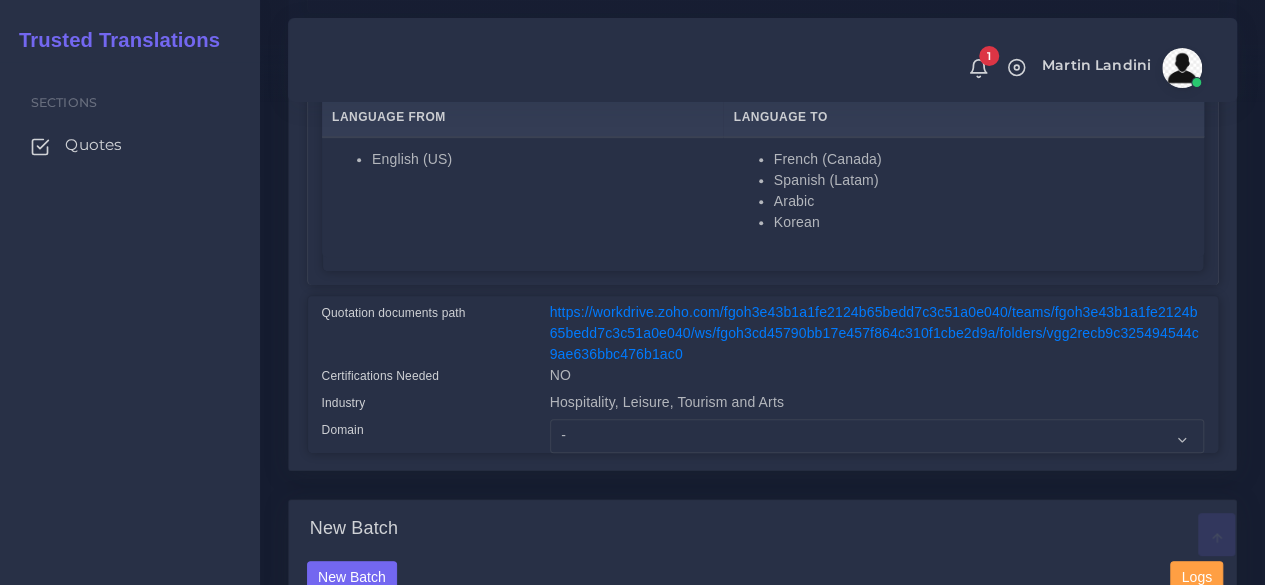 scroll, scrollTop: 600, scrollLeft: 0, axis: vertical 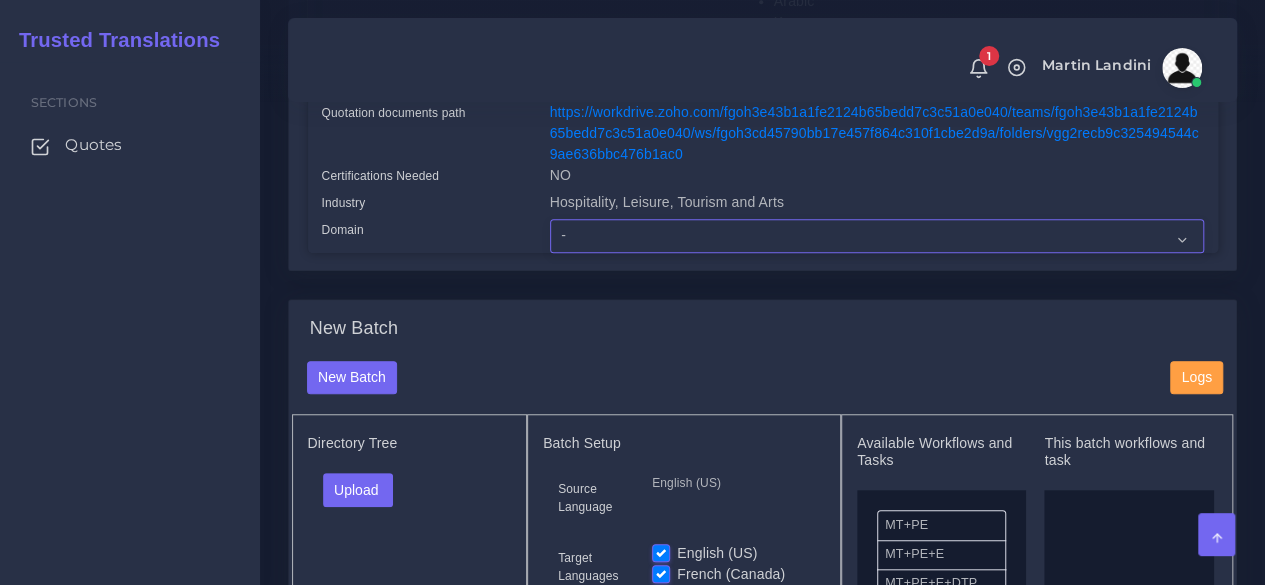 click on "-
Advertising and Media
Agriculture, Forestry and Fishing
Architecture, Building and Construction
Automotive
Chemicals
Computer Hardware
Computer Software
Consumer Electronics - Home appliances
Education
Energy, Water, Transportation and Utilities
Finance - Banking
Food Manufacturing and Services
Healthcare and Health Sciences
Hospitality, Leisure, Tourism and Arts
Human Resources - HR
Industrial Electronics
Industrial Manufacturing Insurance" at bounding box center (877, 236) 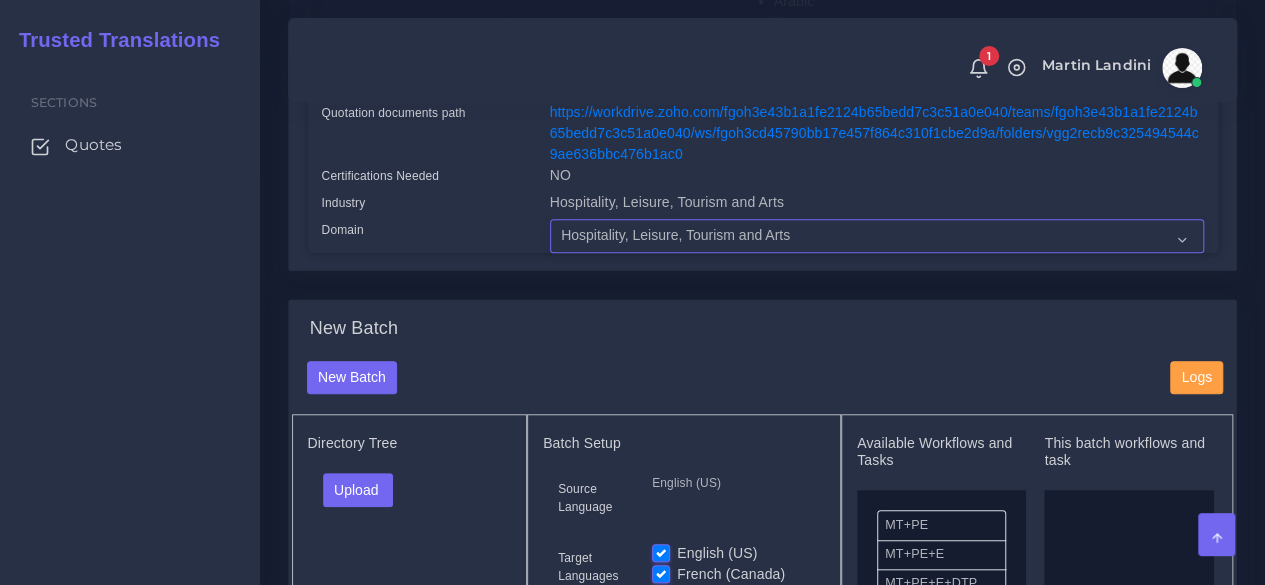 click on "-
Advertising and Media
Agriculture, Forestry and Fishing
Architecture, Building and Construction
Automotive
Chemicals
Computer Hardware
Computer Software
Consumer Electronics - Home appliances
Education
Energy, Water, Transportation and Utilities
Finance - Banking
Food Manufacturing and Services
Healthcare and Health Sciences
Hospitality, Leisure, Tourism and Arts
Human Resources - HR
Industrial Electronics
Industrial Manufacturing Insurance" at bounding box center (877, 236) 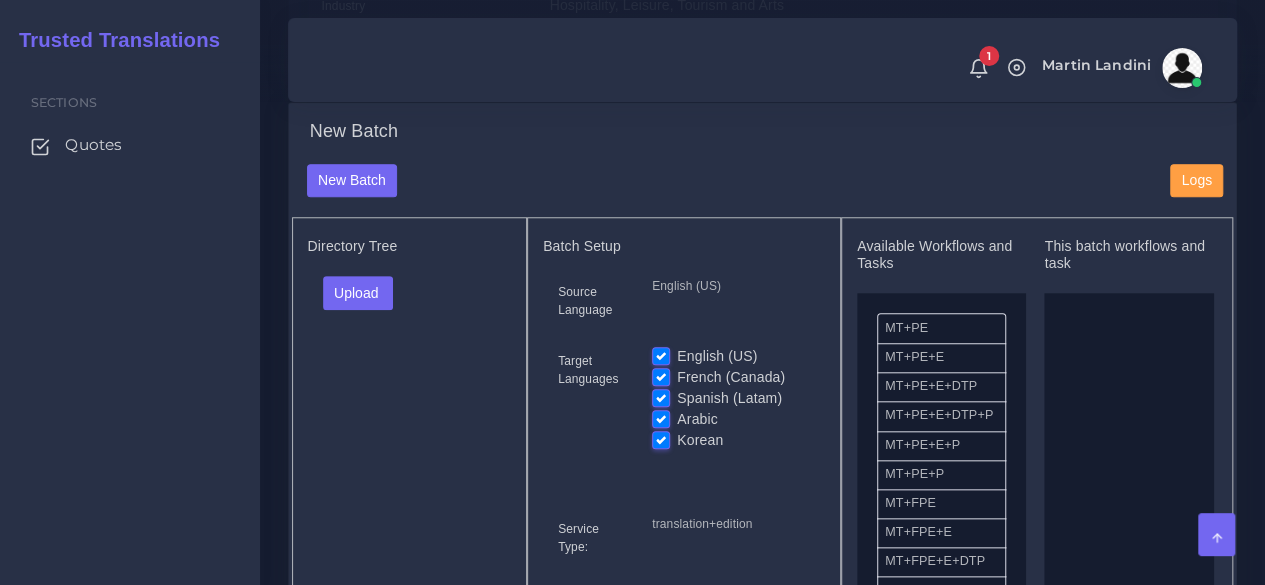scroll, scrollTop: 800, scrollLeft: 0, axis: vertical 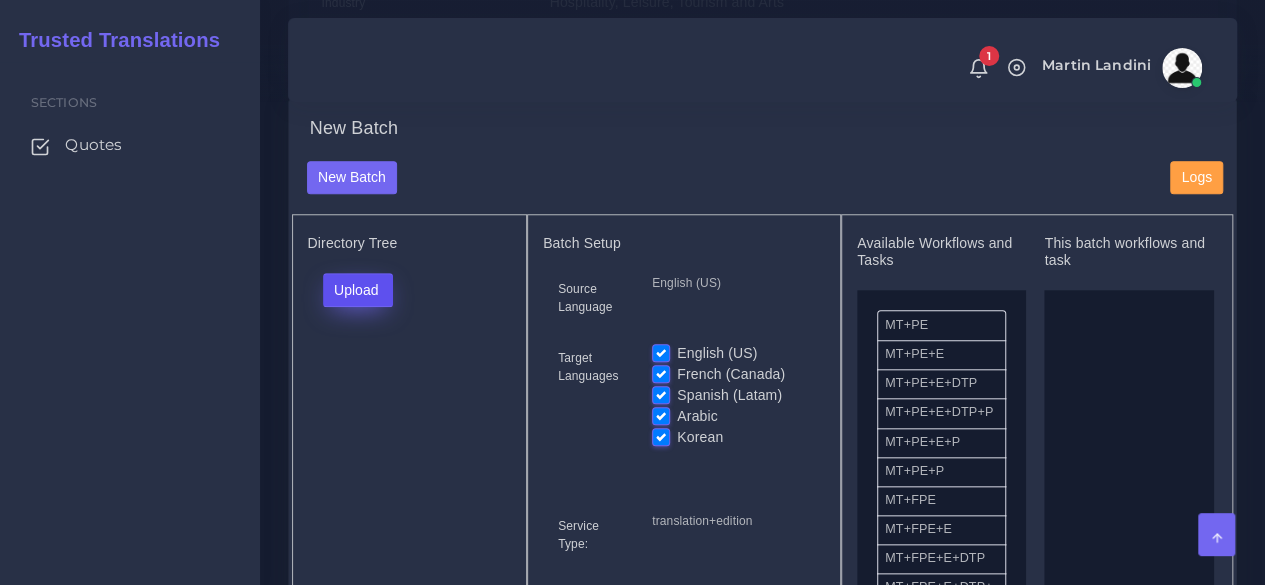 click on "Upload" at bounding box center (358, 290) 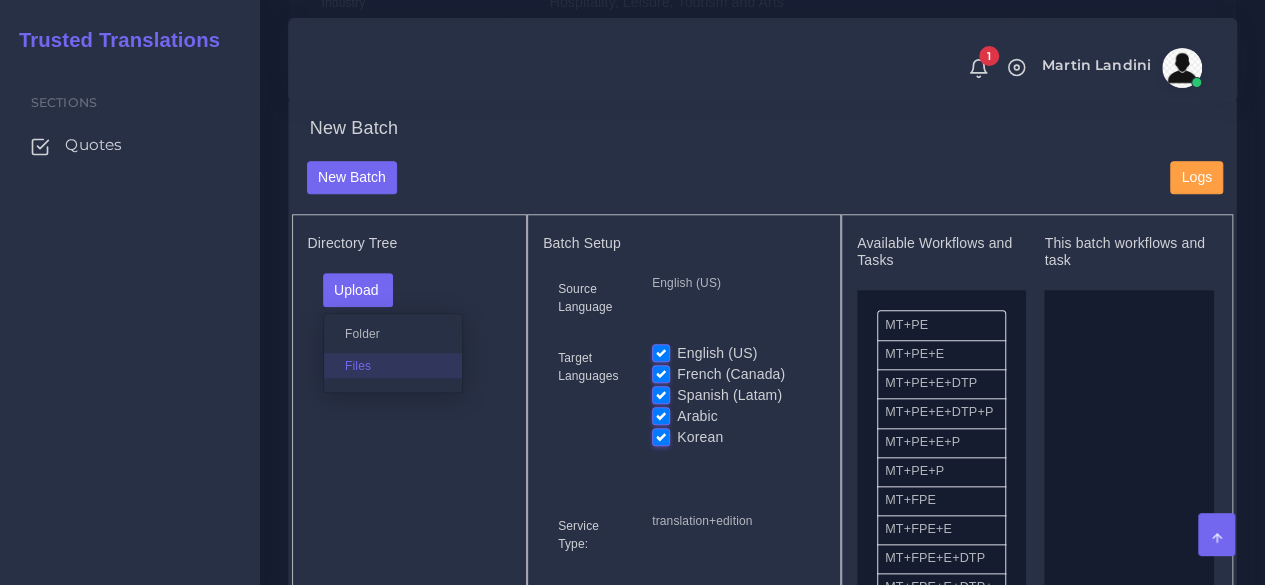 drag, startPoint x: 378, startPoint y: 345, endPoint x: 374, endPoint y: 365, distance: 20.396078 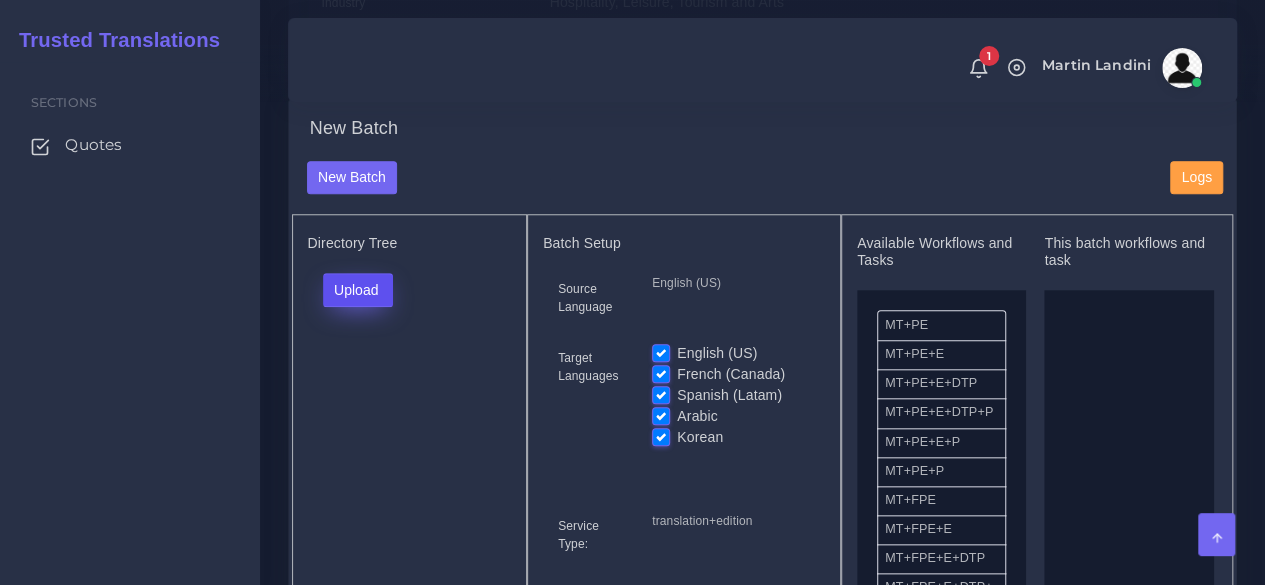 click on "Upload" at bounding box center (358, 290) 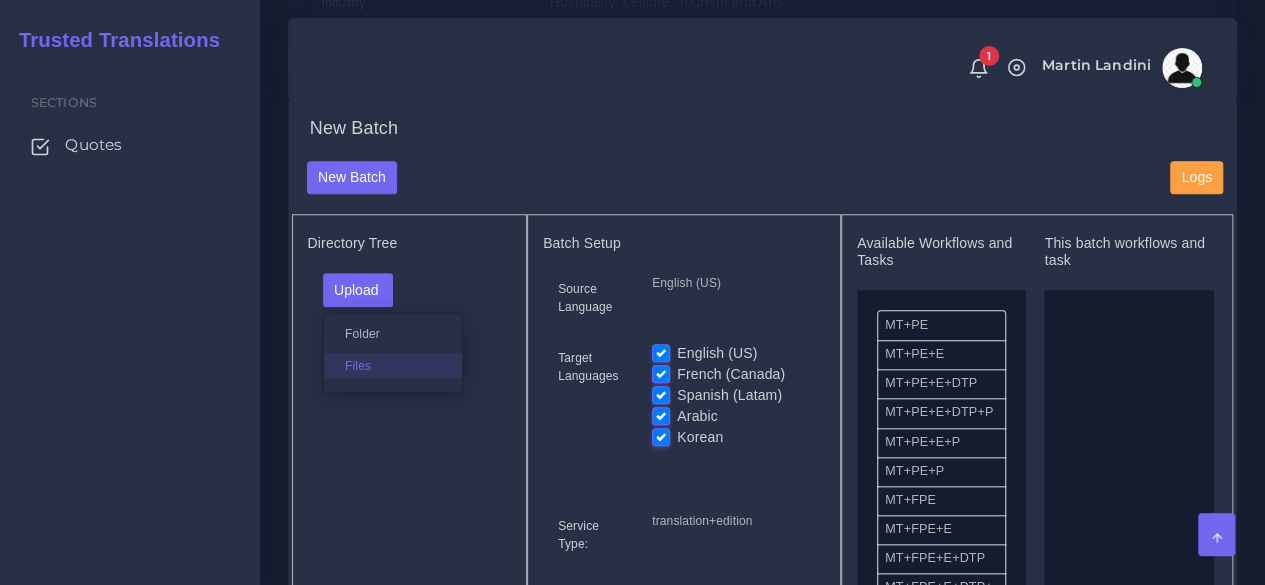 click on "Files" at bounding box center [393, 365] 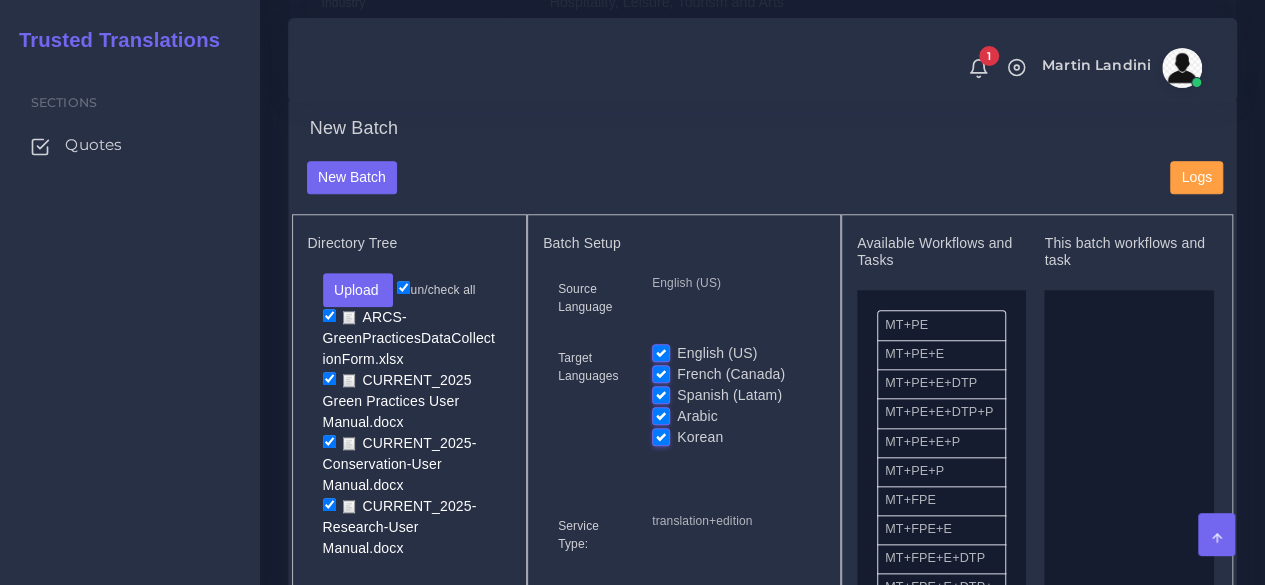 click on "French (Canada)" at bounding box center [731, 374] 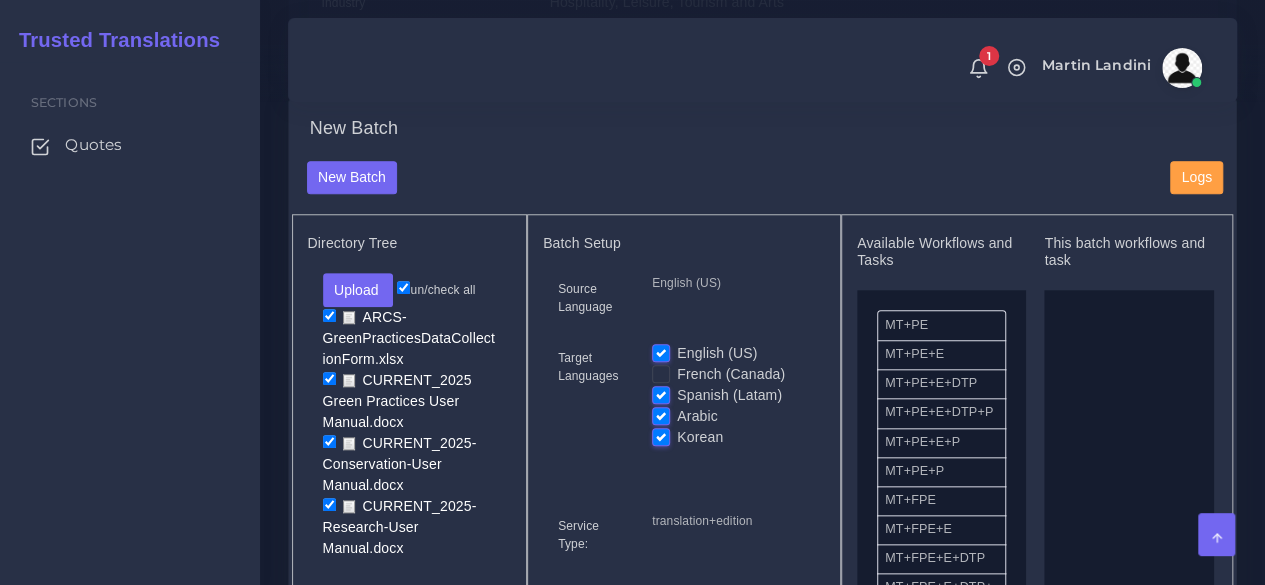 click on "Spanish (Latam)" at bounding box center (729, 395) 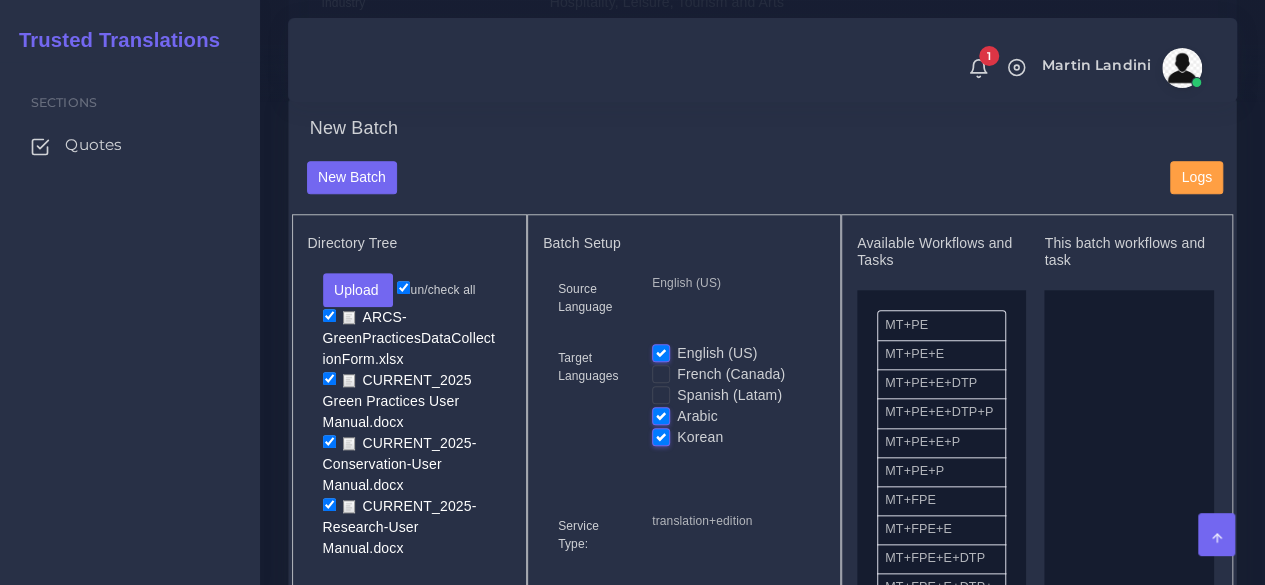 click on "Arabic" at bounding box center (697, 416) 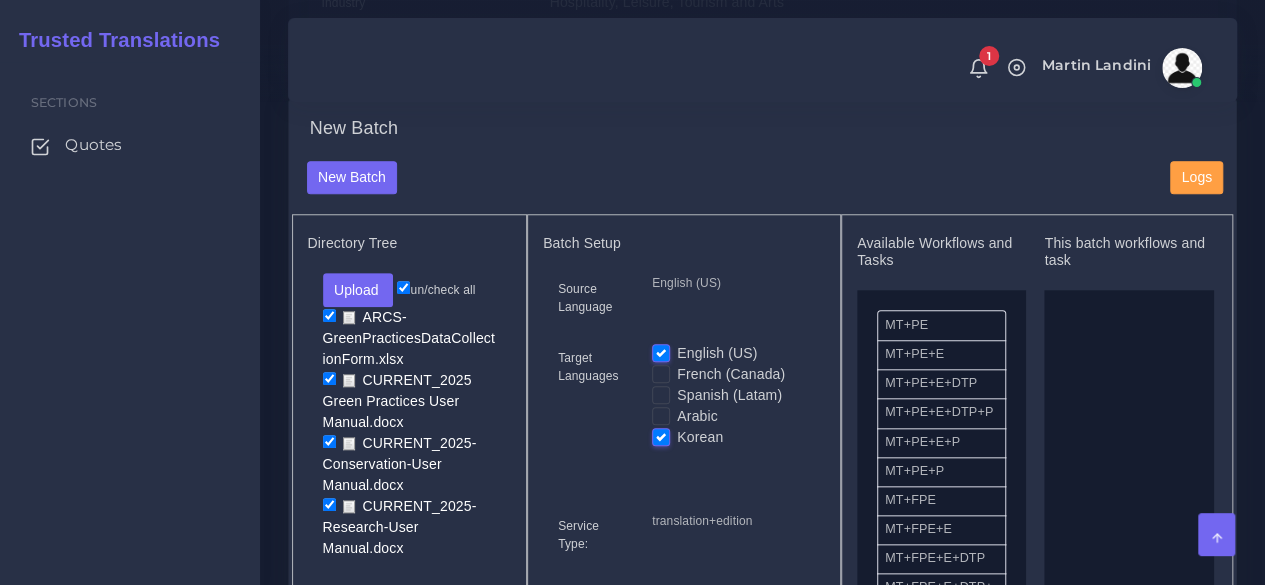 click on "Korean" at bounding box center (700, 437) 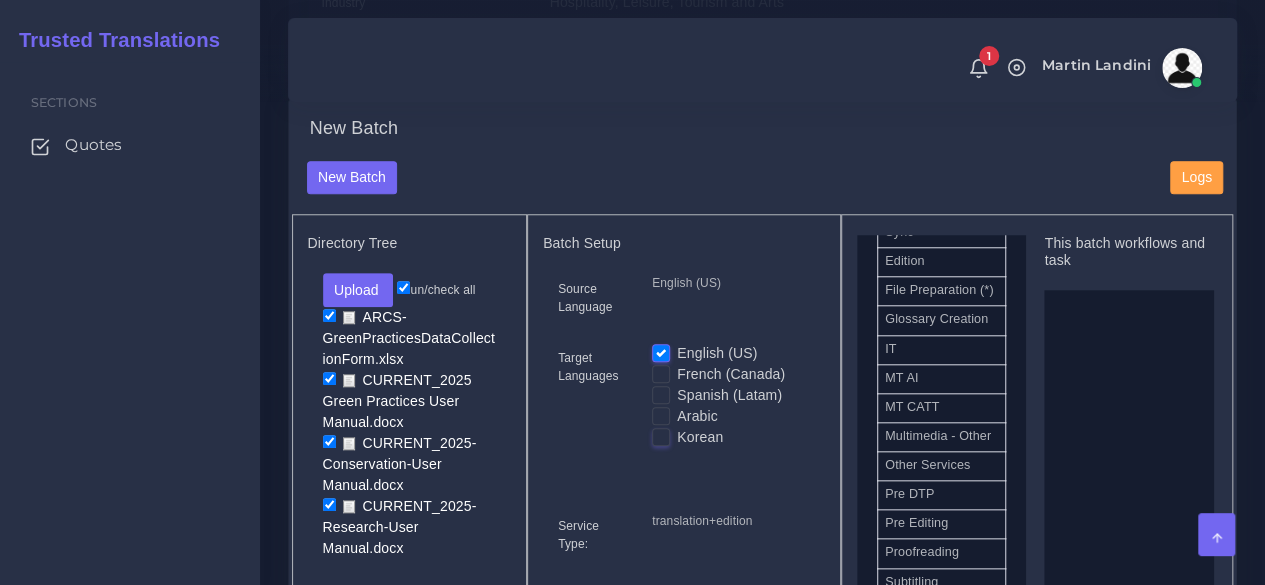 scroll, scrollTop: 1000, scrollLeft: 0, axis: vertical 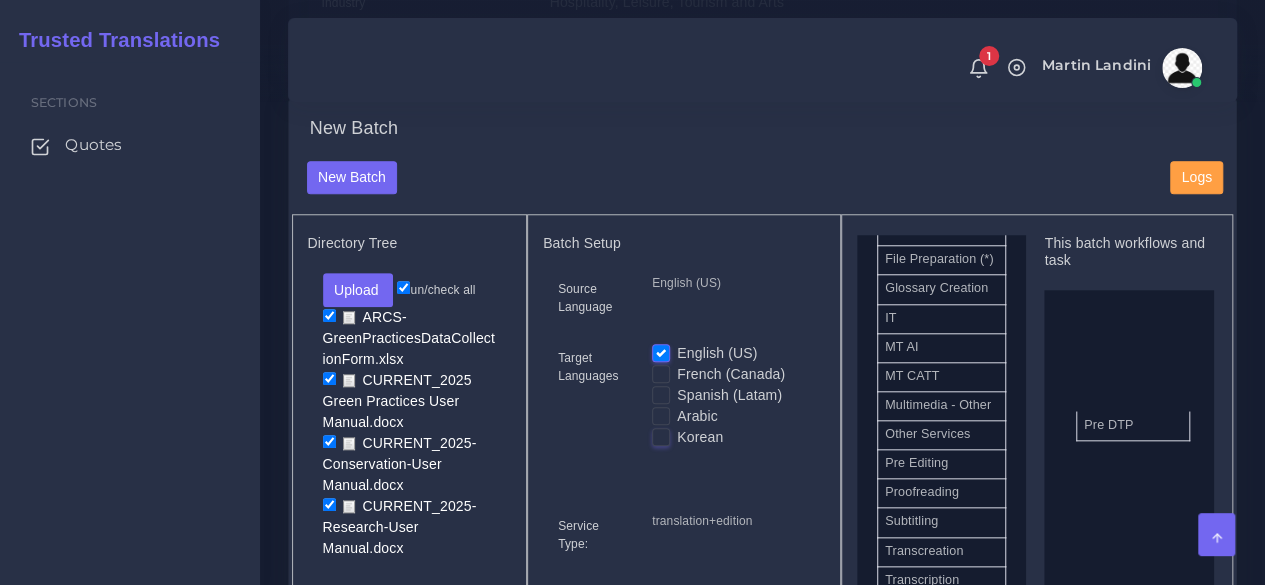 drag, startPoint x: 1036, startPoint y: 509, endPoint x: 1150, endPoint y: 425, distance: 141.60509 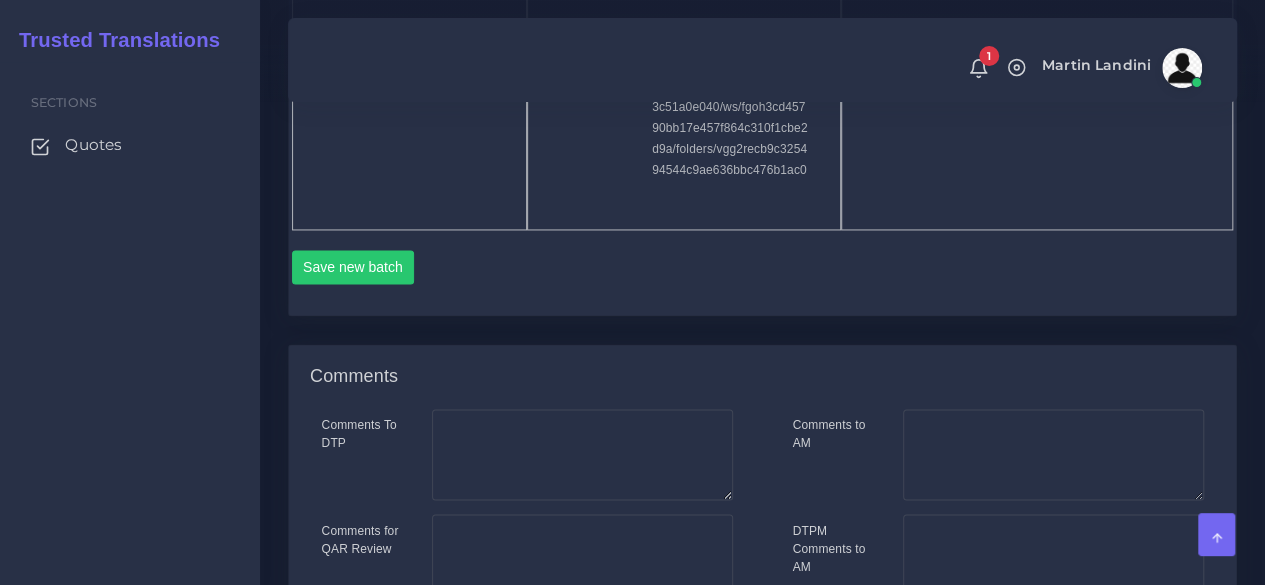 scroll, scrollTop: 1500, scrollLeft: 0, axis: vertical 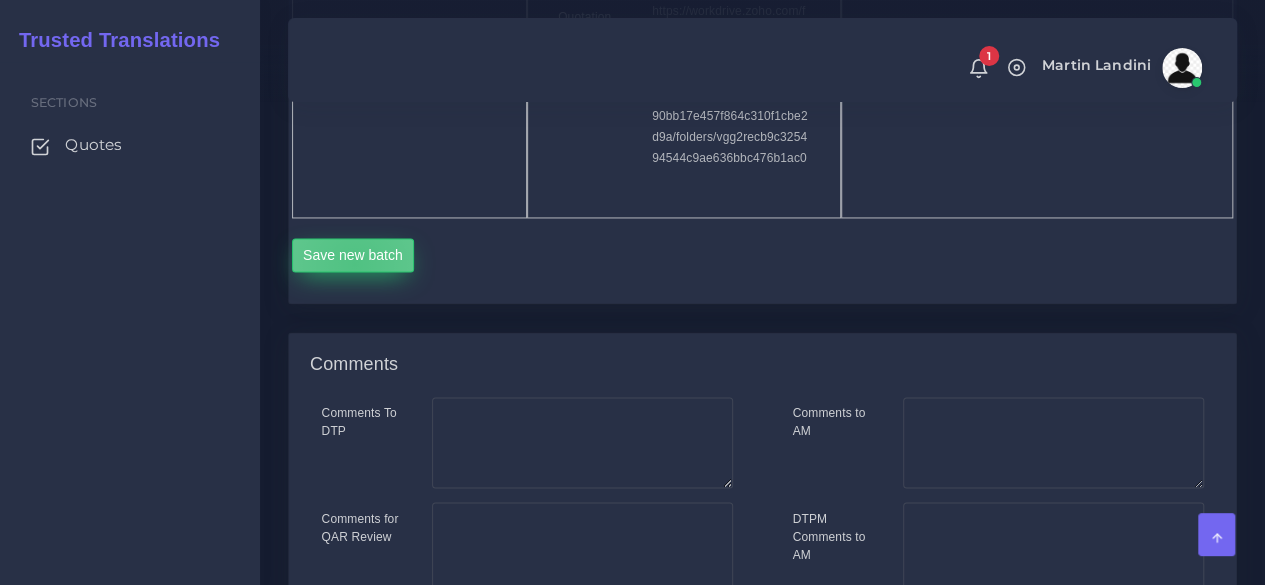 click on "Save new batch" at bounding box center [353, 255] 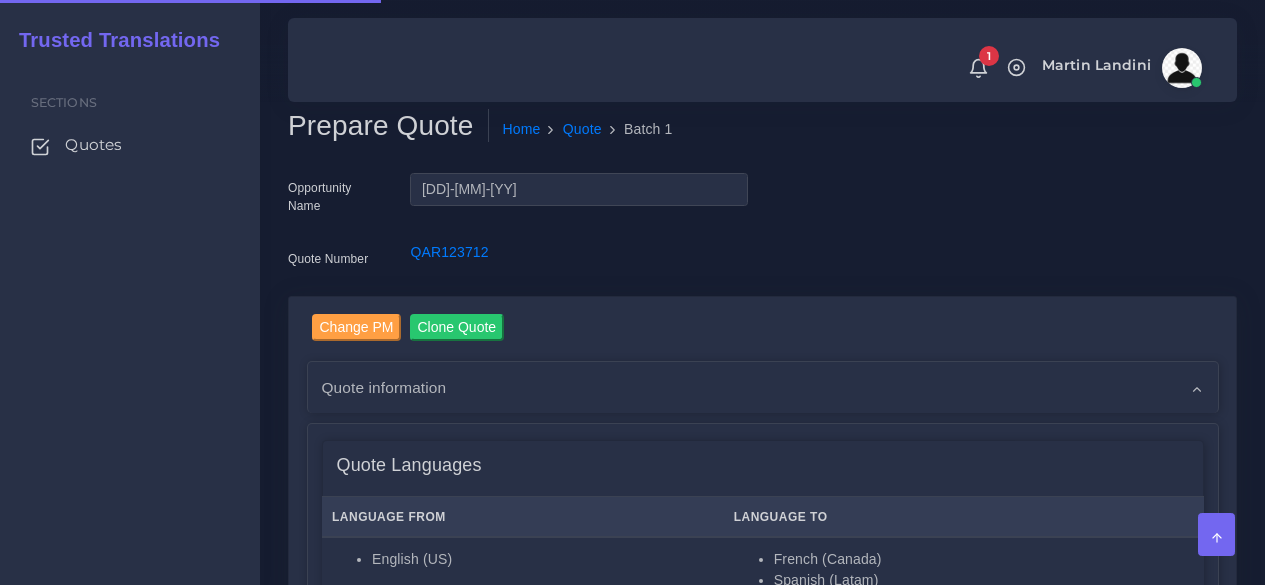 scroll, scrollTop: 0, scrollLeft: 0, axis: both 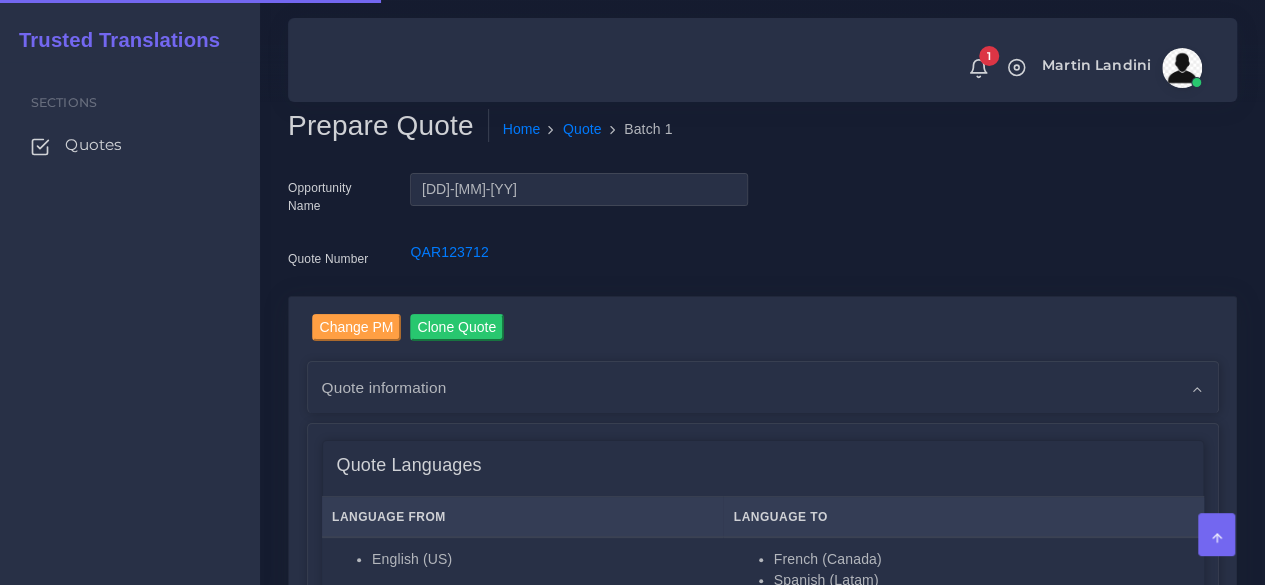 click on "Sections
Quotes" at bounding box center (130, 323) 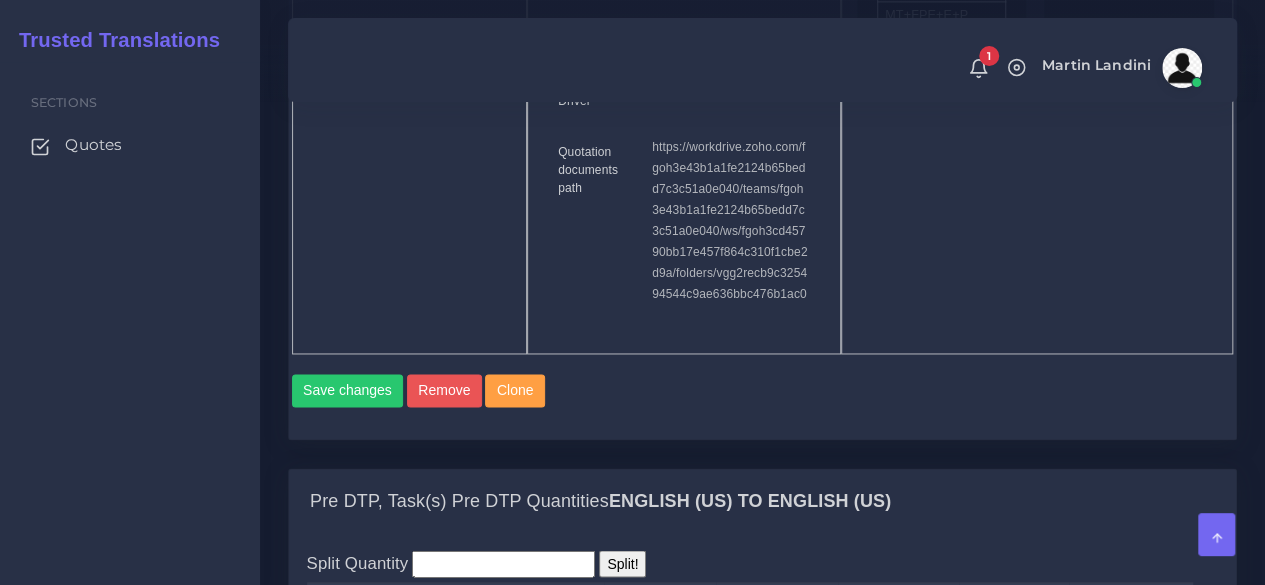 scroll, scrollTop: 1700, scrollLeft: 0, axis: vertical 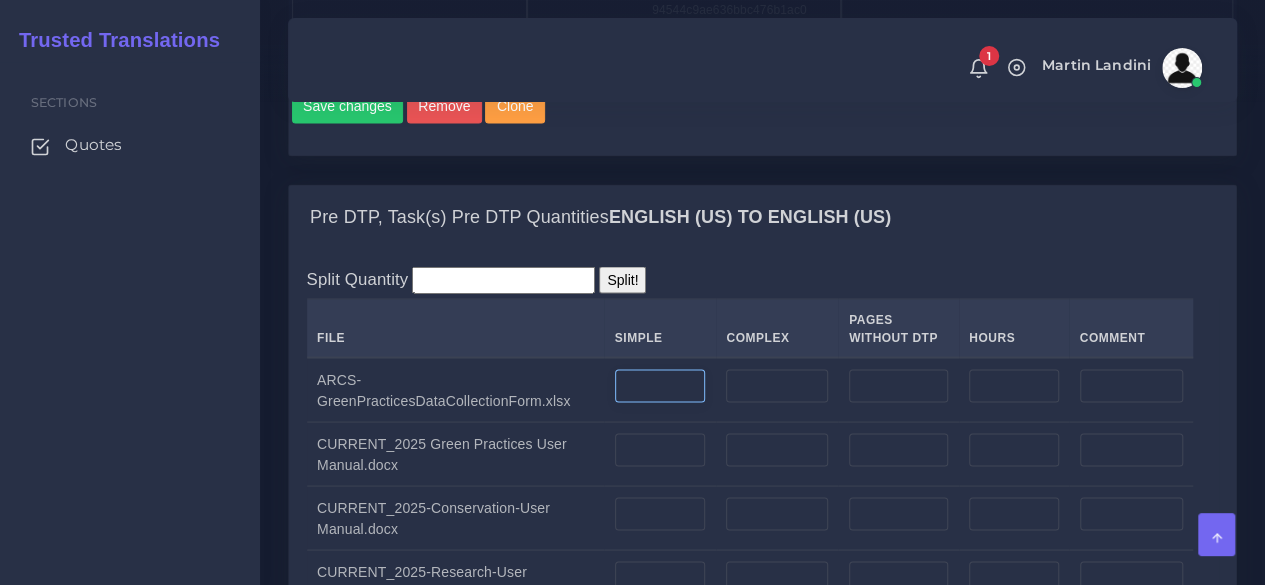 click at bounding box center [660, 386] 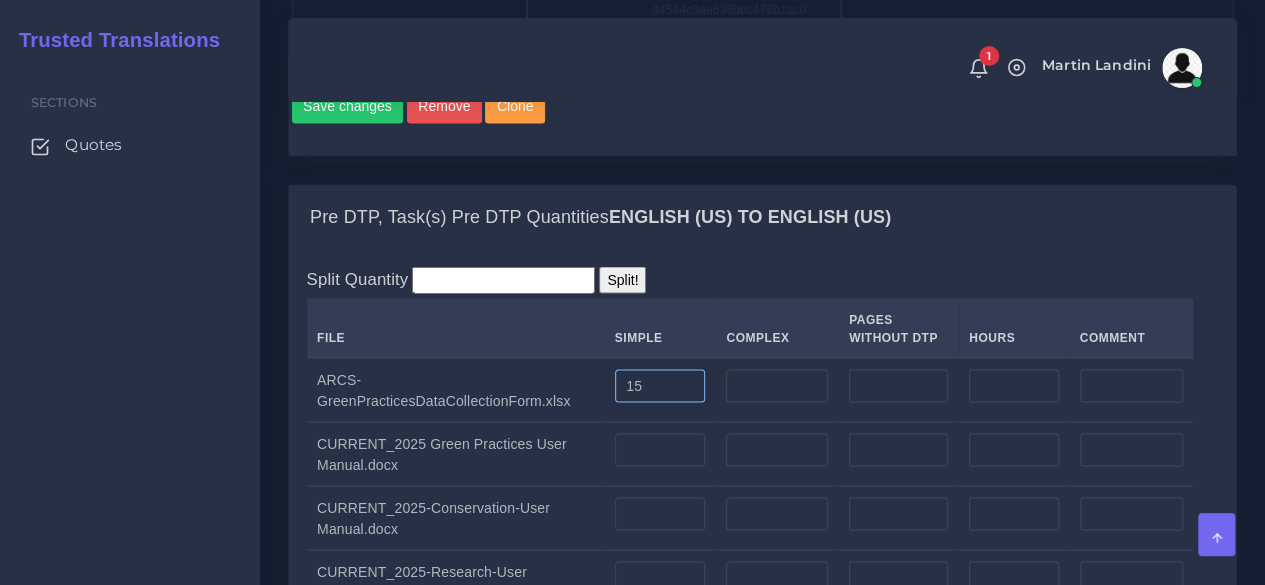 type on "15" 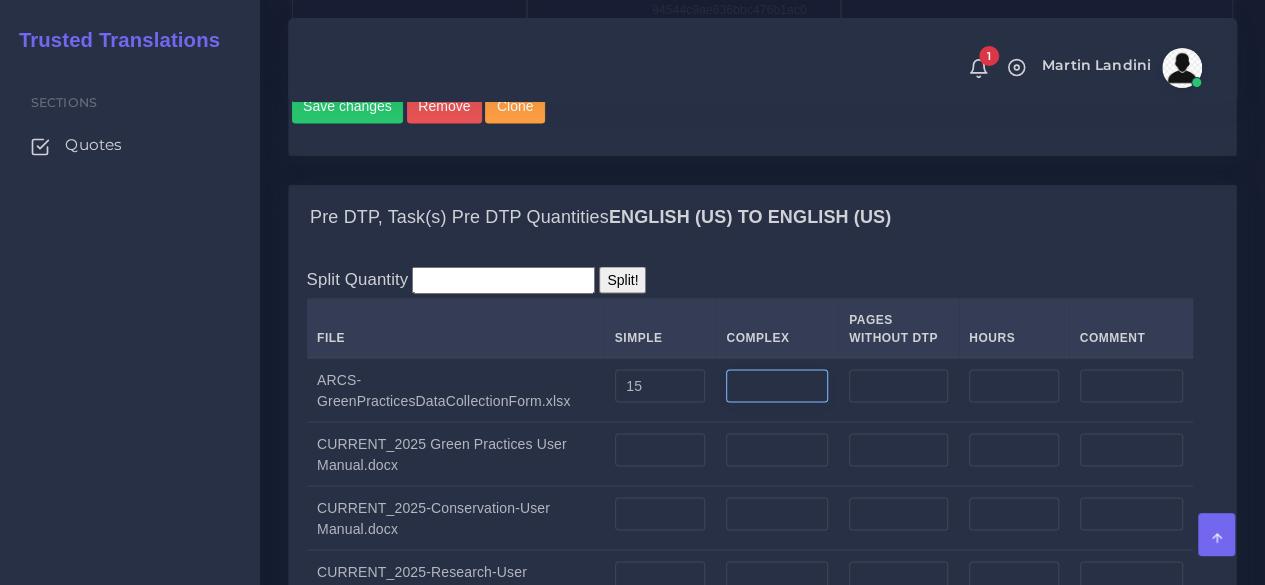 click at bounding box center [777, 386] 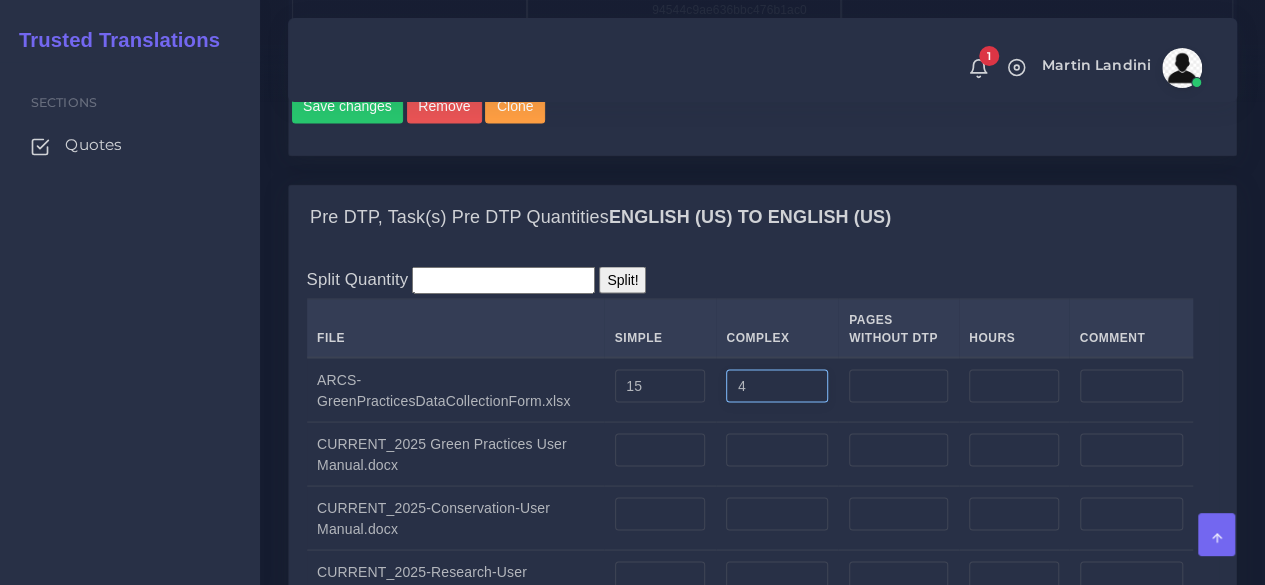 type on "4" 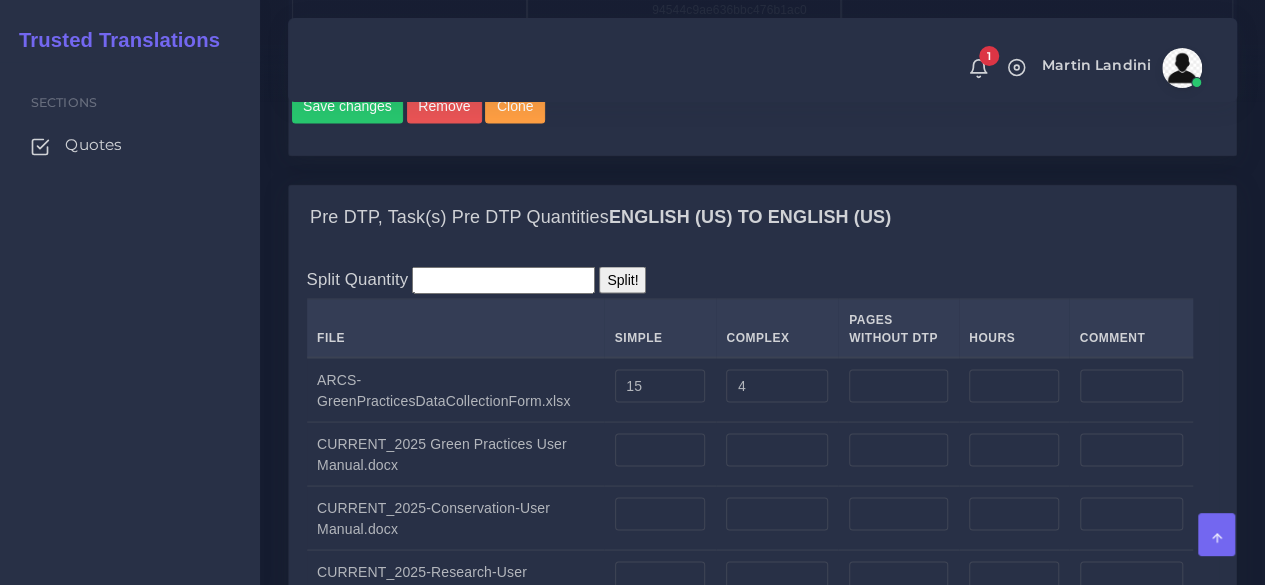 click on "Split Quantity
Split!
File
Simple
Complex
Pages Without DTP
Hours
Comment
15 4 0" at bounding box center [762, 467] 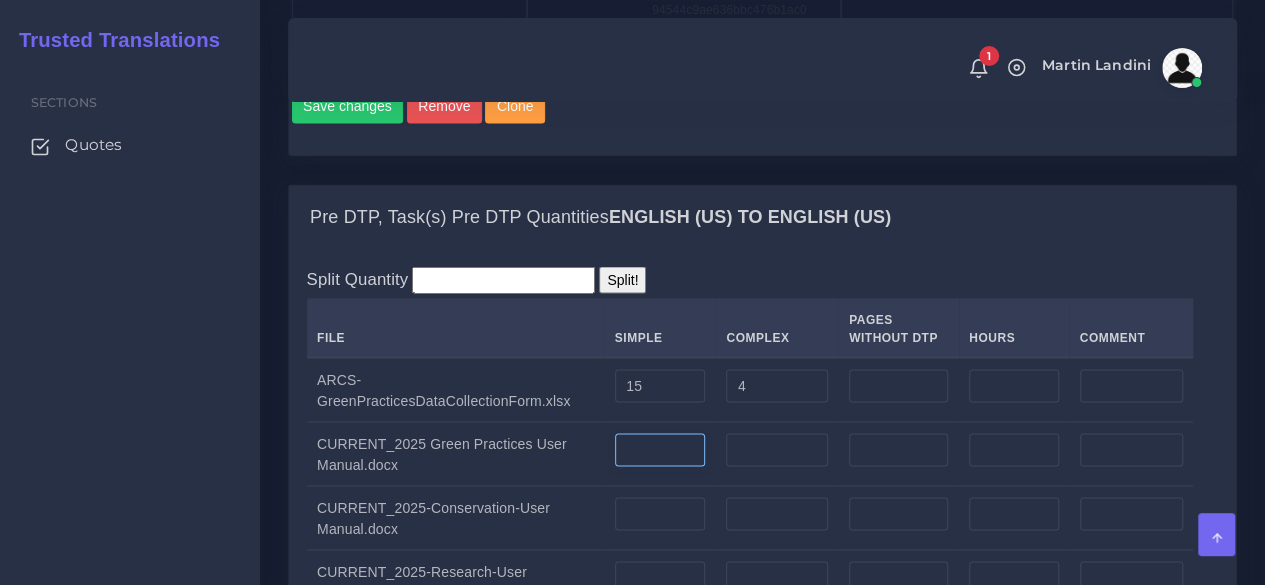 click at bounding box center (660, 450) 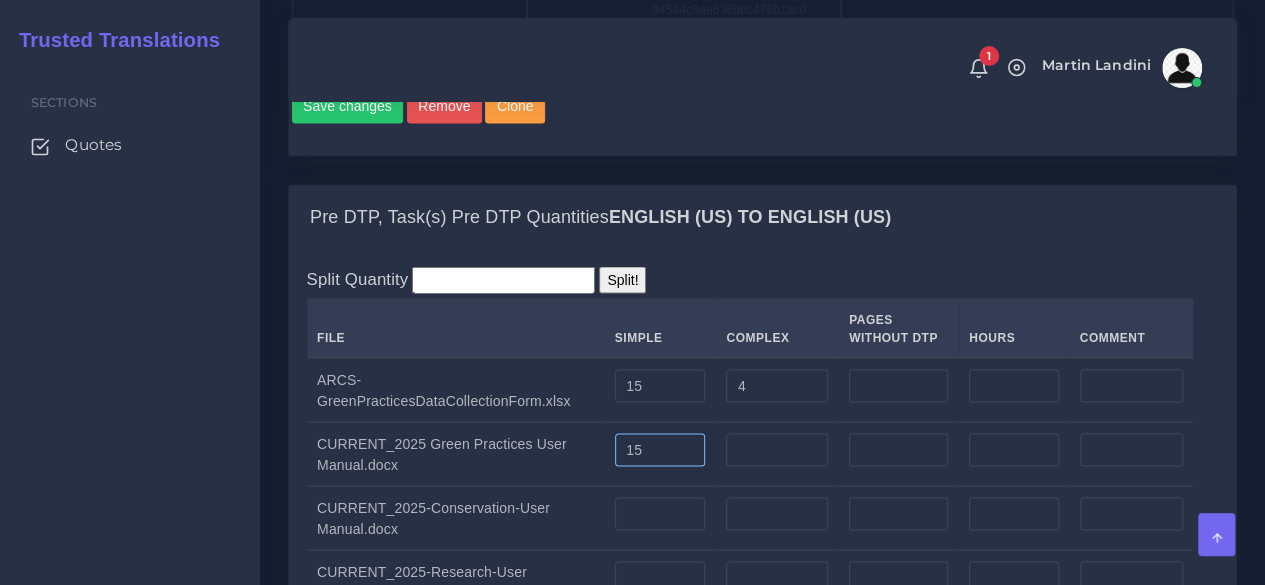 type on "15" 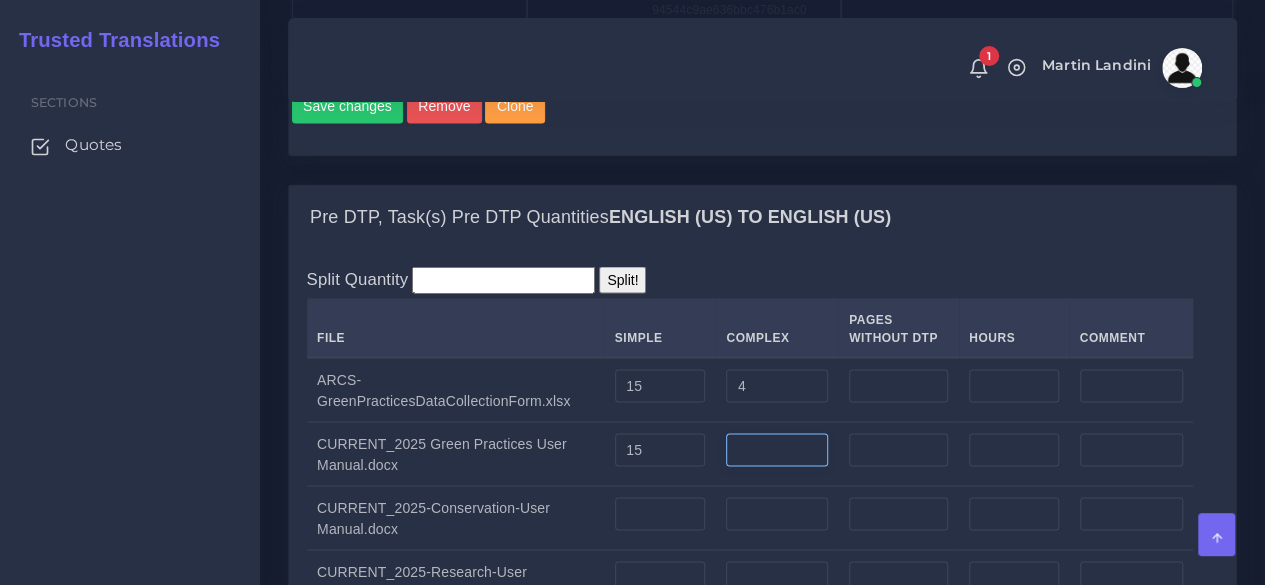 click at bounding box center [777, 450] 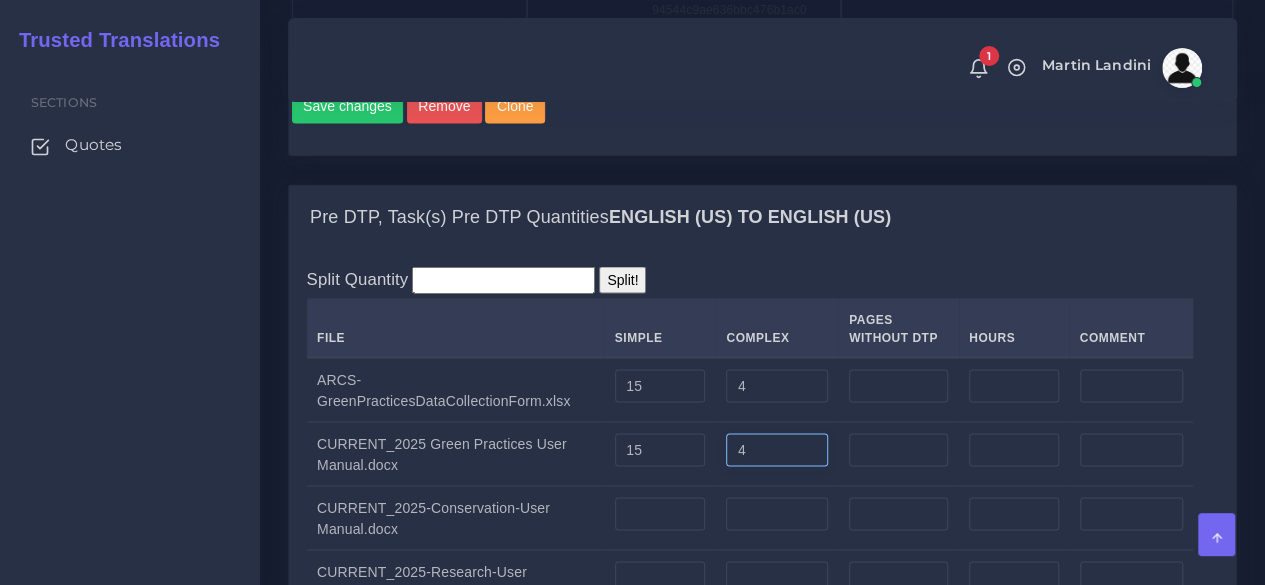 type on "4" 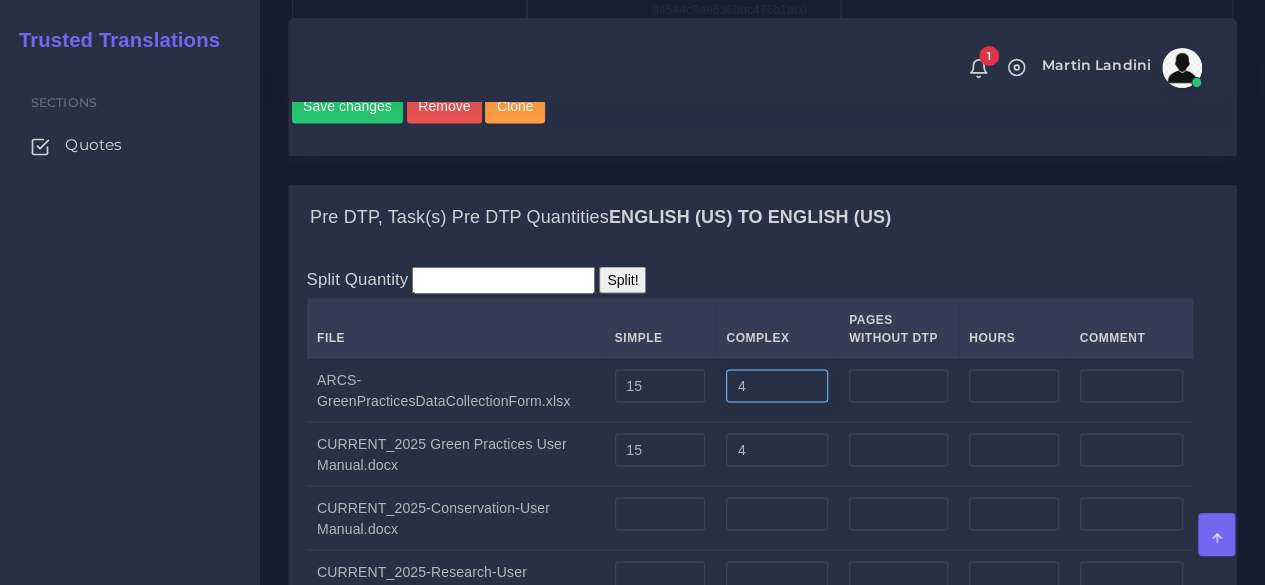 drag, startPoint x: 732, startPoint y: 384, endPoint x: 688, endPoint y: 386, distance: 44.04543 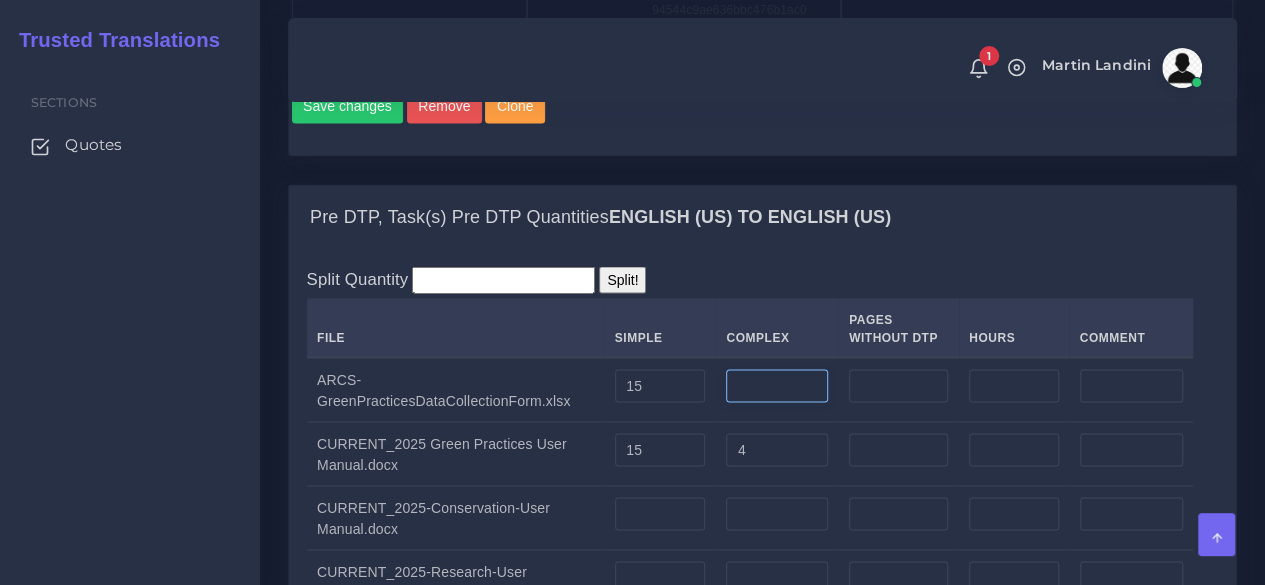 type 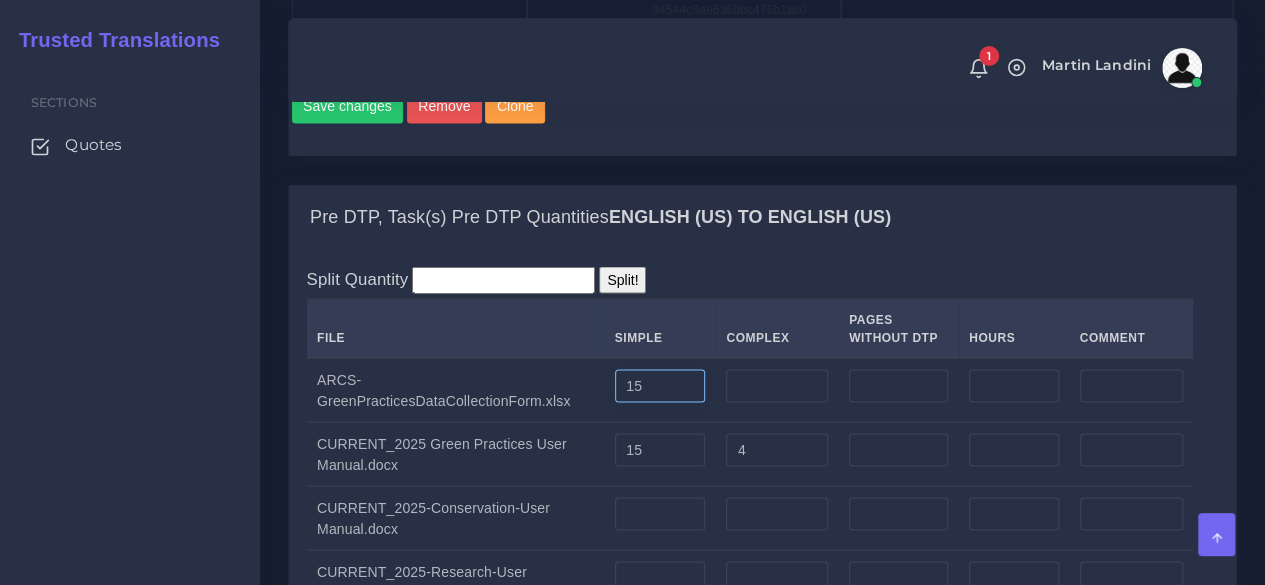 drag, startPoint x: 652, startPoint y: 389, endPoint x: 578, endPoint y: 389, distance: 74 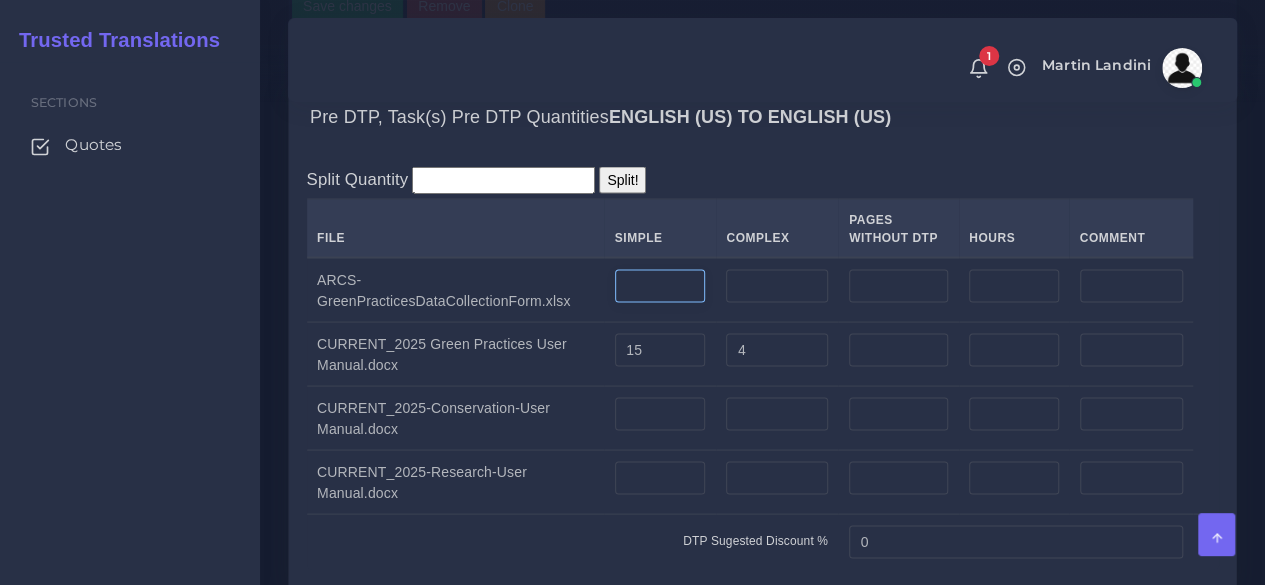 scroll, scrollTop: 1900, scrollLeft: 0, axis: vertical 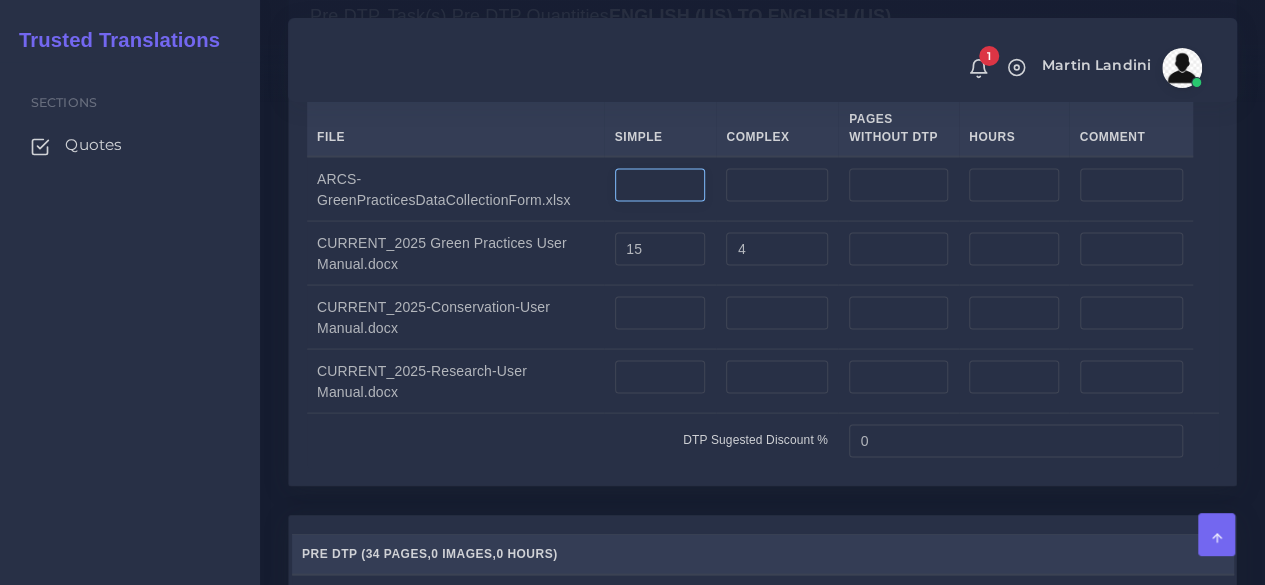 type 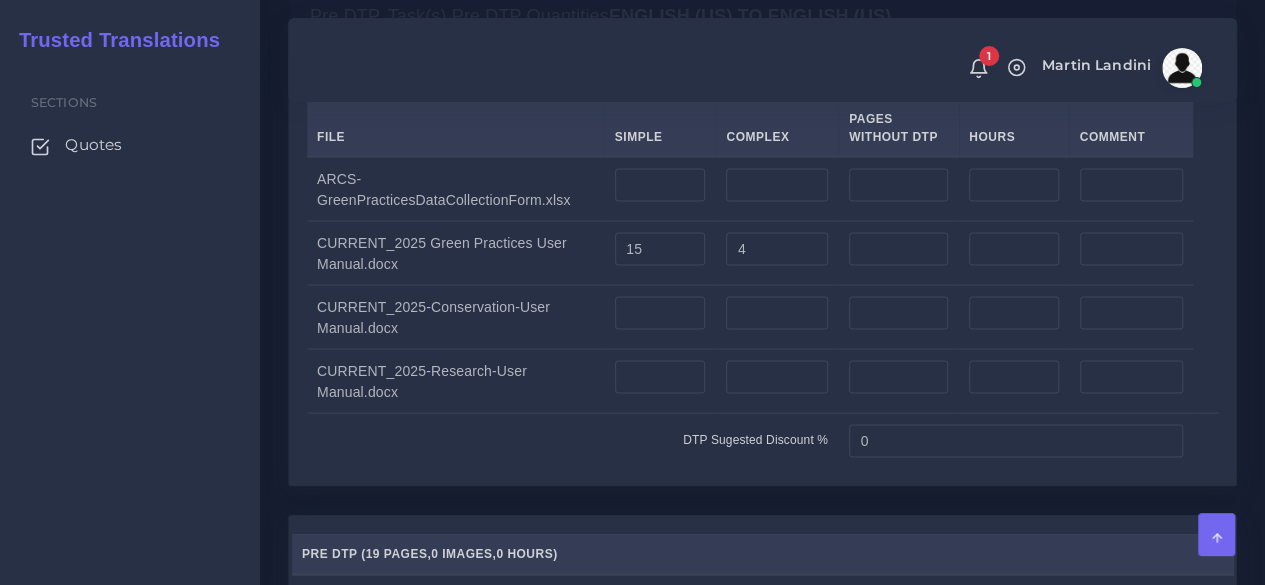 click on "Sections
Quotes" at bounding box center (130, 323) 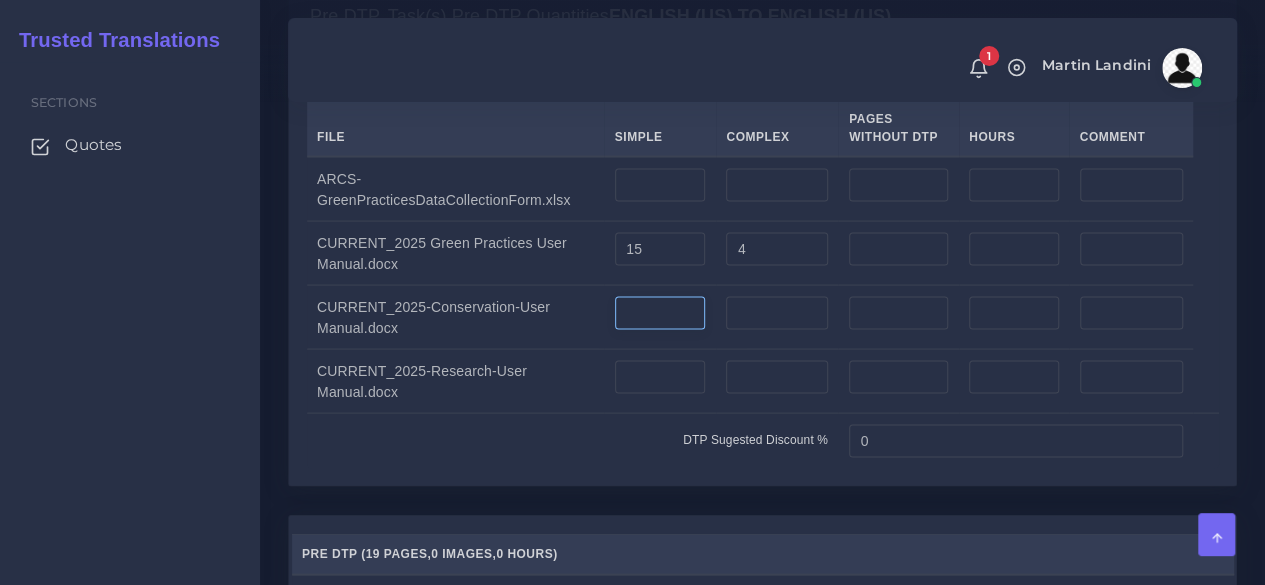 click at bounding box center [660, 314] 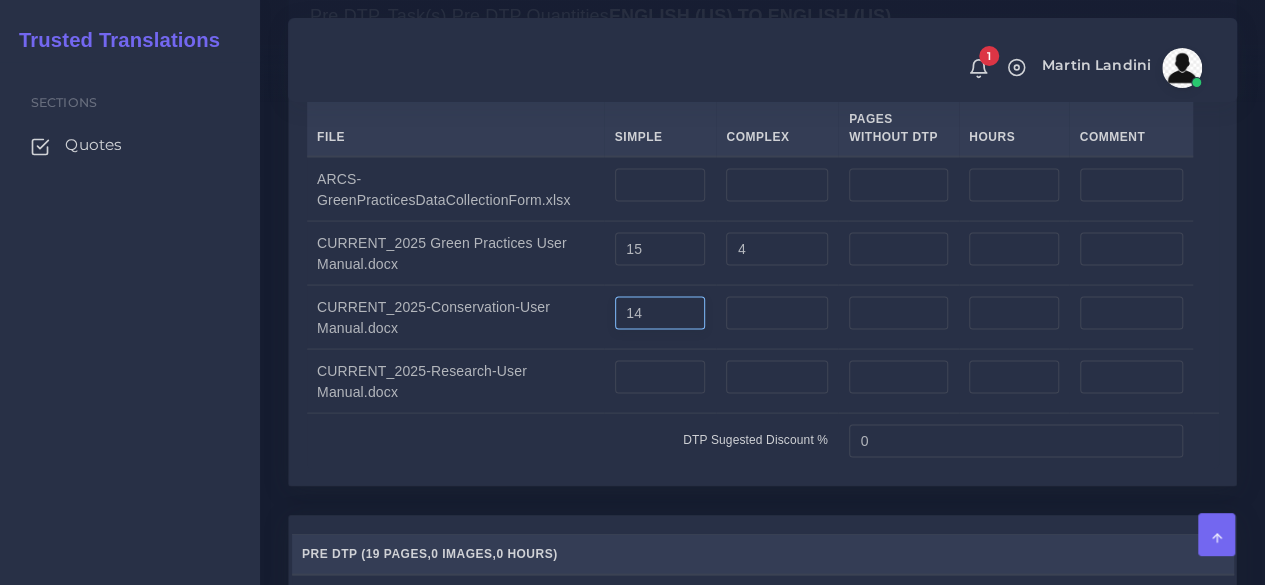 type on "14" 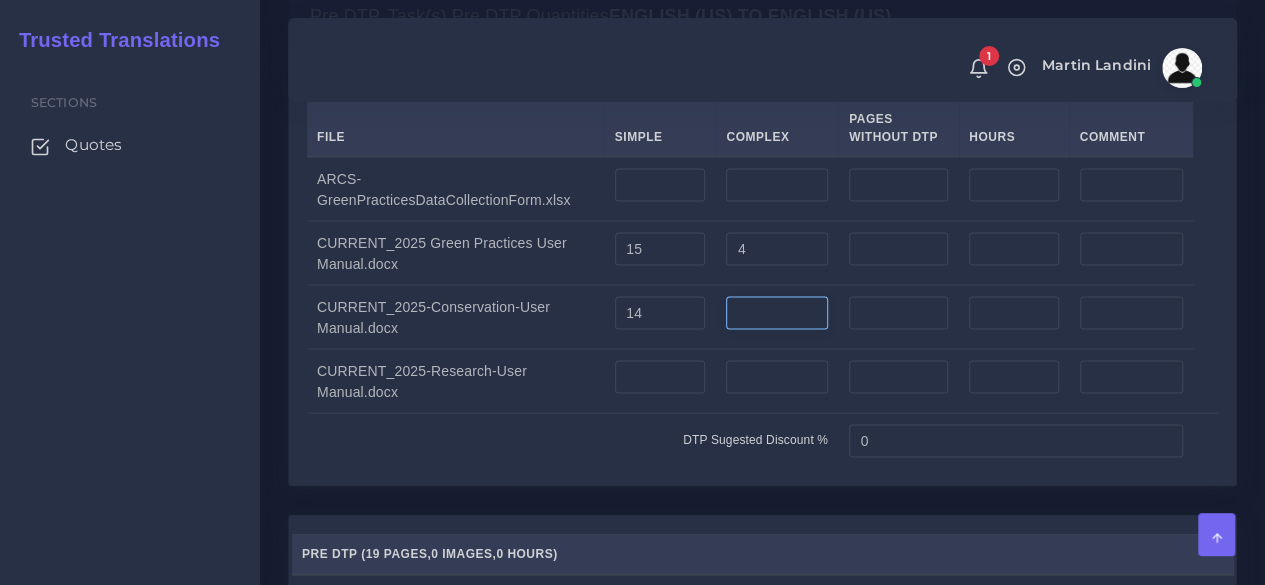 click at bounding box center [777, 314] 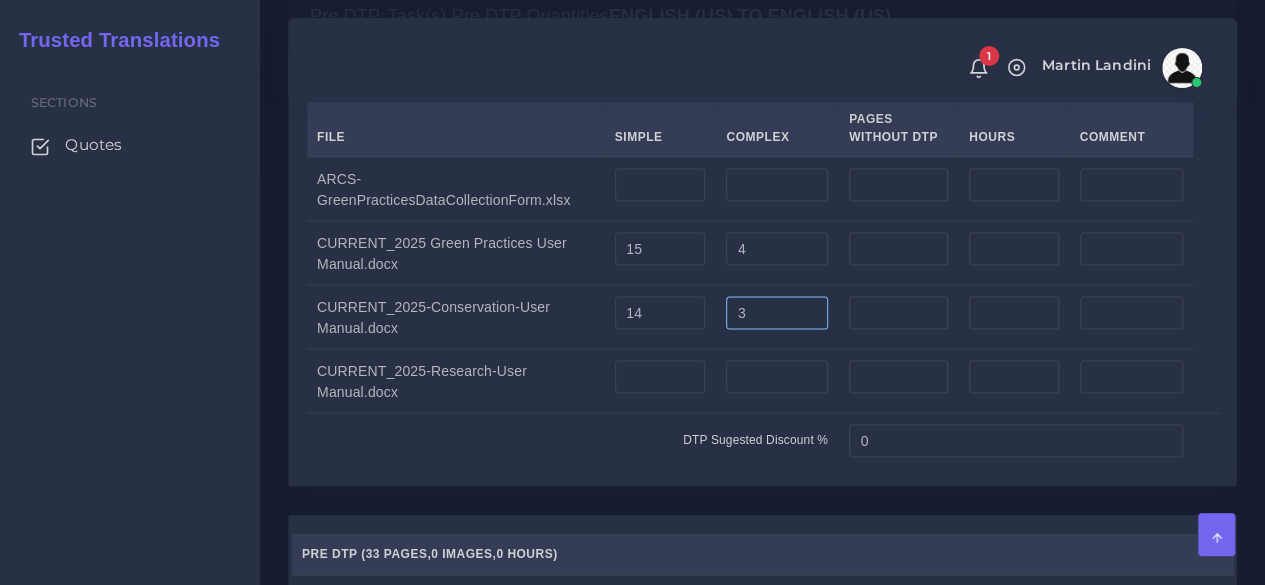 type on "3" 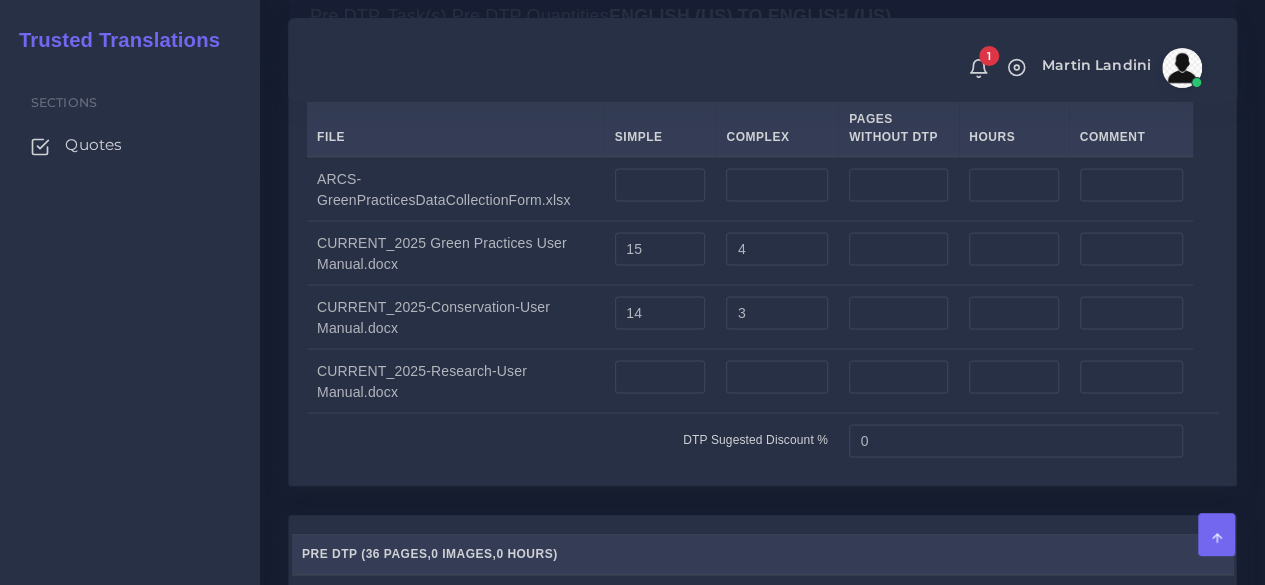 drag, startPoint x: 148, startPoint y: 364, endPoint x: 224, endPoint y: 366, distance: 76.02631 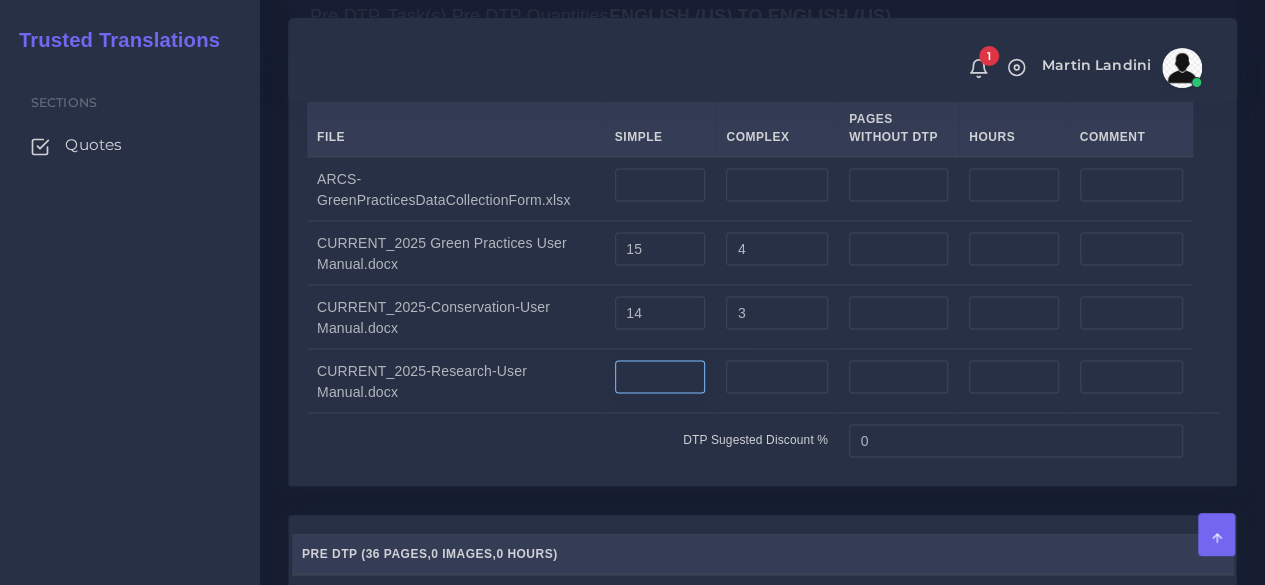 click at bounding box center [660, 378] 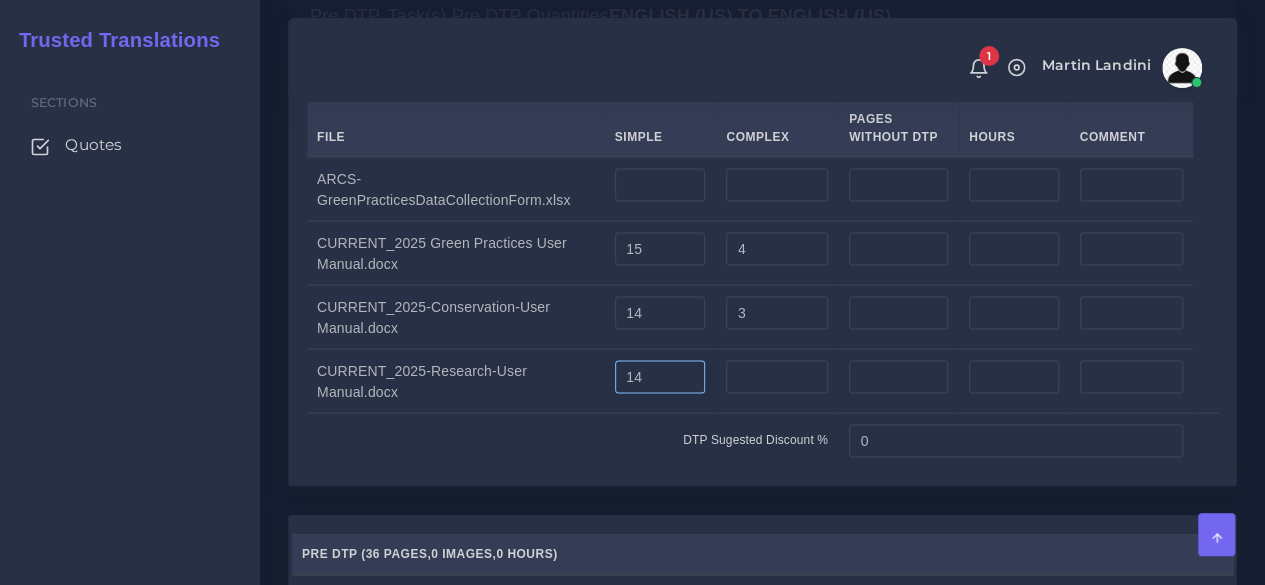 type on "14" 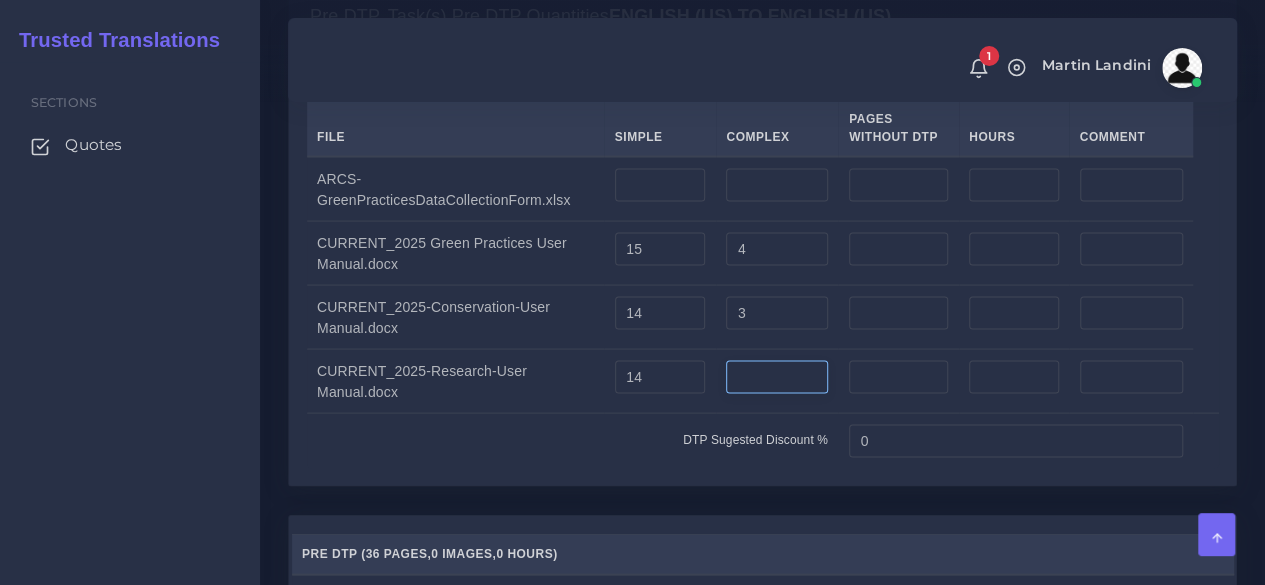 click at bounding box center [777, 378] 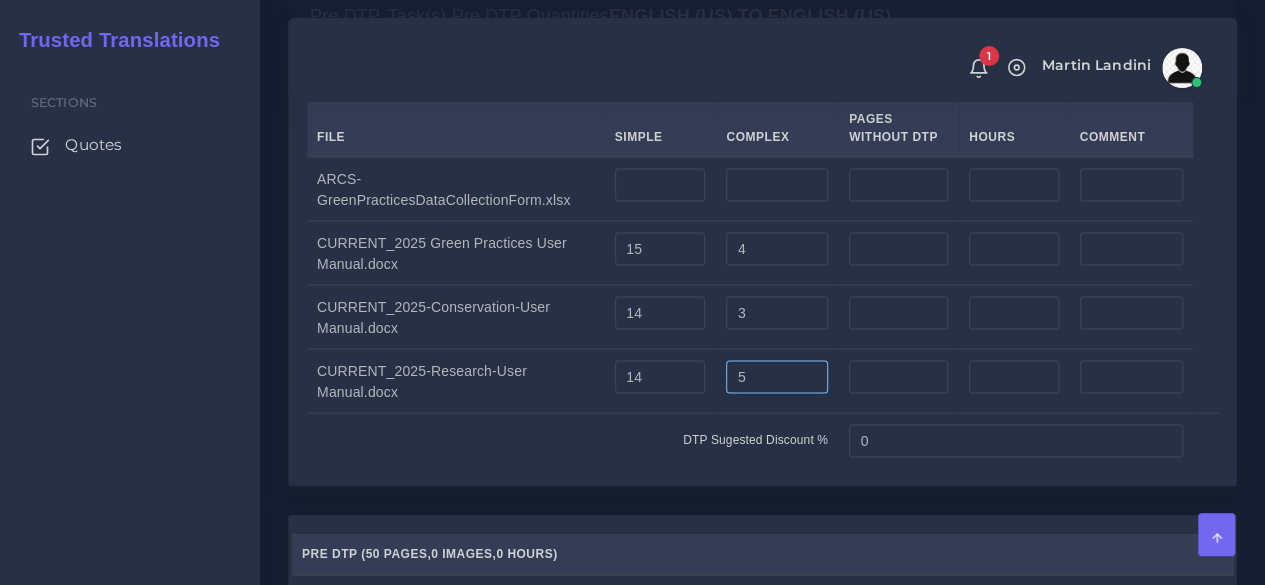 scroll, scrollTop: 2000, scrollLeft: 0, axis: vertical 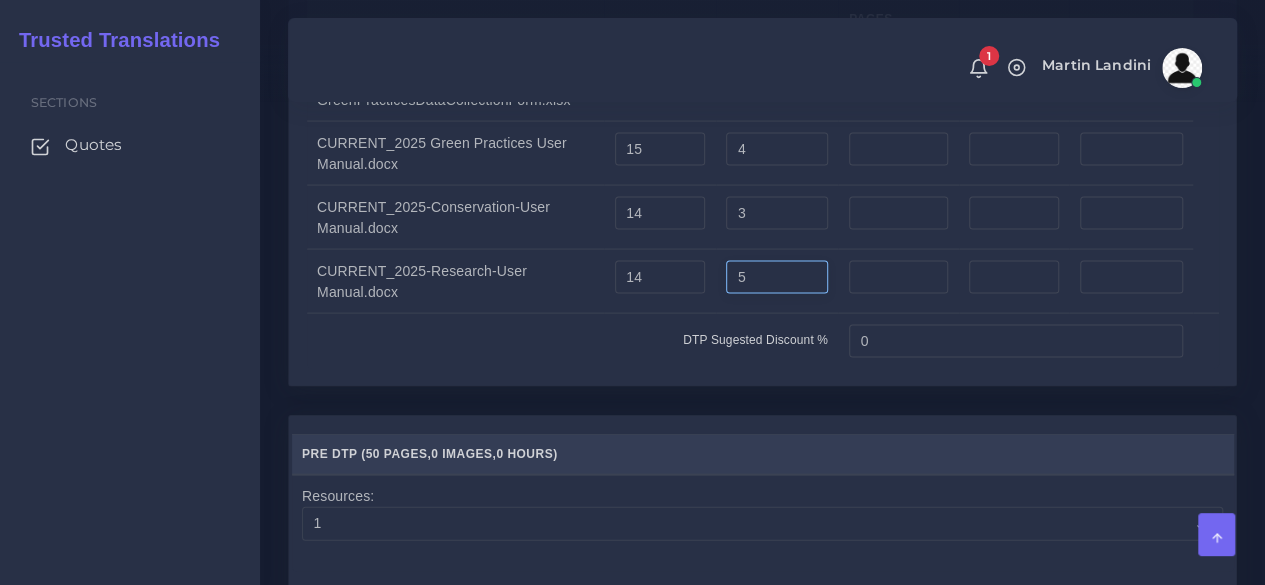 type on "5" 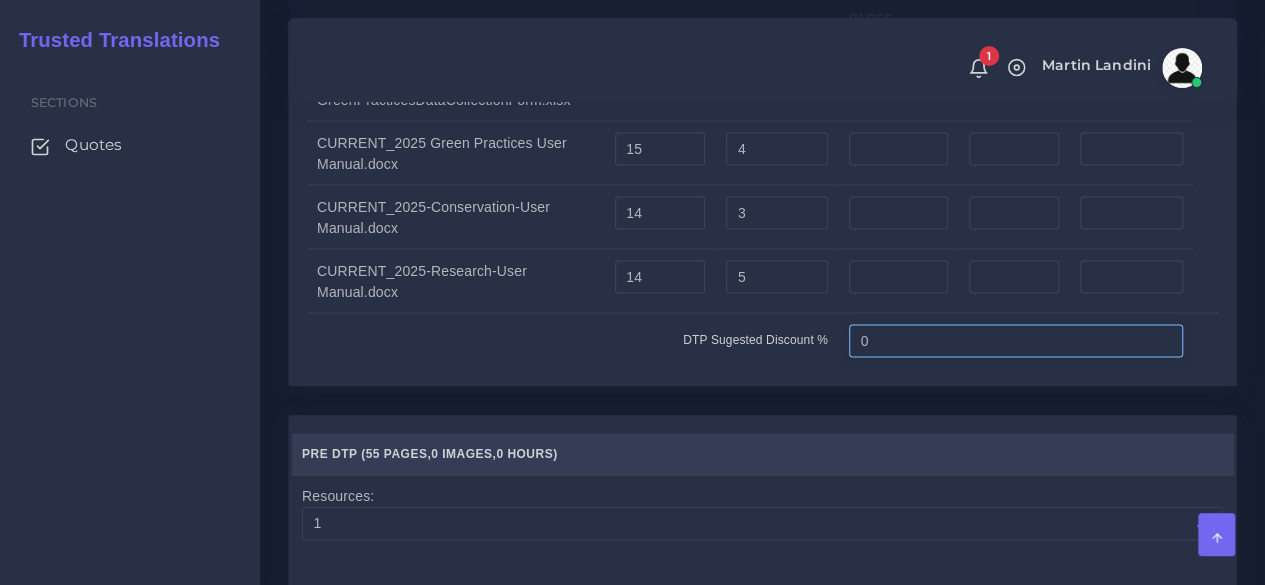 drag, startPoint x: 872, startPoint y: 329, endPoint x: 738, endPoint y: 334, distance: 134.09325 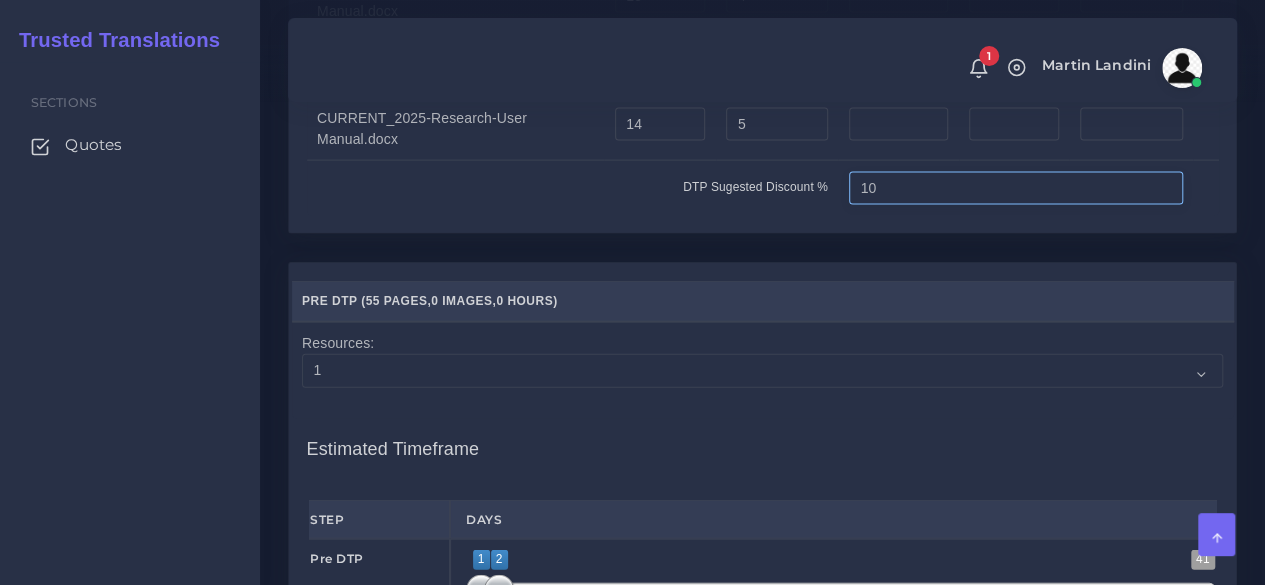 scroll, scrollTop: 2500, scrollLeft: 0, axis: vertical 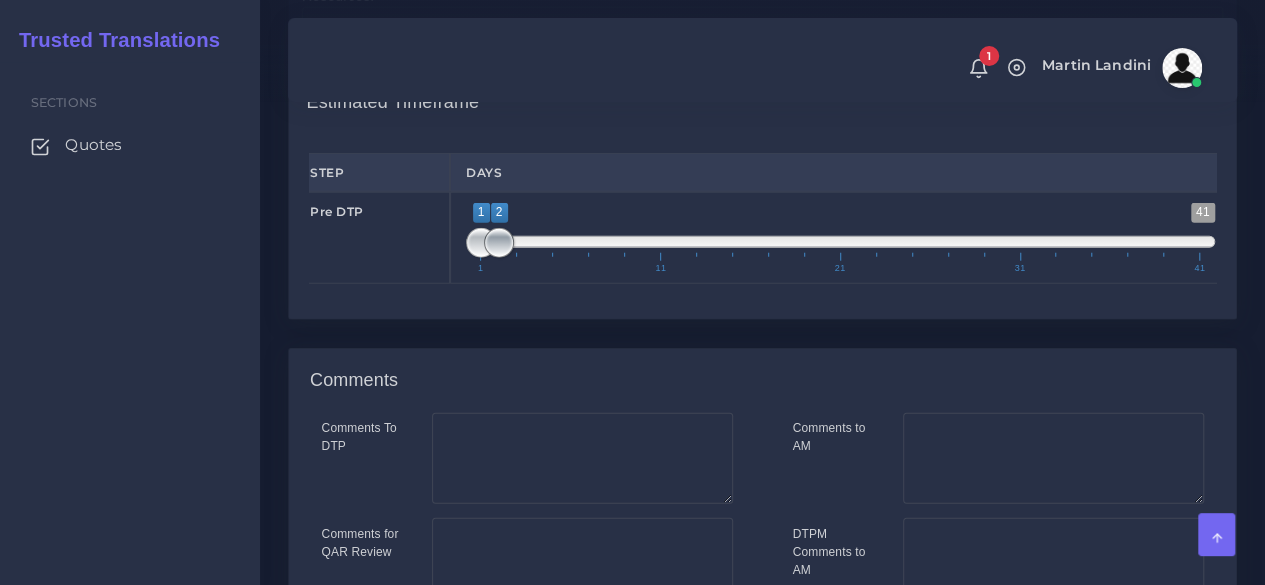 type on "10" 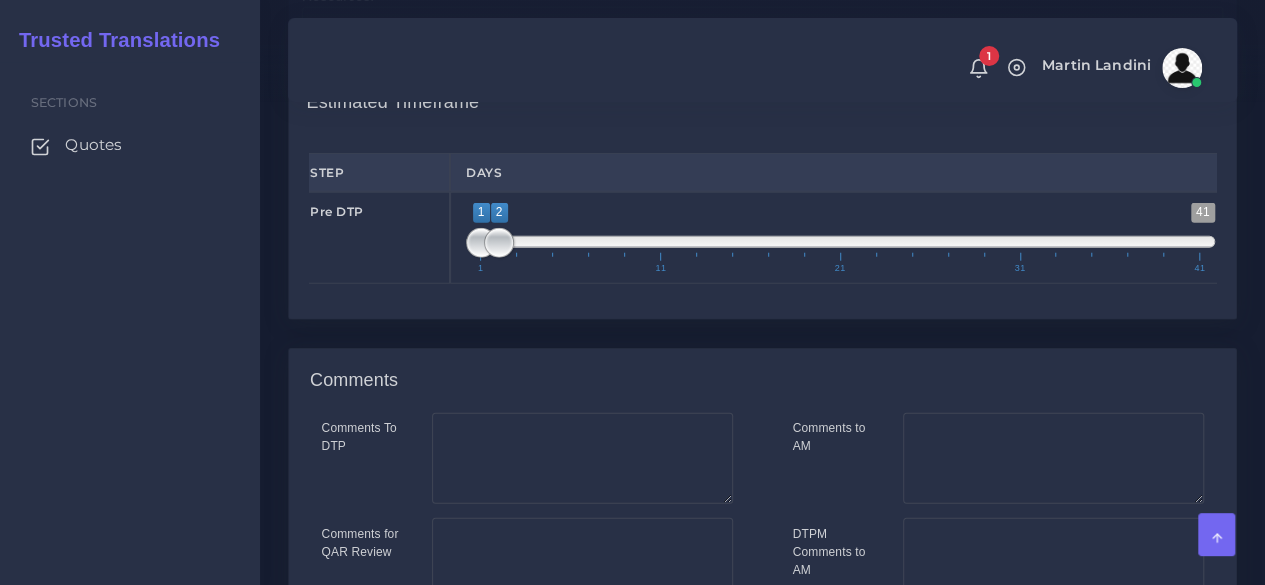 type on "1;1" 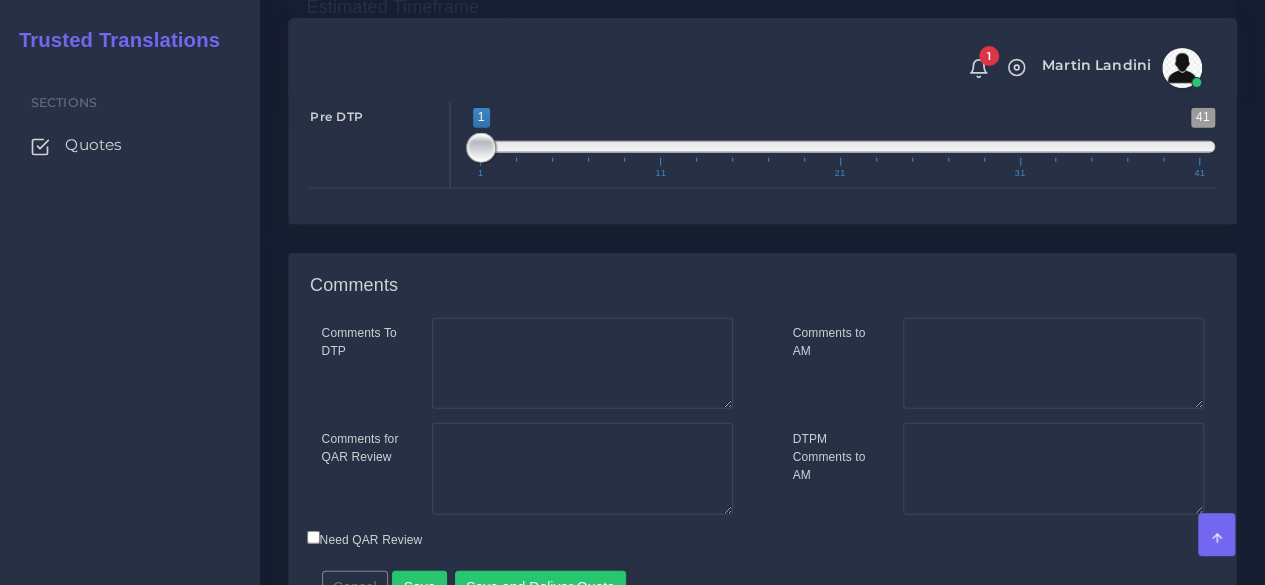 scroll, scrollTop: 2698, scrollLeft: 0, axis: vertical 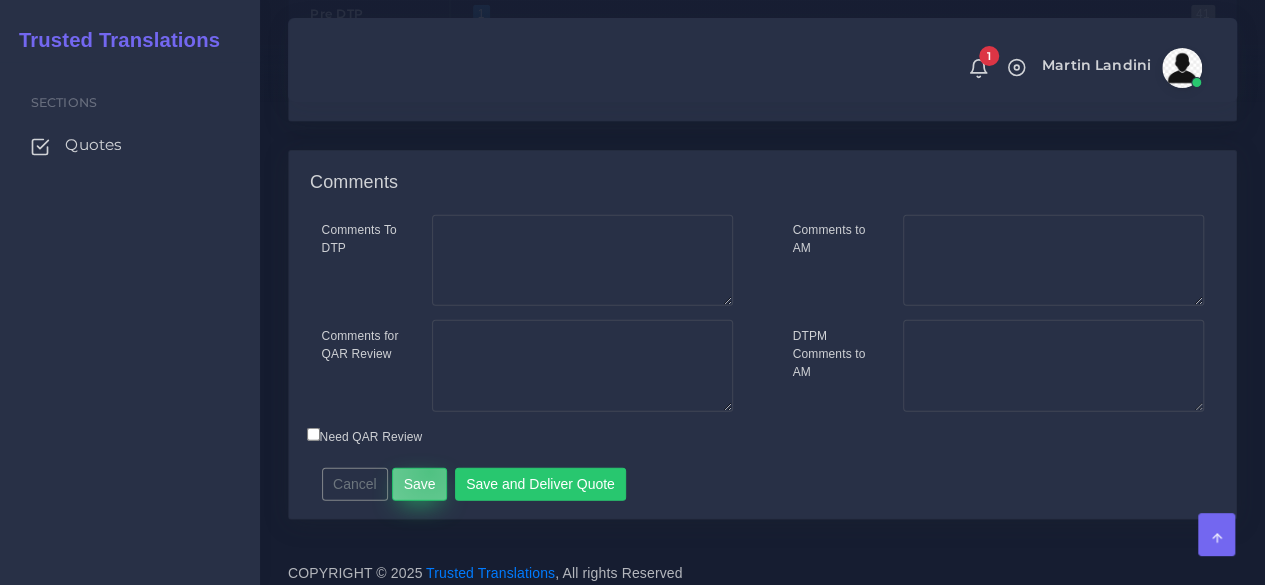 click on "Save" at bounding box center [419, 485] 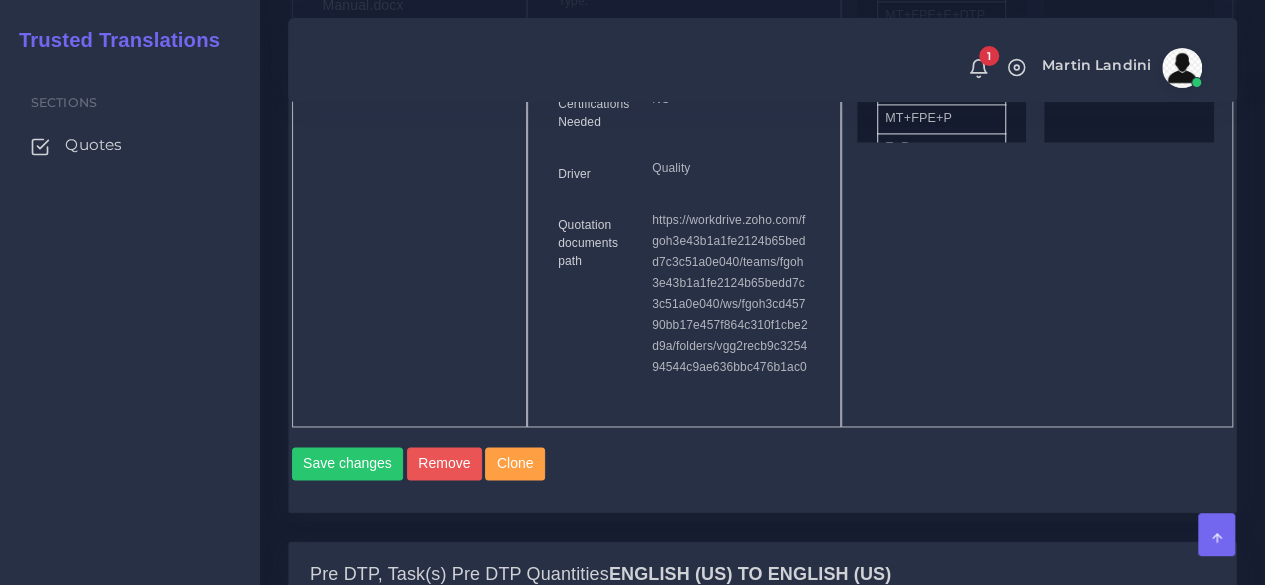 scroll, scrollTop: 900, scrollLeft: 0, axis: vertical 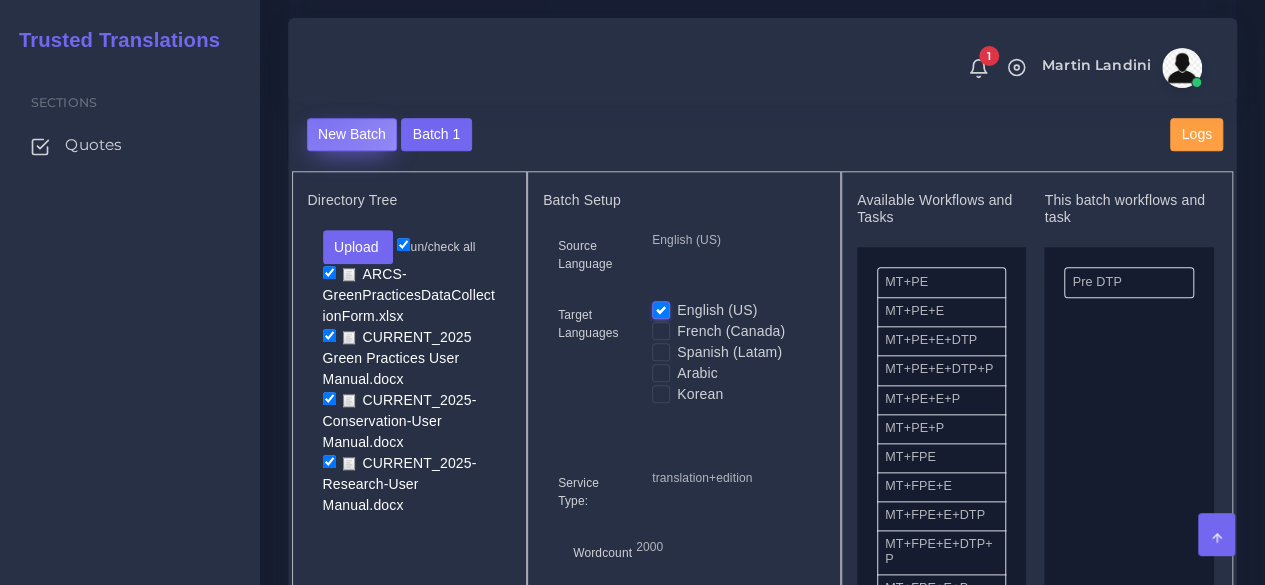 click on "New Batch" at bounding box center [352, 135] 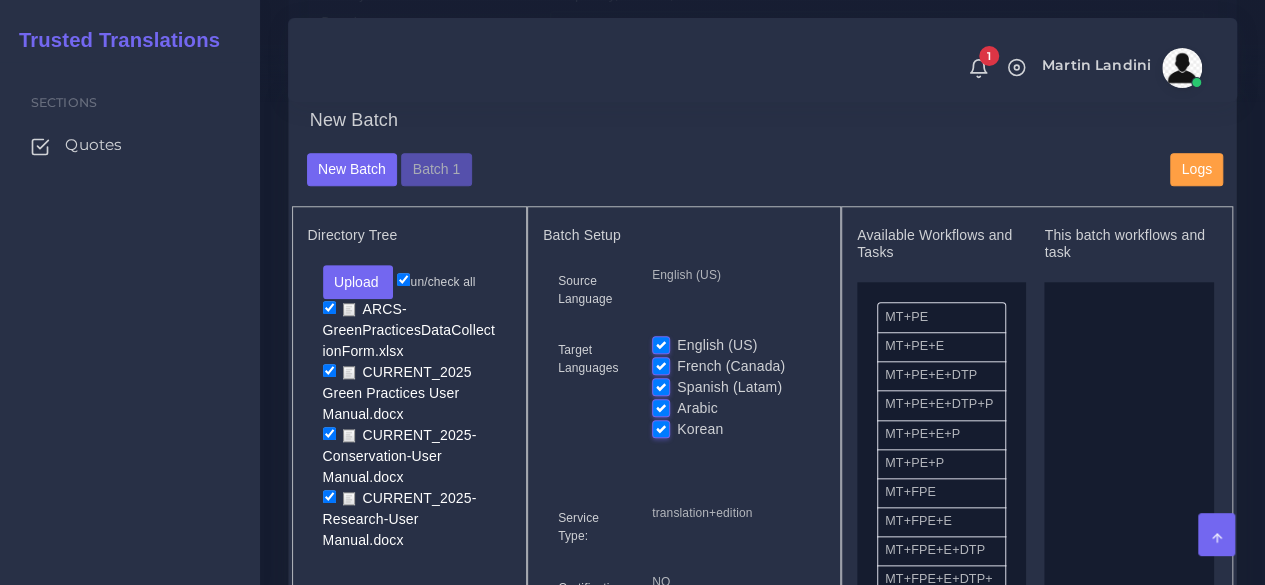scroll, scrollTop: 800, scrollLeft: 0, axis: vertical 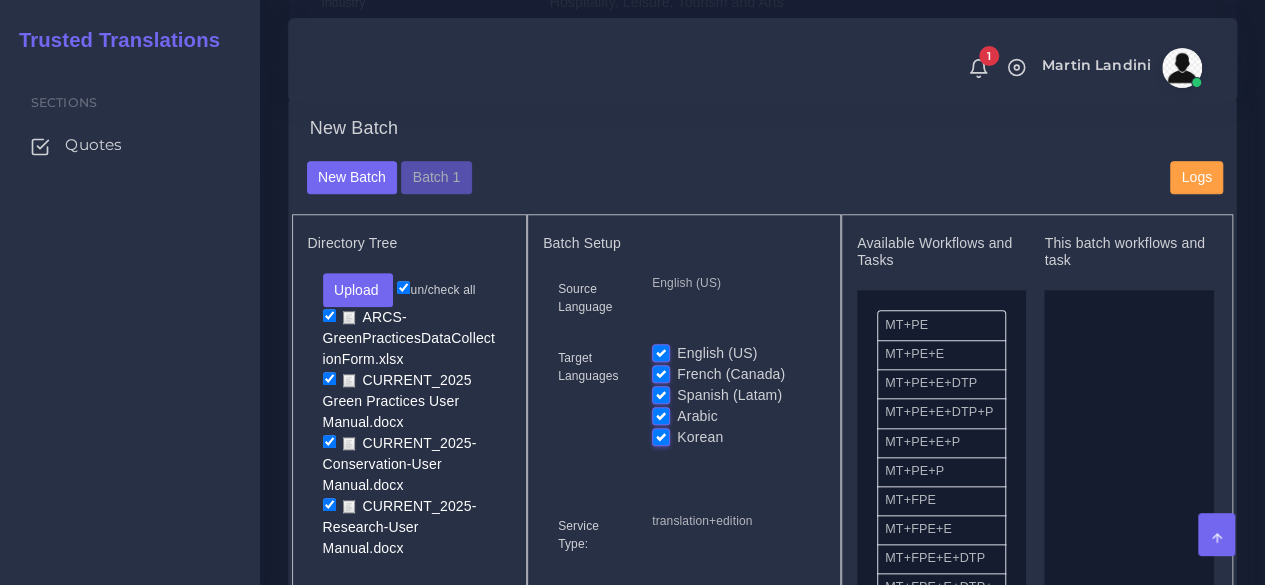 click on "English (US)" at bounding box center [717, 353] 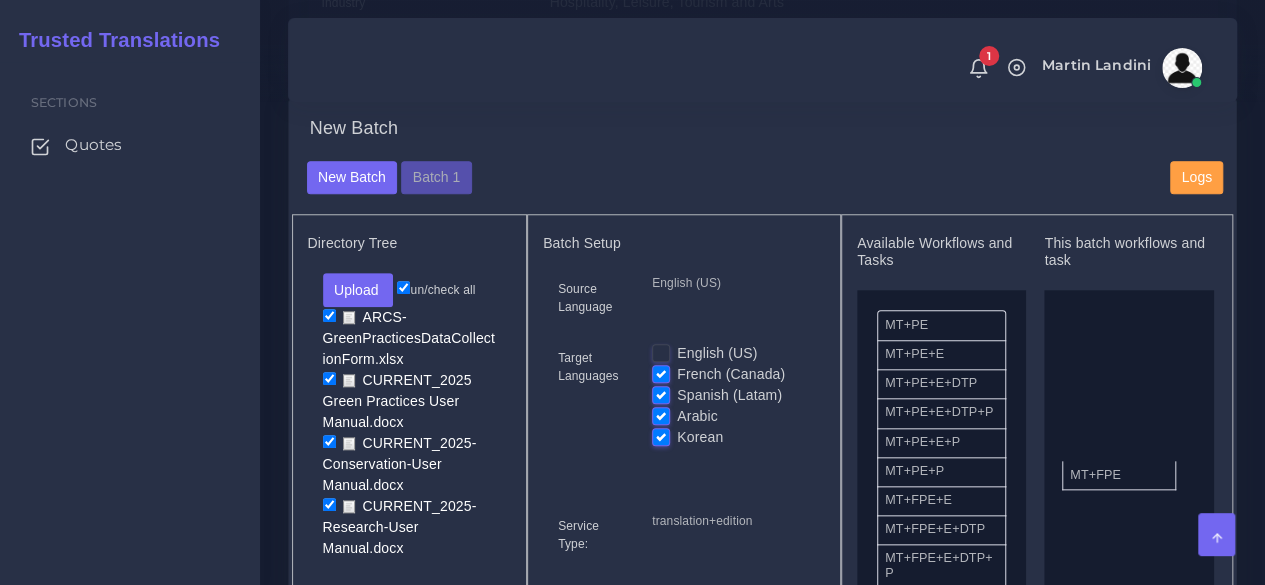 drag, startPoint x: 950, startPoint y: 511, endPoint x: 1135, endPoint y: 473, distance: 188.86238 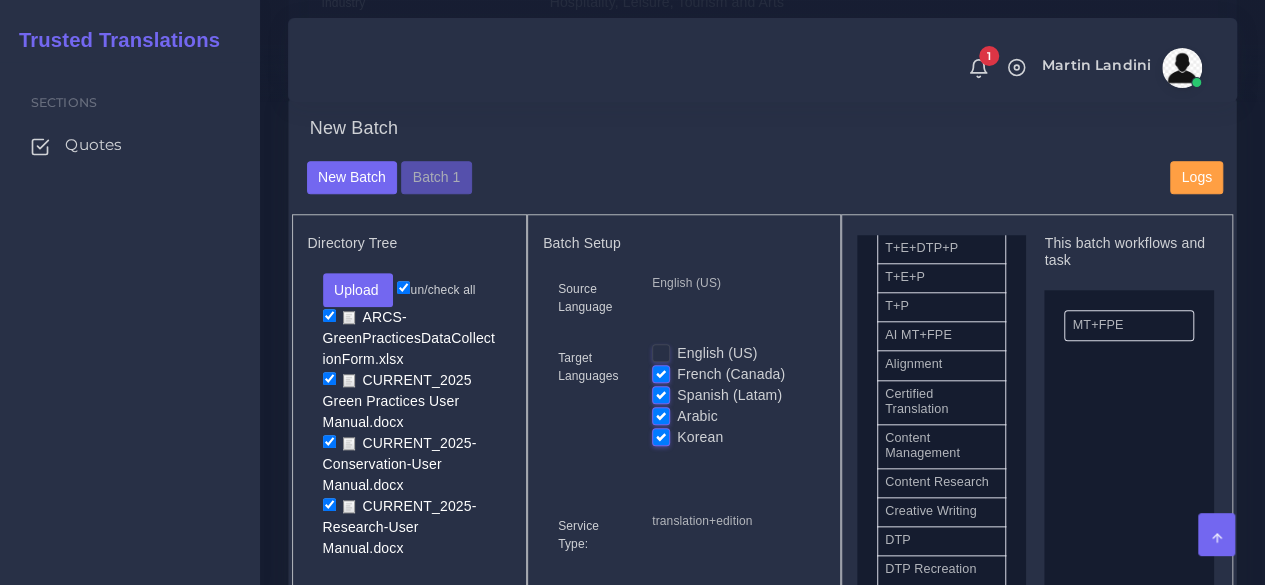 scroll, scrollTop: 600, scrollLeft: 0, axis: vertical 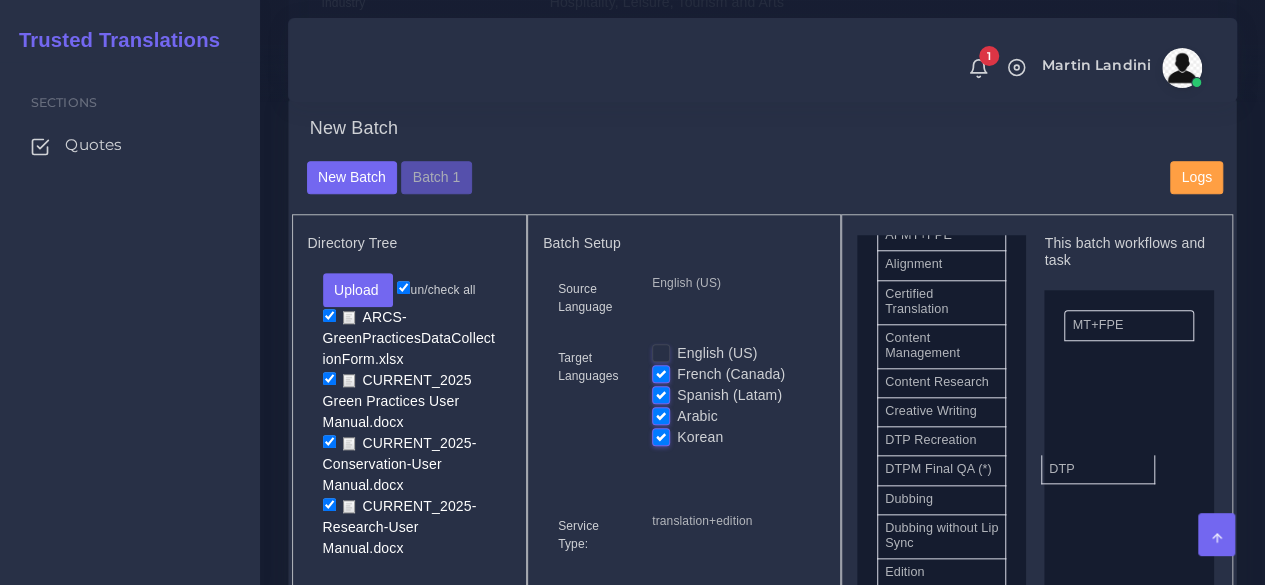 drag, startPoint x: 962, startPoint y: 462, endPoint x: 1126, endPoint y: 468, distance: 164.10973 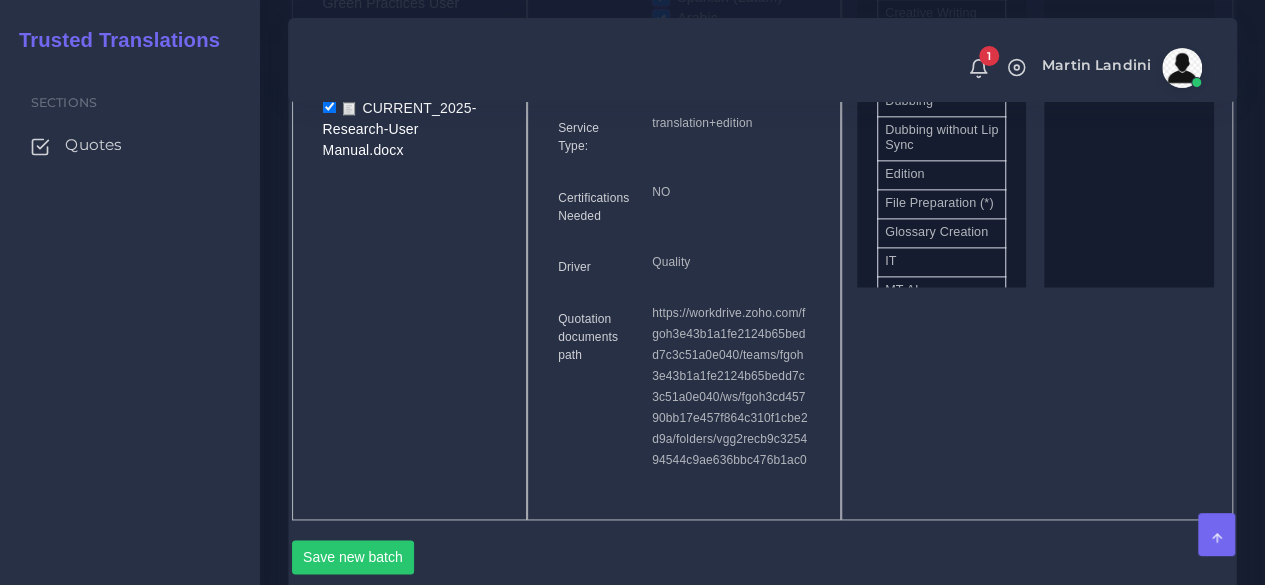 scroll, scrollTop: 1200, scrollLeft: 0, axis: vertical 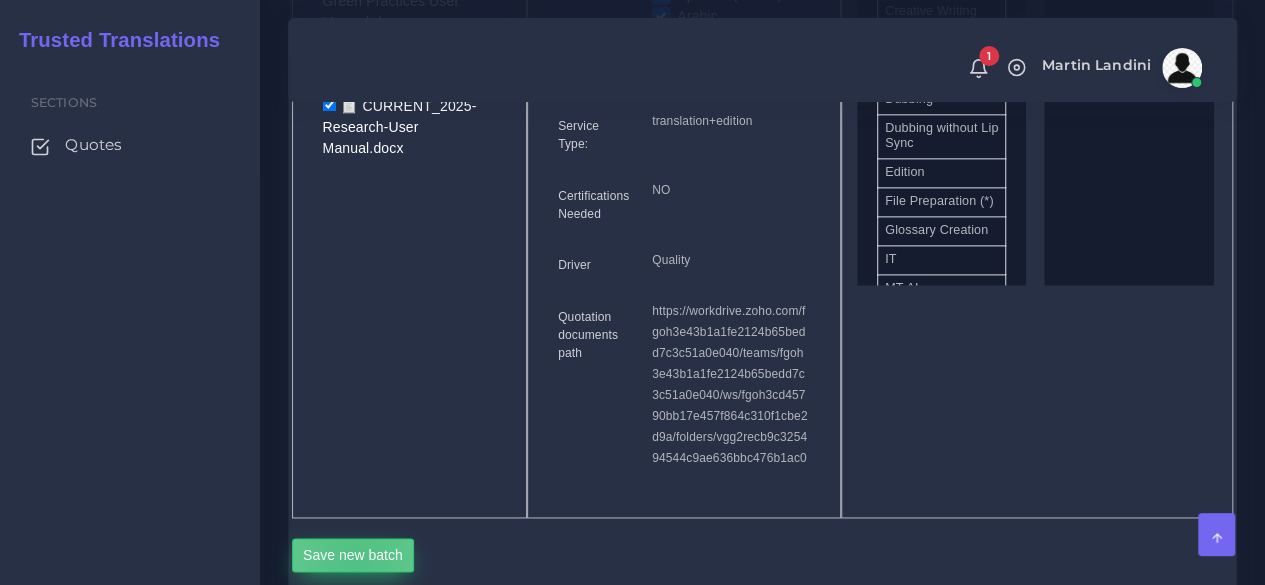 click on "Save new batch" at bounding box center (353, 555) 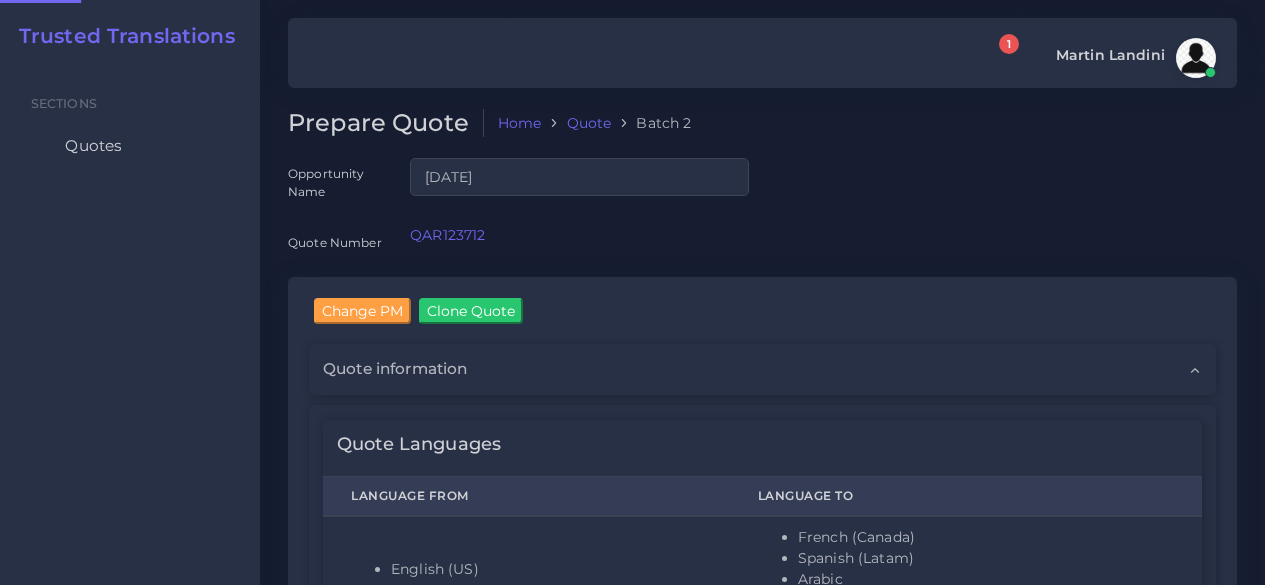 type 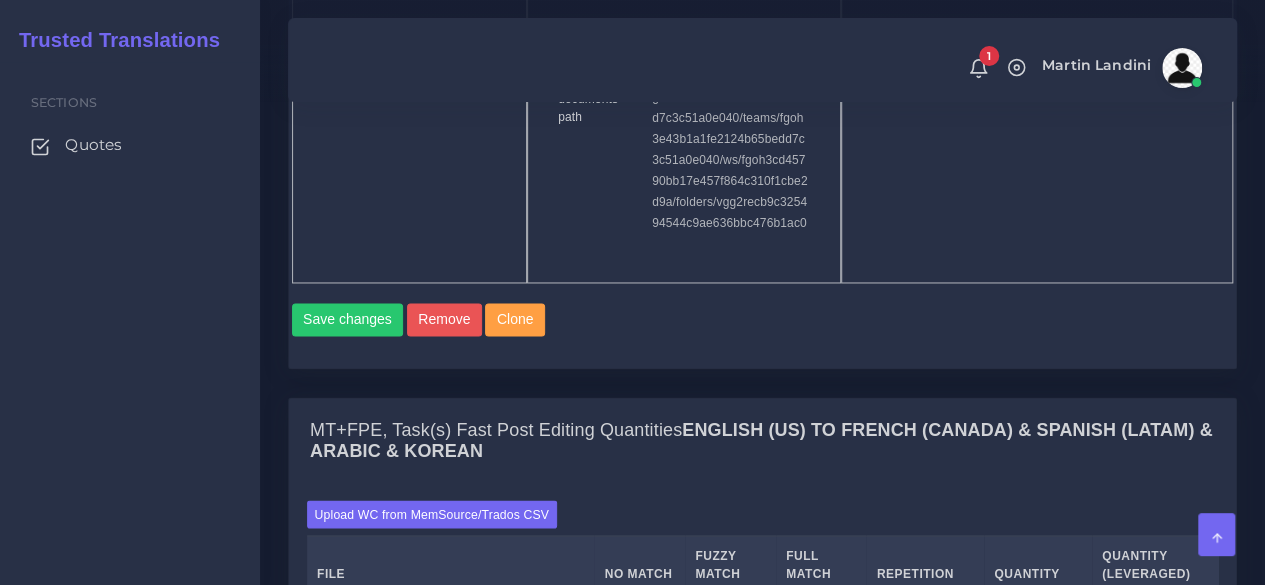 scroll, scrollTop: 1800, scrollLeft: 0, axis: vertical 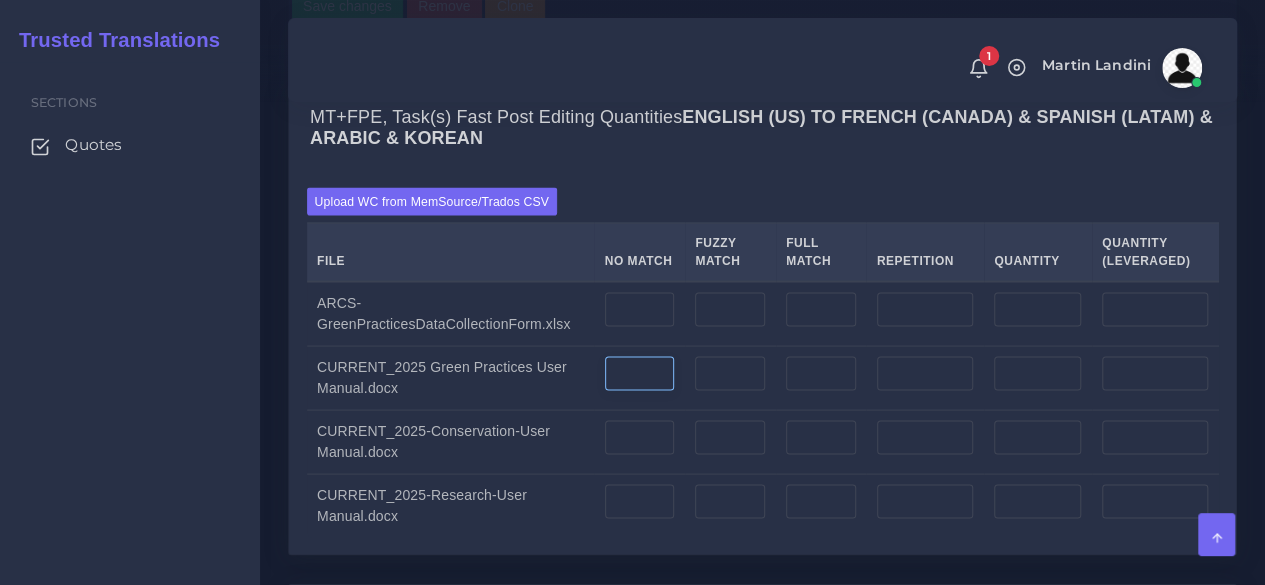 click at bounding box center [640, 373] 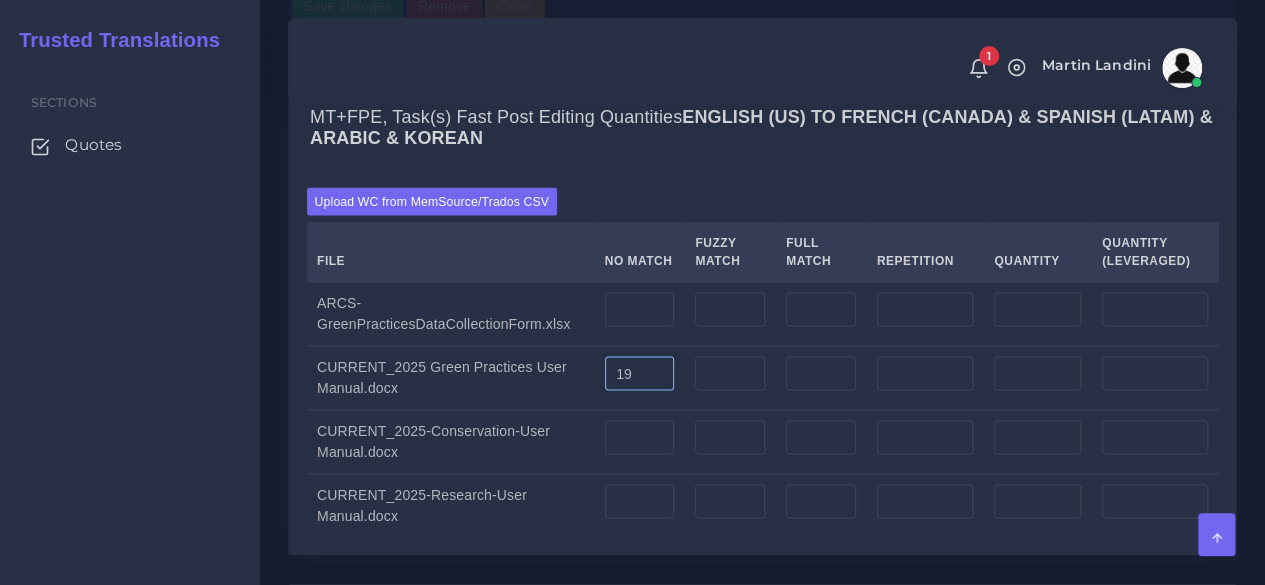 type on "19" 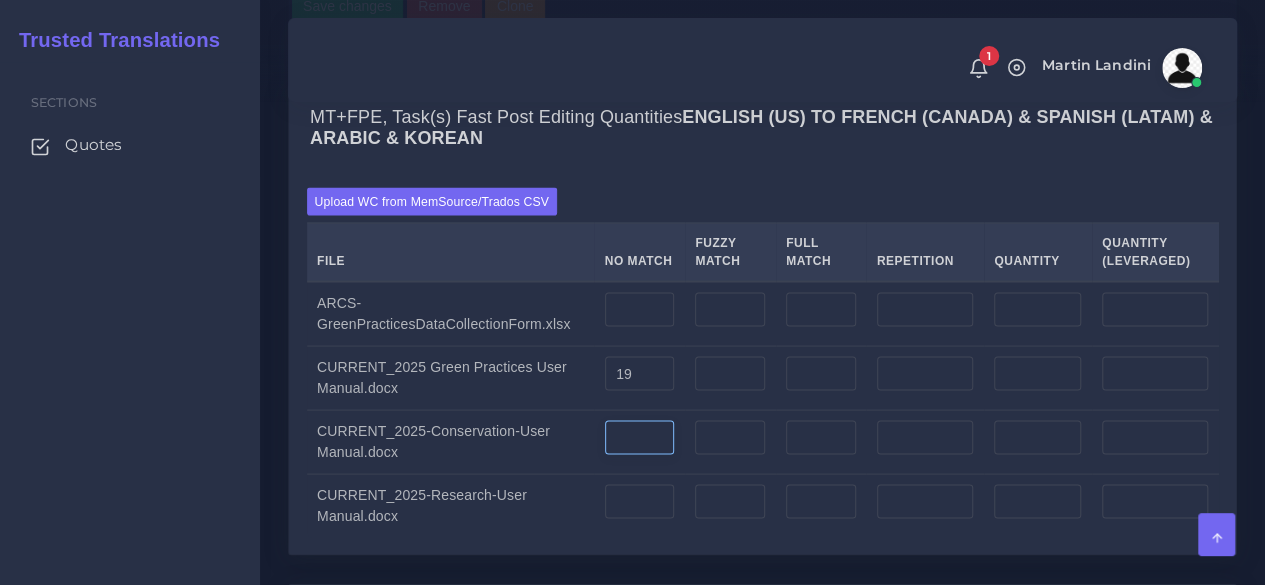 type on "19" 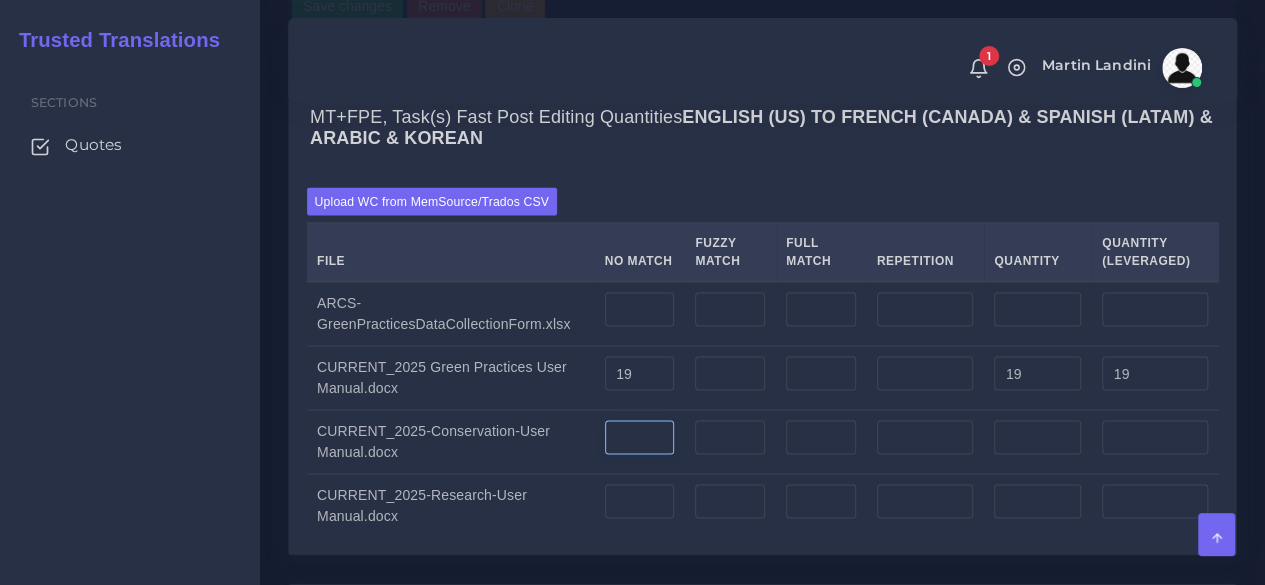 click at bounding box center [640, 437] 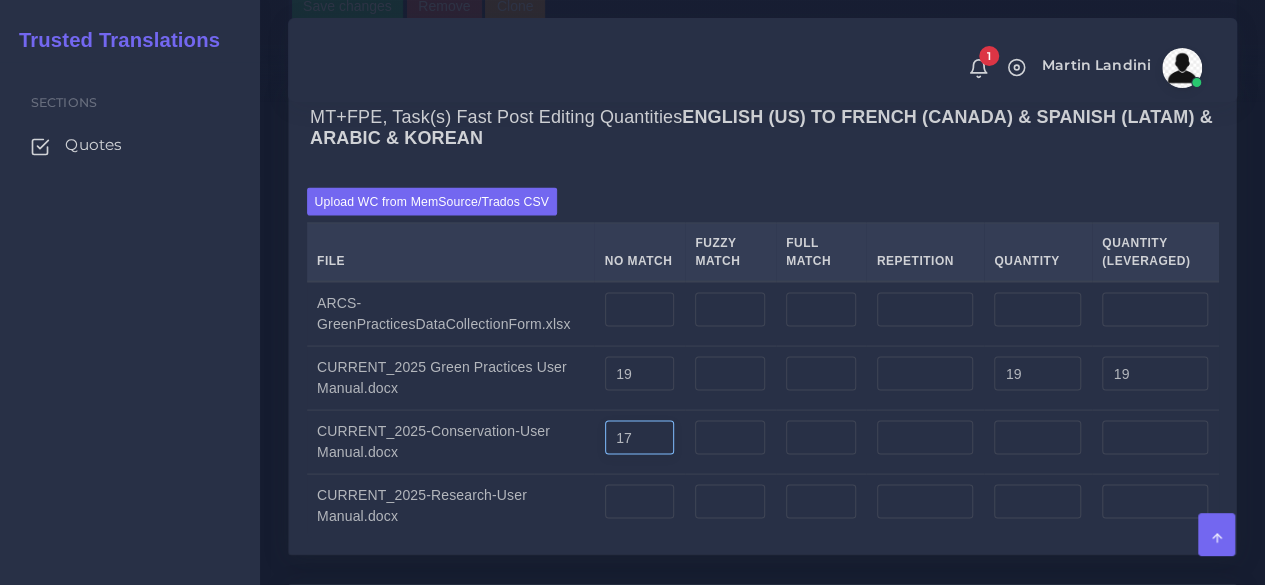 type on "17" 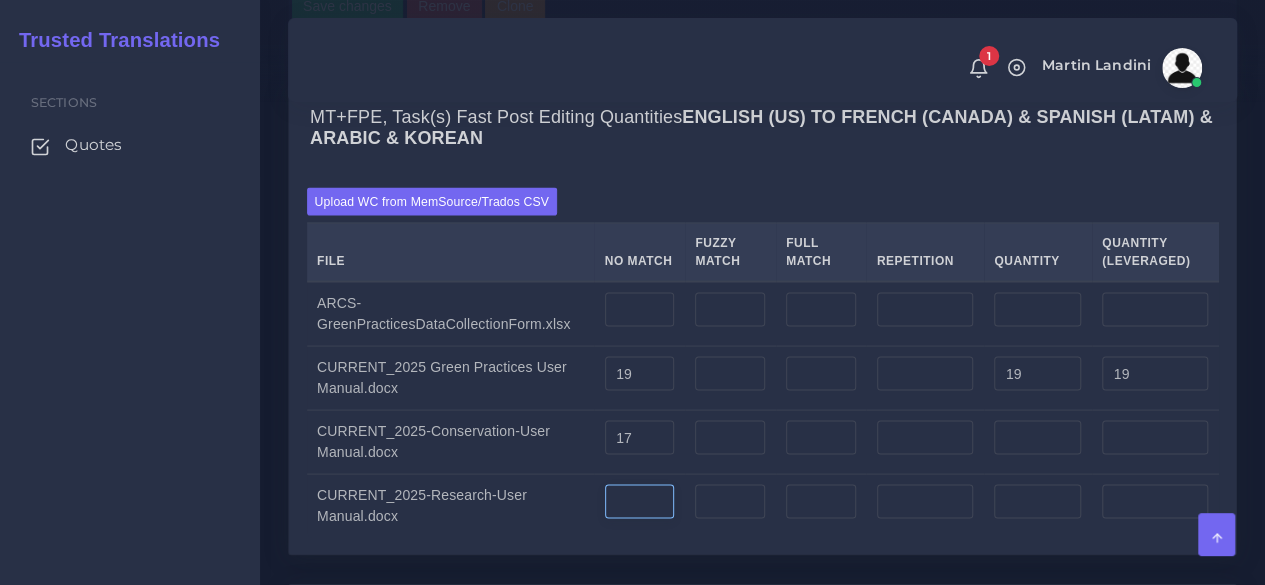 type on "17" 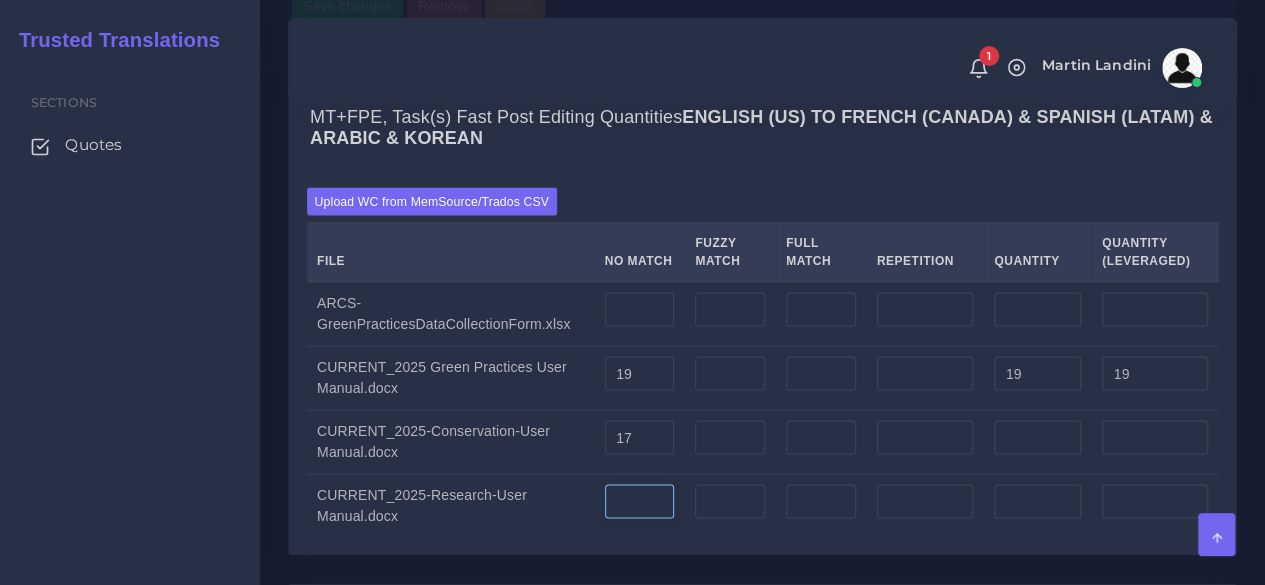 type on "17" 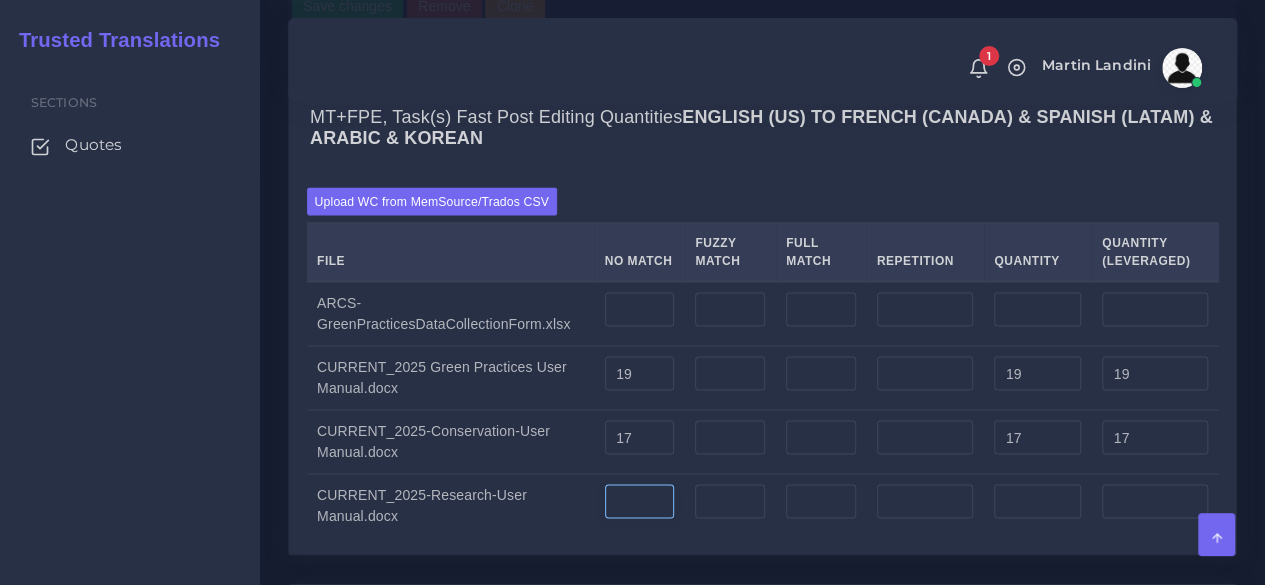 click at bounding box center [640, 501] 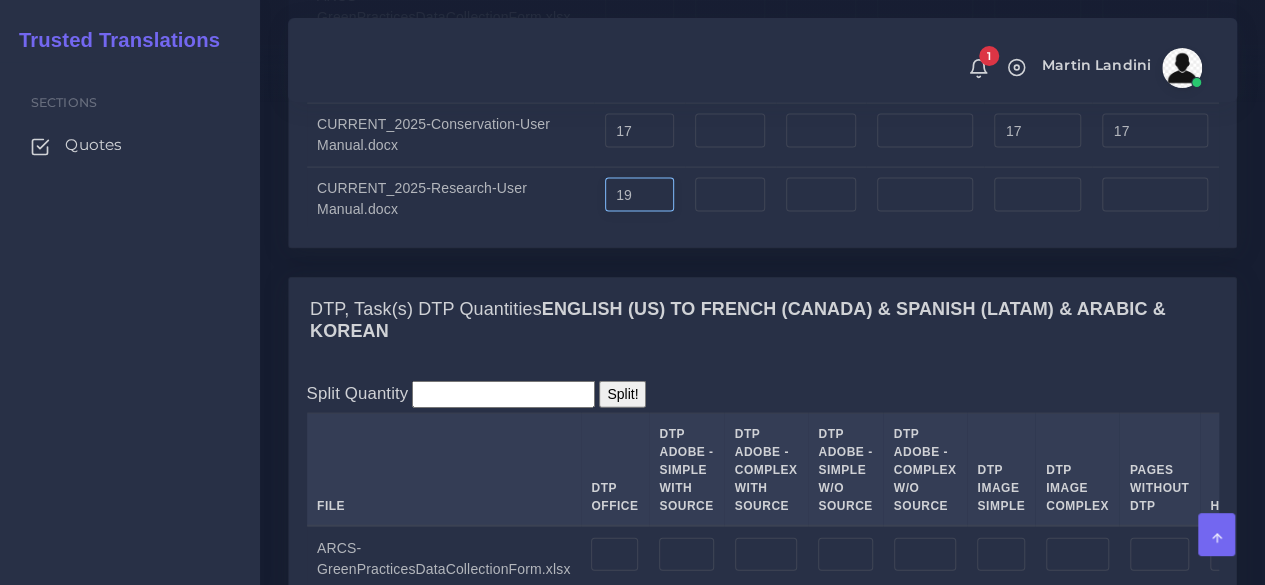 scroll, scrollTop: 1900, scrollLeft: 0, axis: vertical 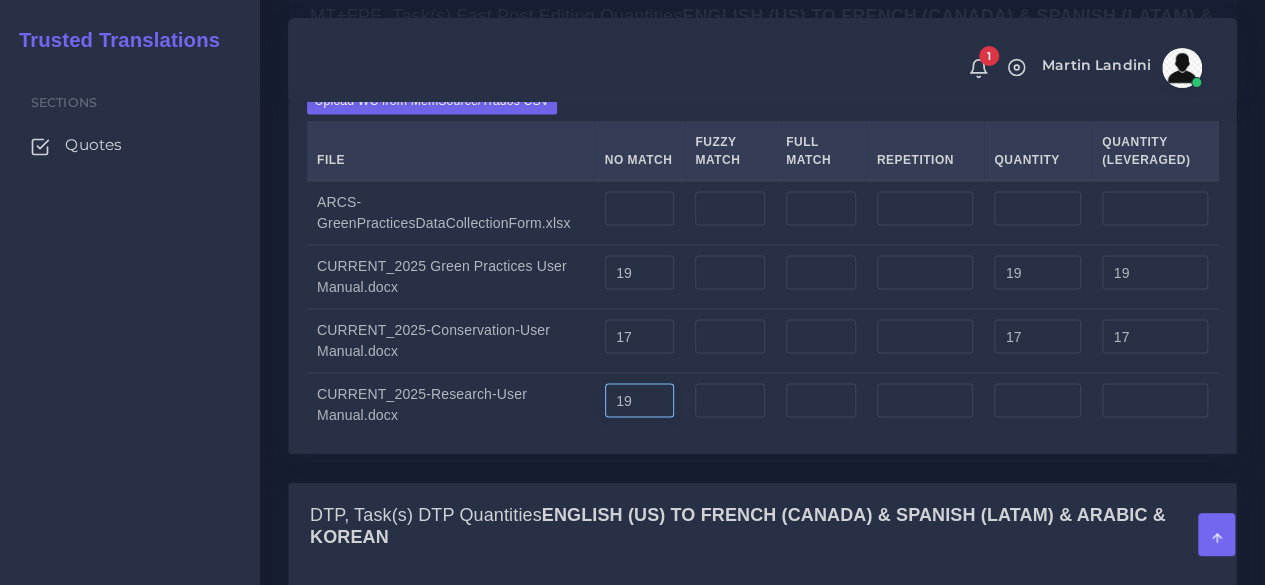 type on "19" 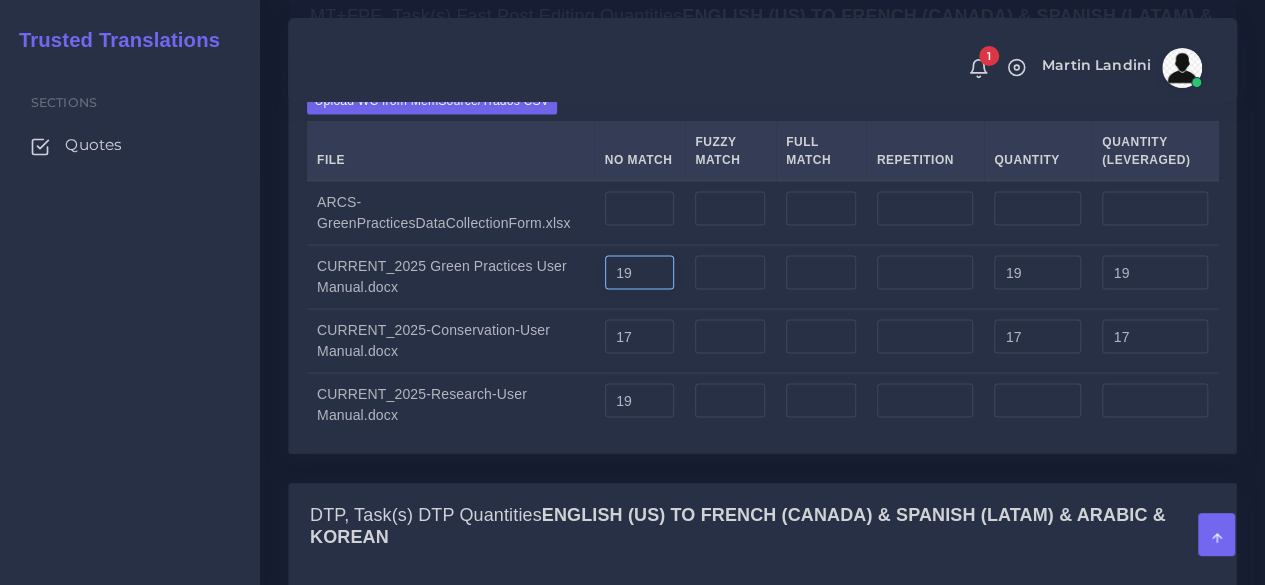 type on "19" 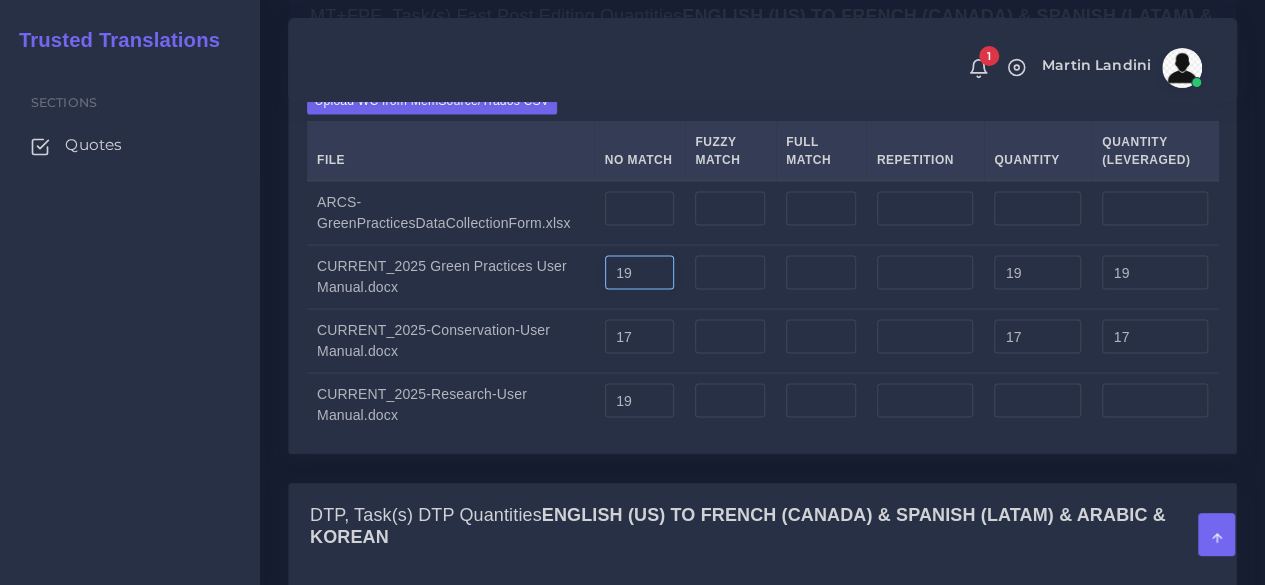 type on "19" 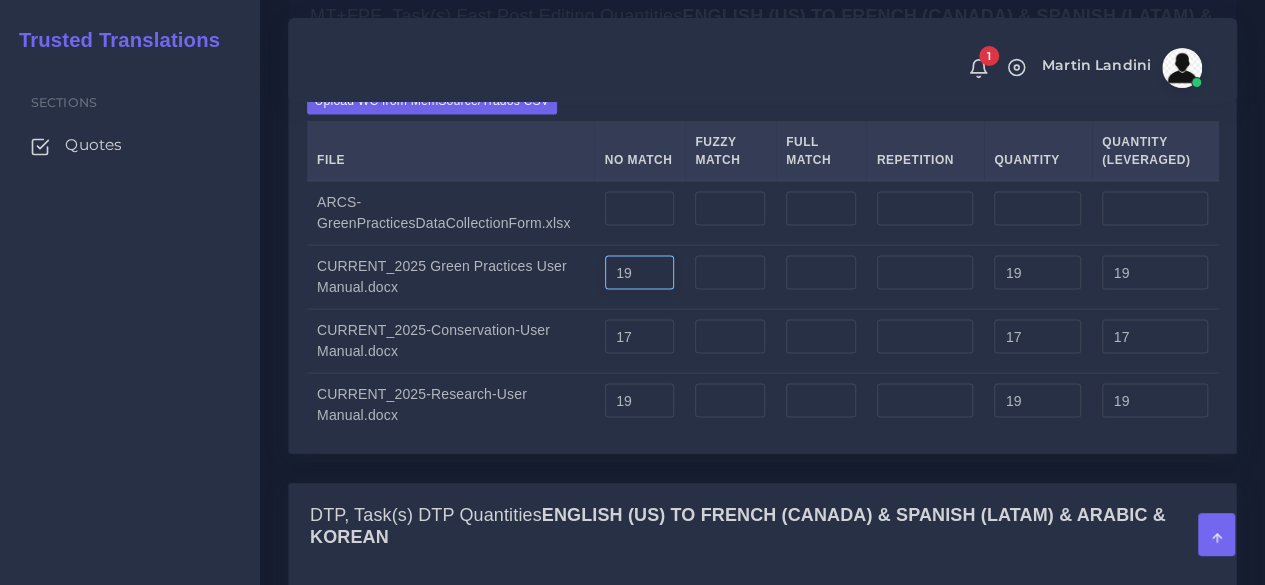 drag, startPoint x: 628, startPoint y: 275, endPoint x: 526, endPoint y: 275, distance: 102 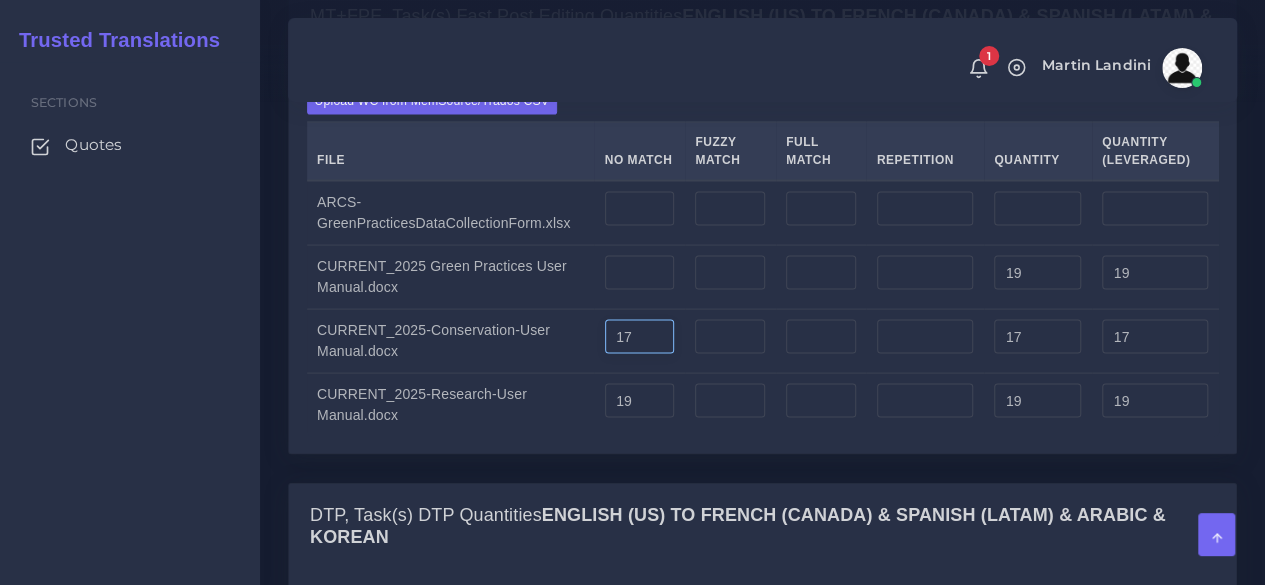 type on "0" 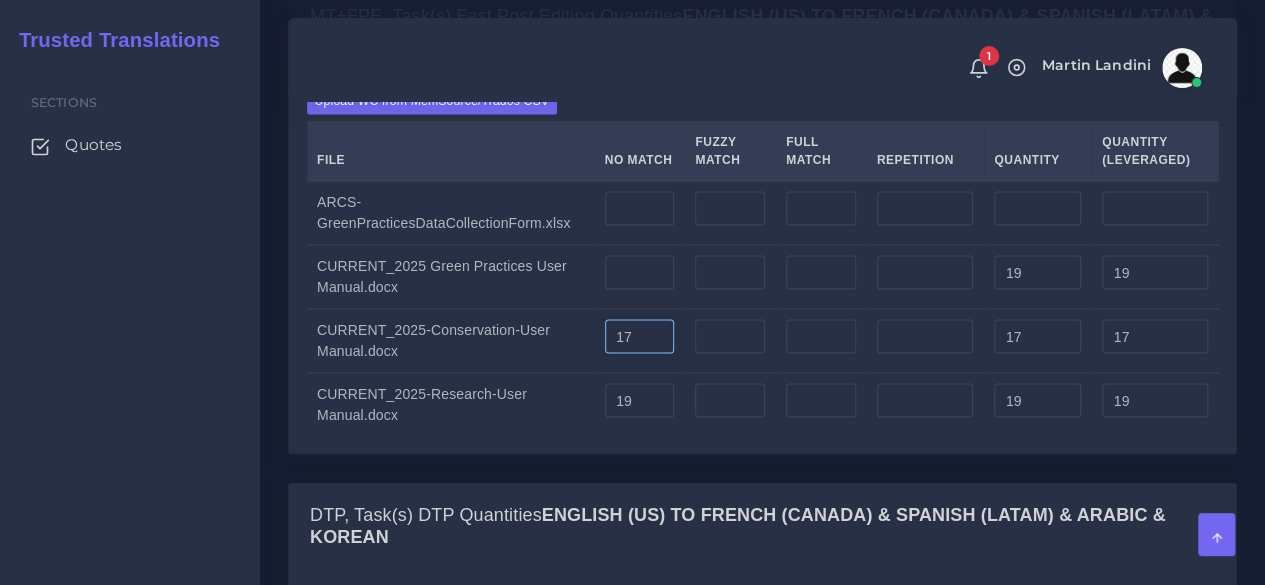 type on "0" 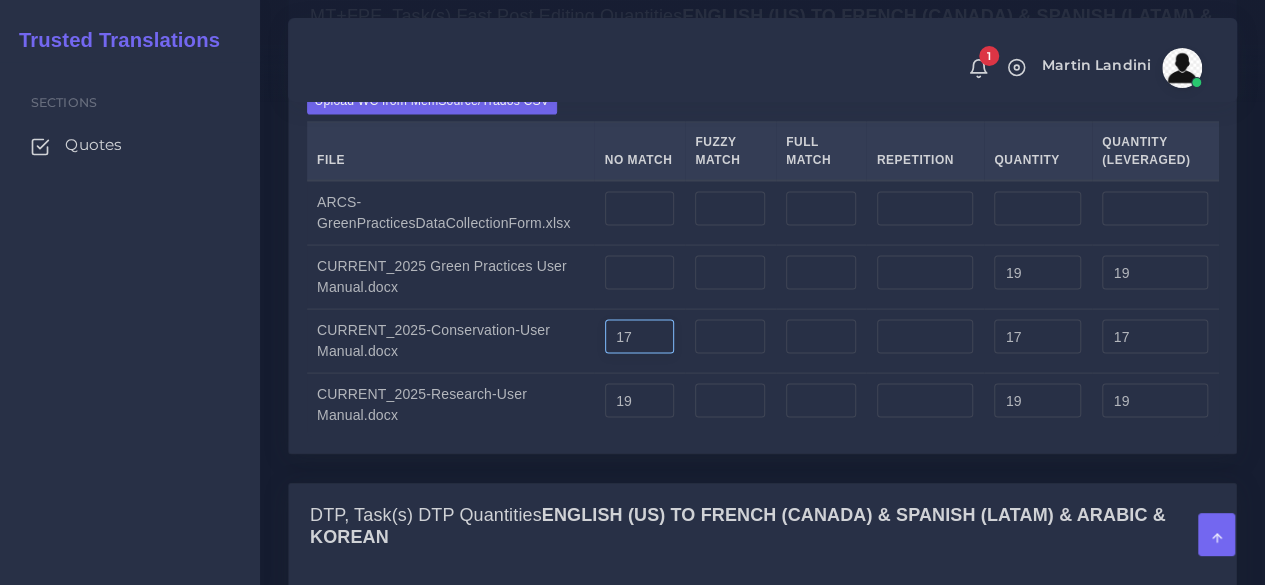 type on "0" 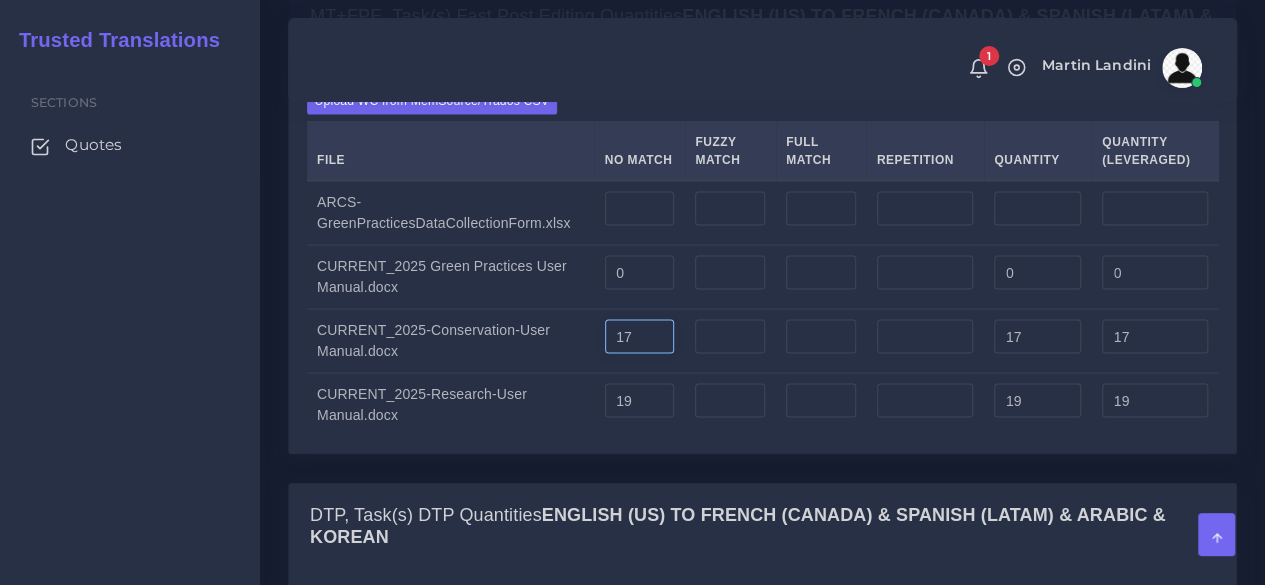 drag, startPoint x: 649, startPoint y: 349, endPoint x: 580, endPoint y: 342, distance: 69.354164 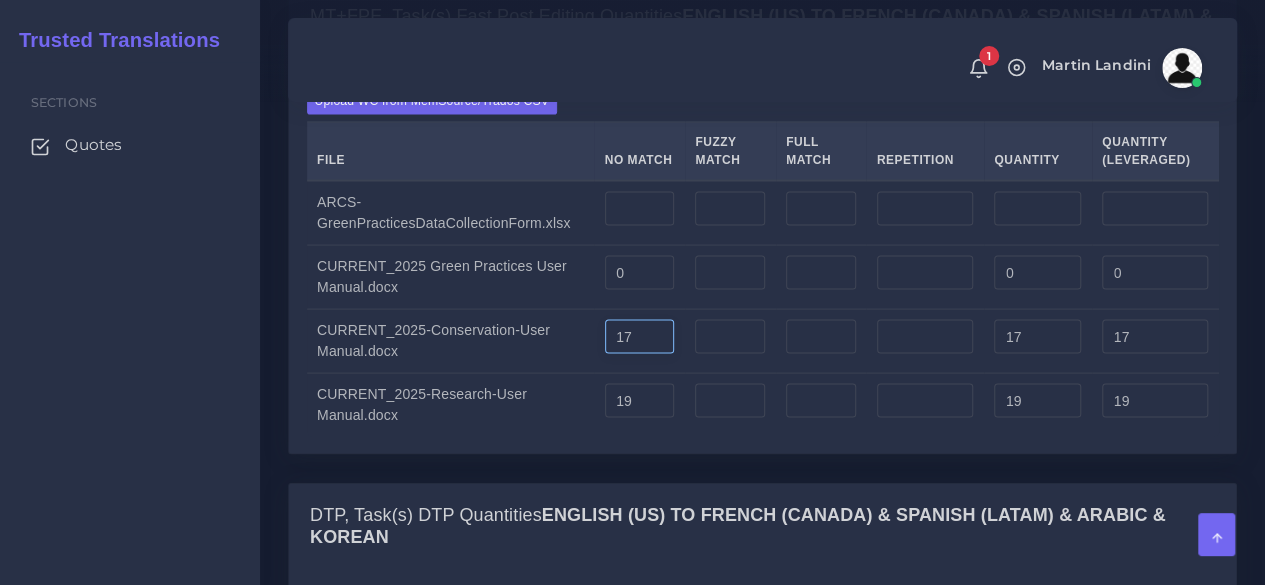 click on "CURRENT_2025-Conservation-User Manual.docx
17
17
17" at bounding box center [763, 341] 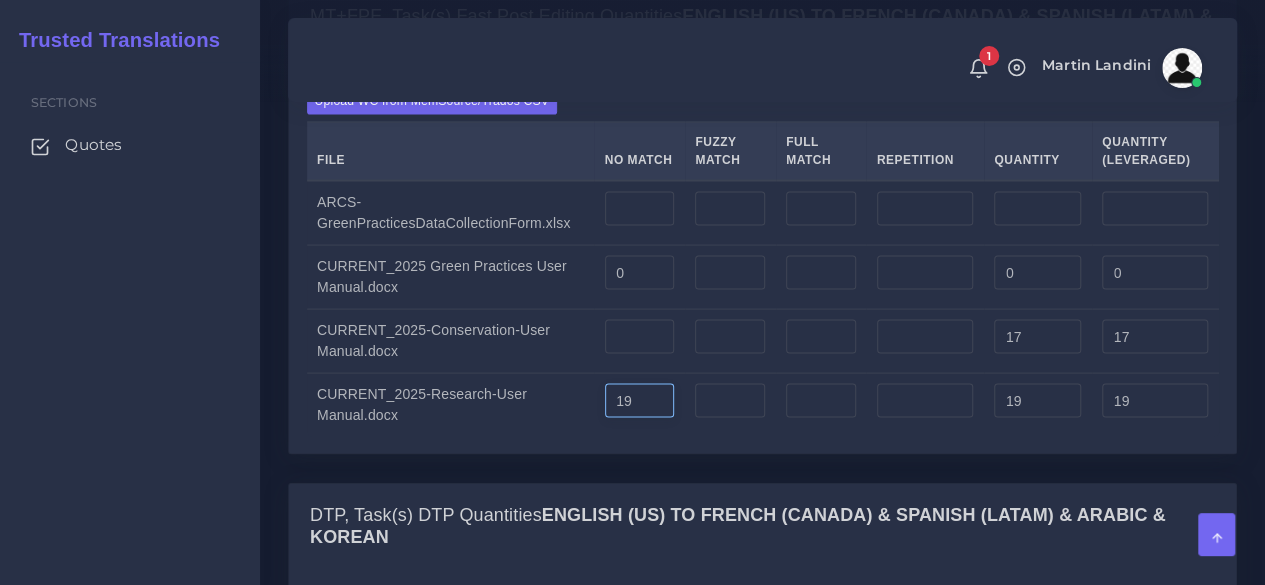 type on "0" 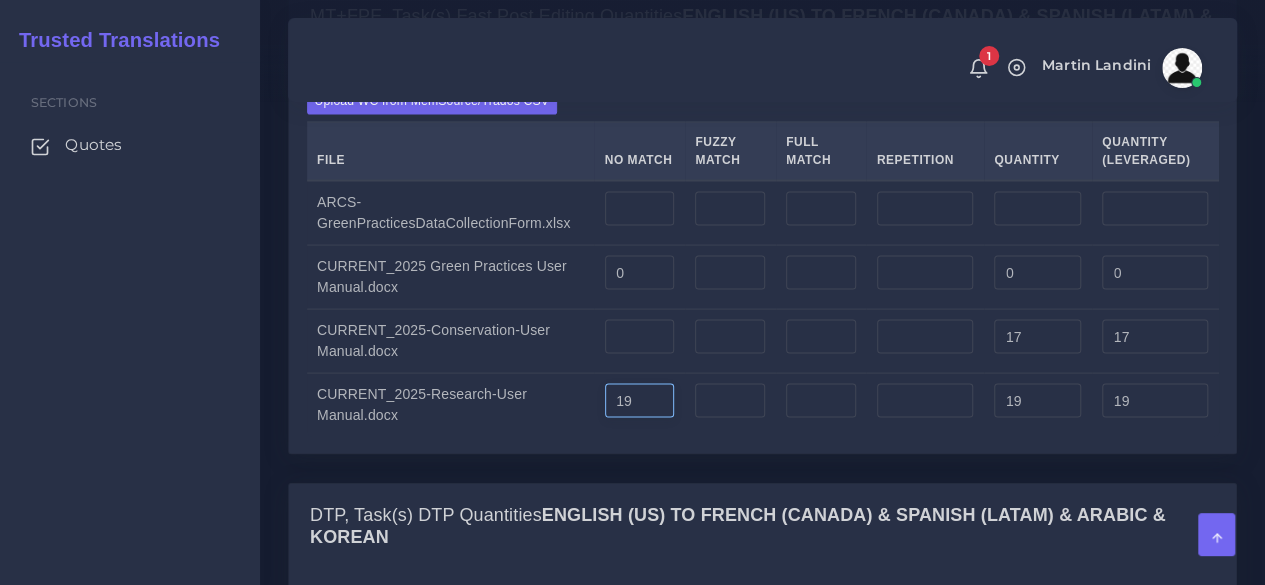 type on "0" 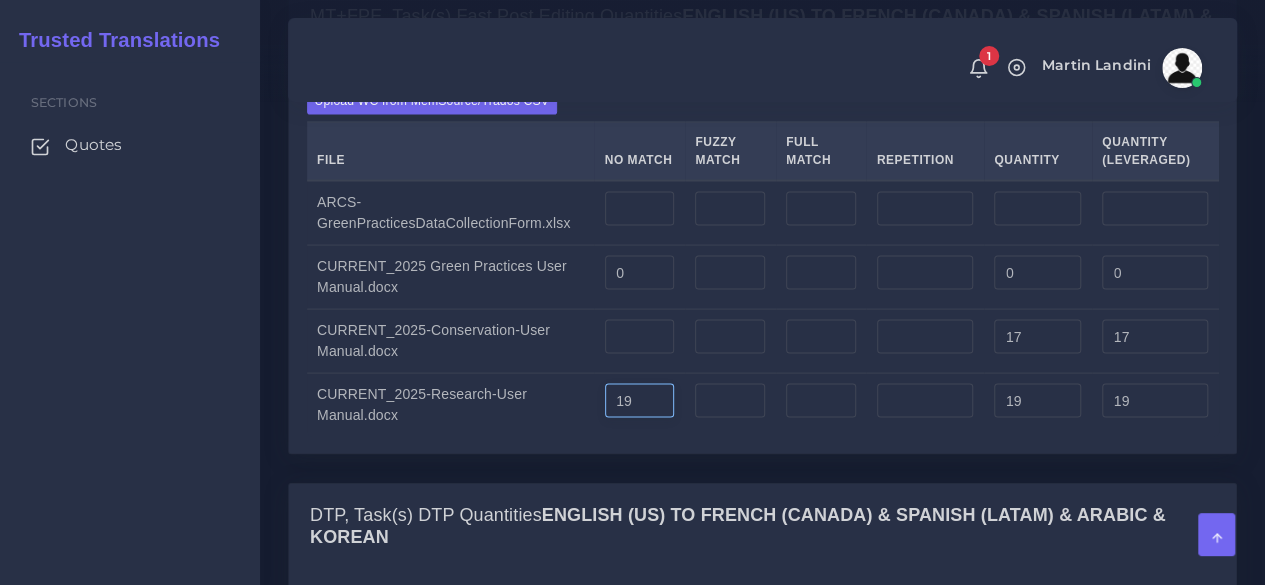 type on "0" 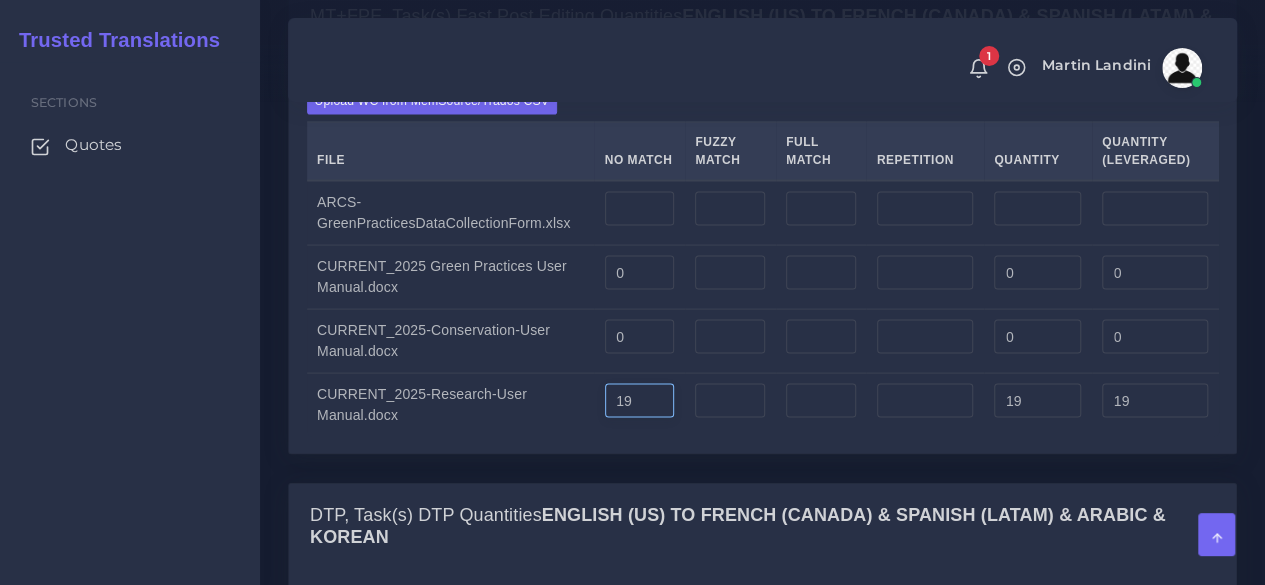 click on "19" at bounding box center [640, 401] 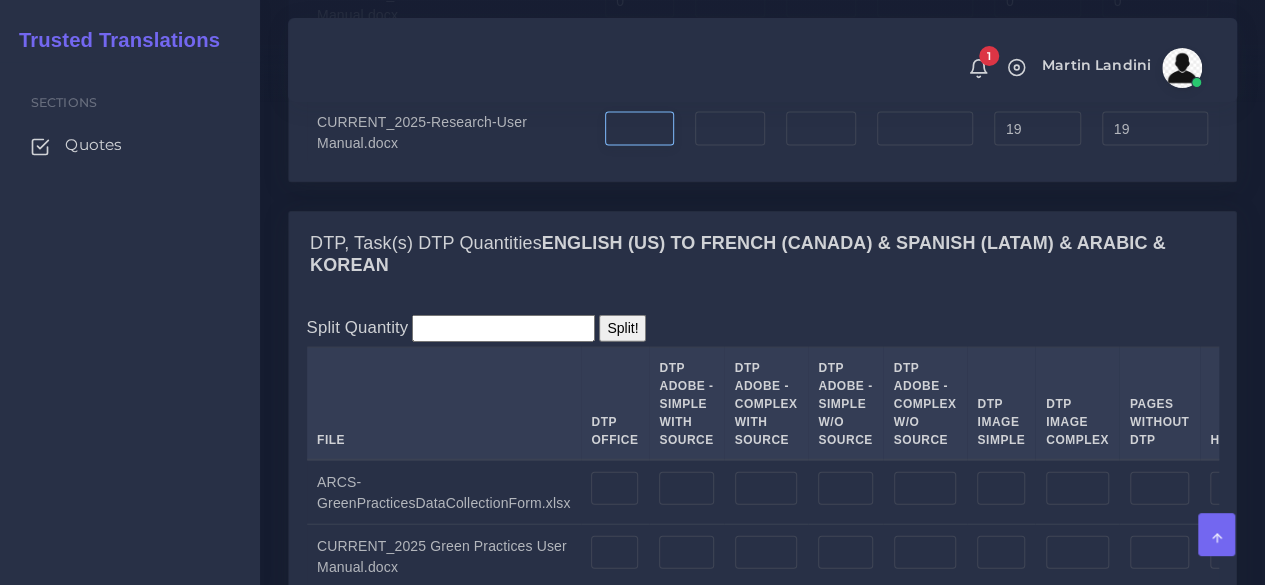 scroll, scrollTop: 2400, scrollLeft: 0, axis: vertical 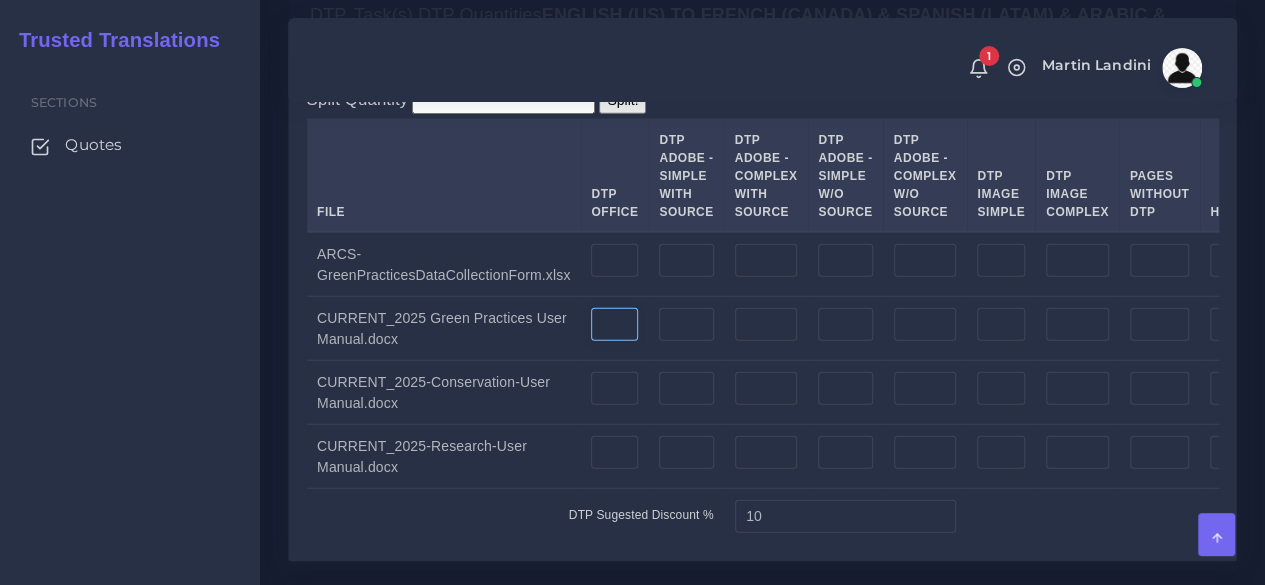 type on "0" 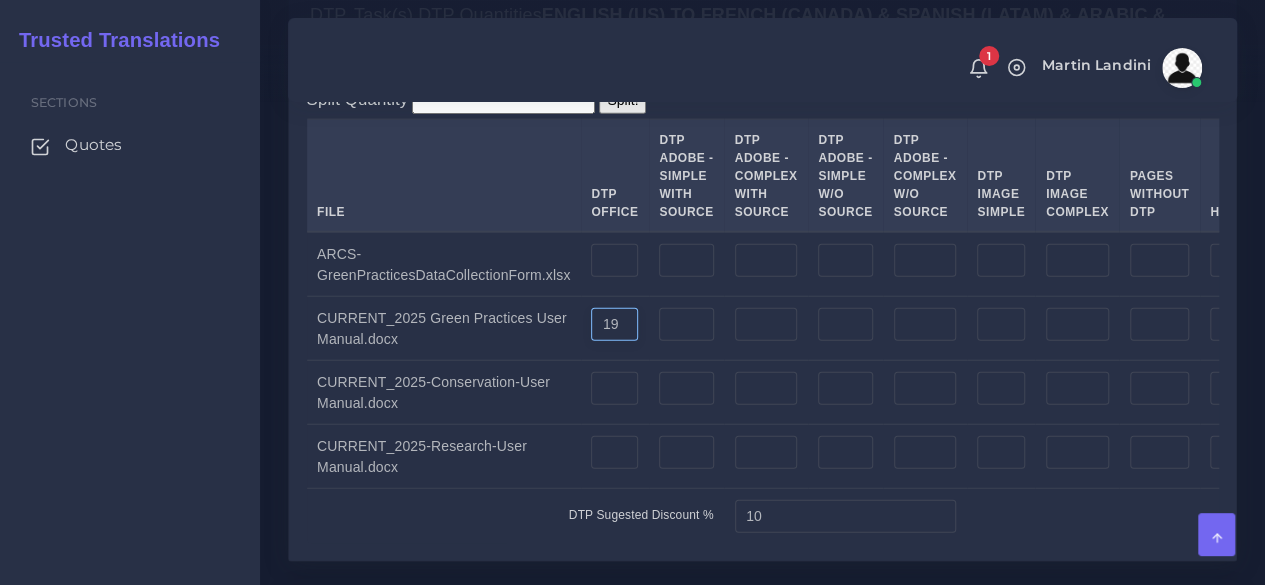 type on "19" 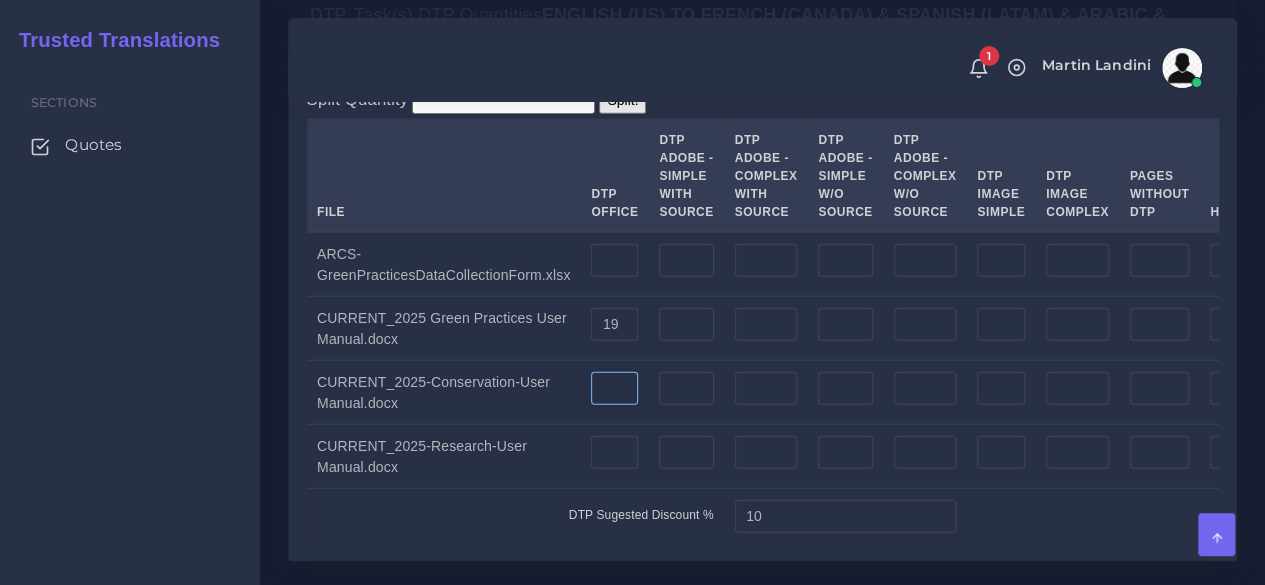 click at bounding box center [614, 389] 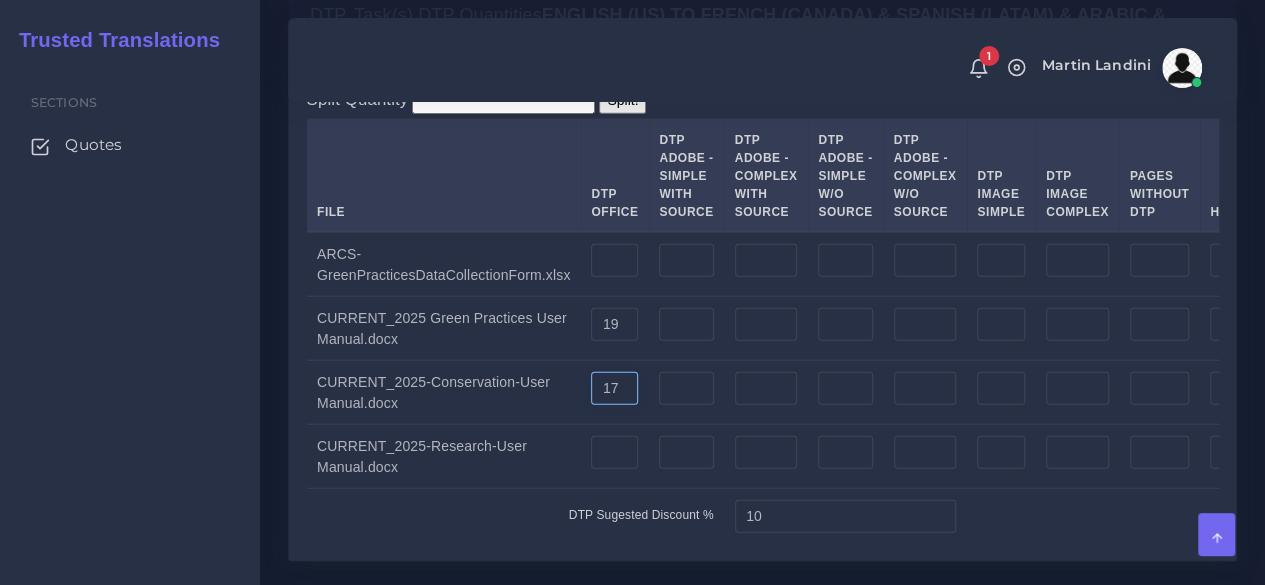 type on "17" 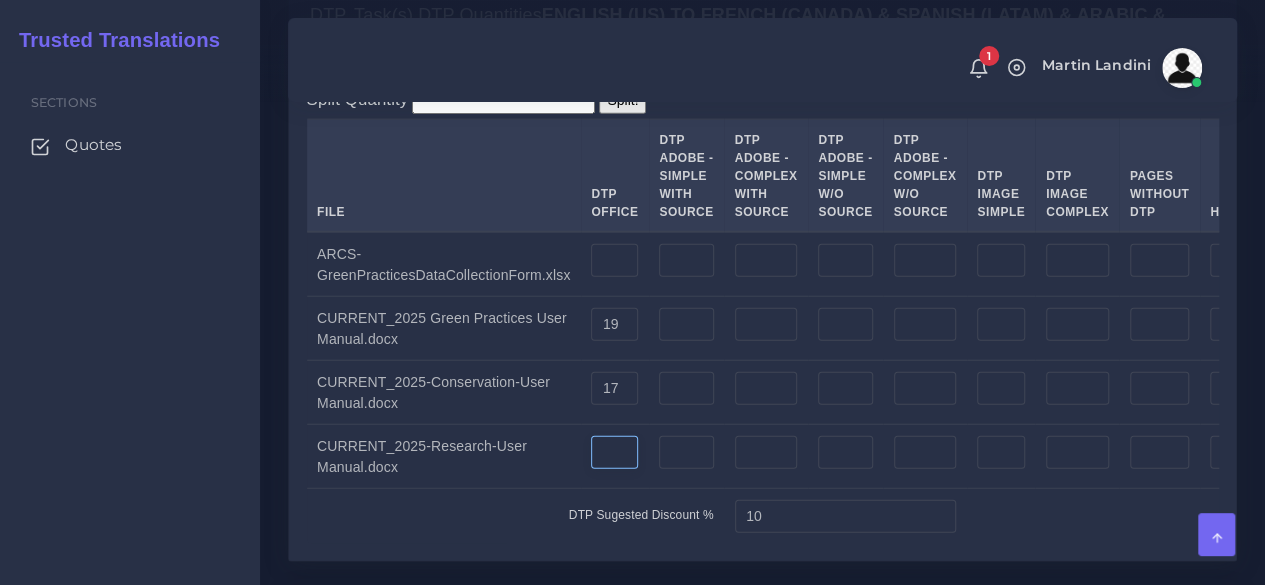click at bounding box center [614, 453] 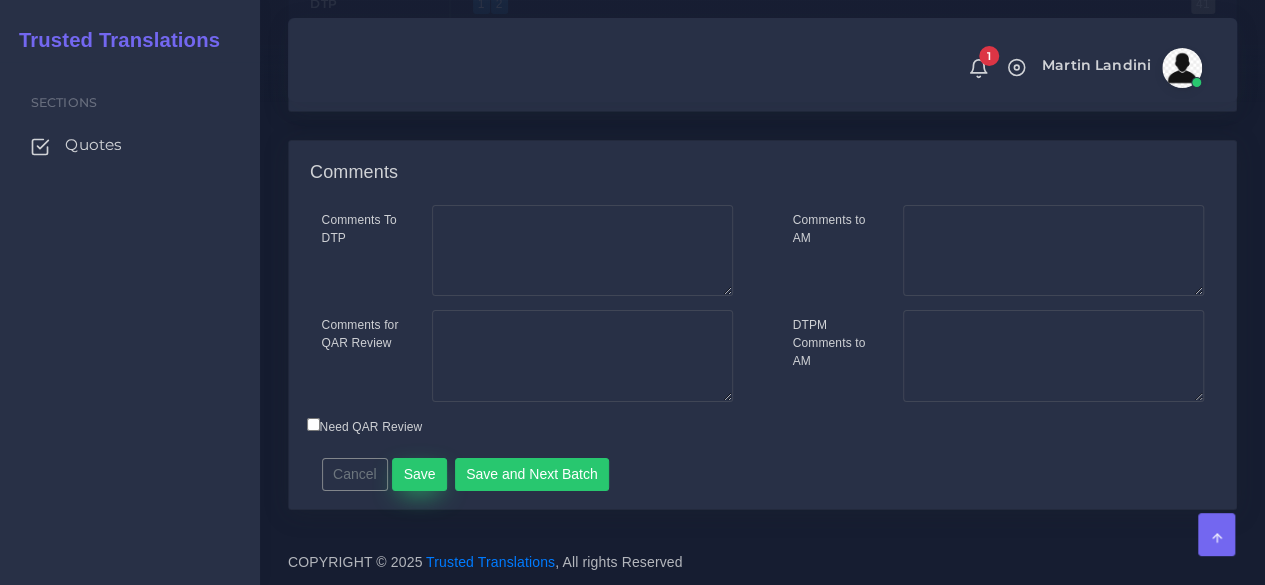 type on "19" 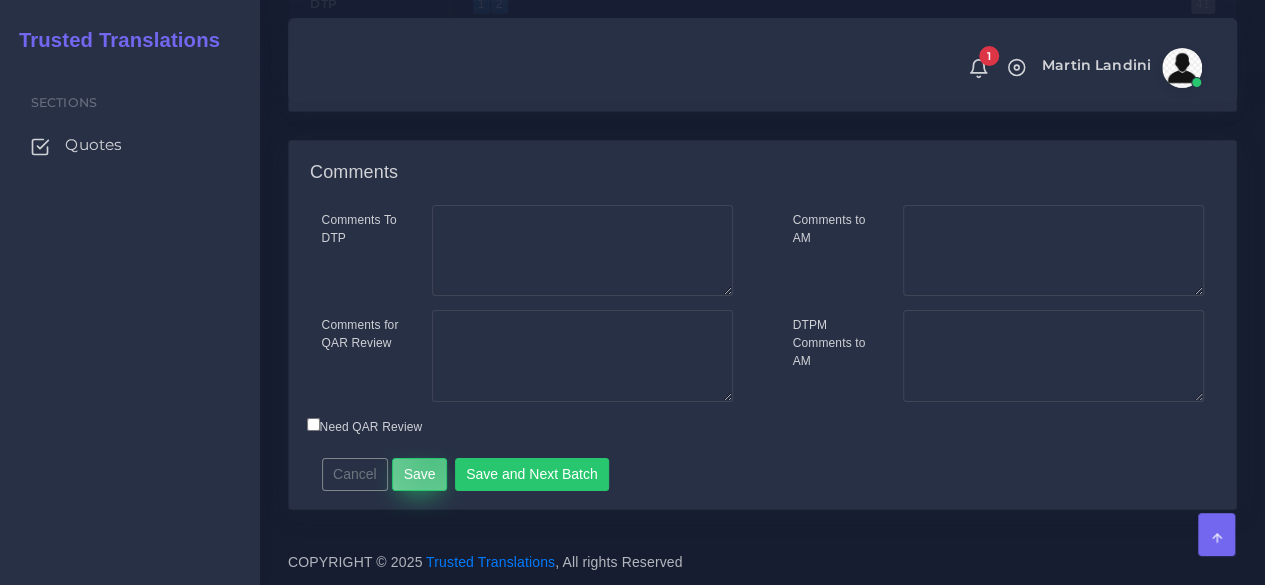 click on "Save" at bounding box center [419, 475] 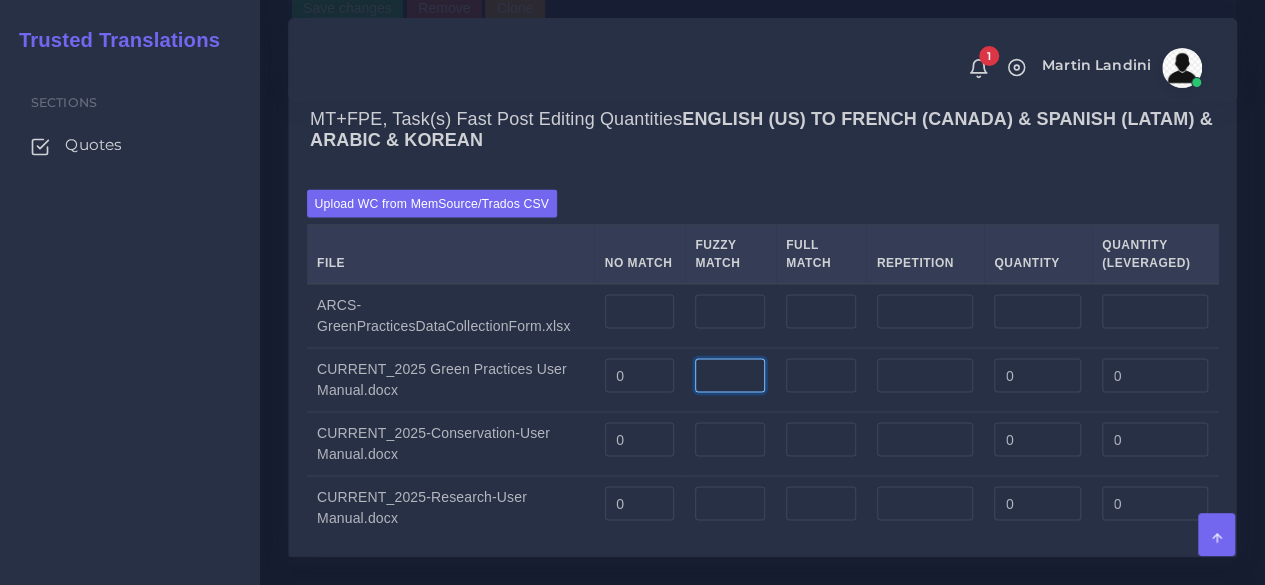 scroll, scrollTop: 1752, scrollLeft: 0, axis: vertical 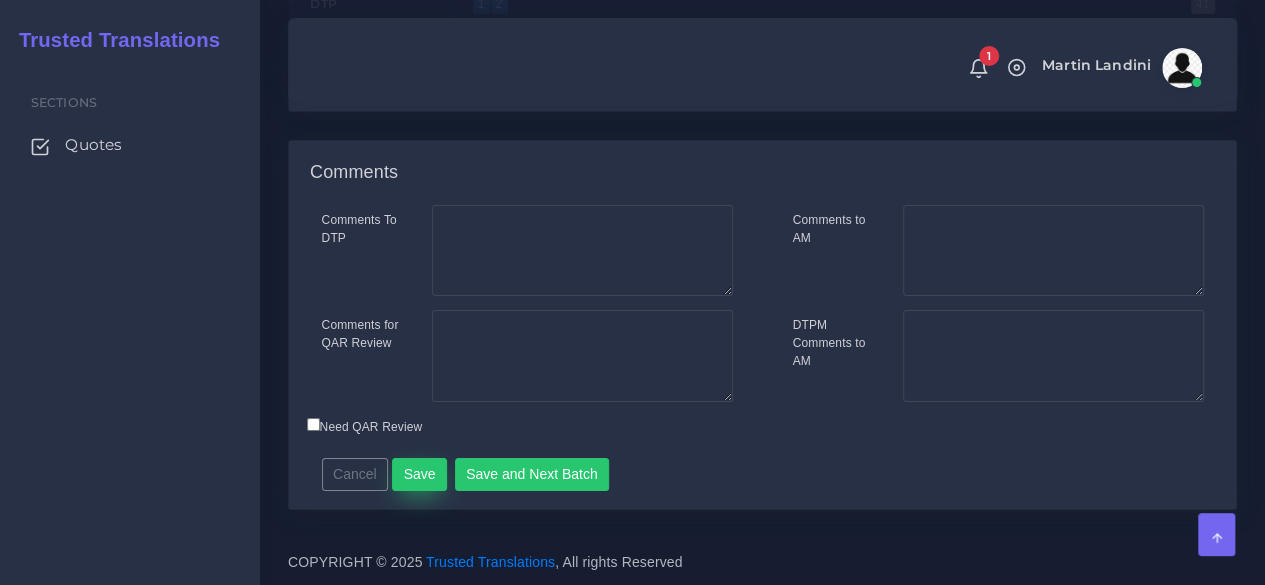 type on "0" 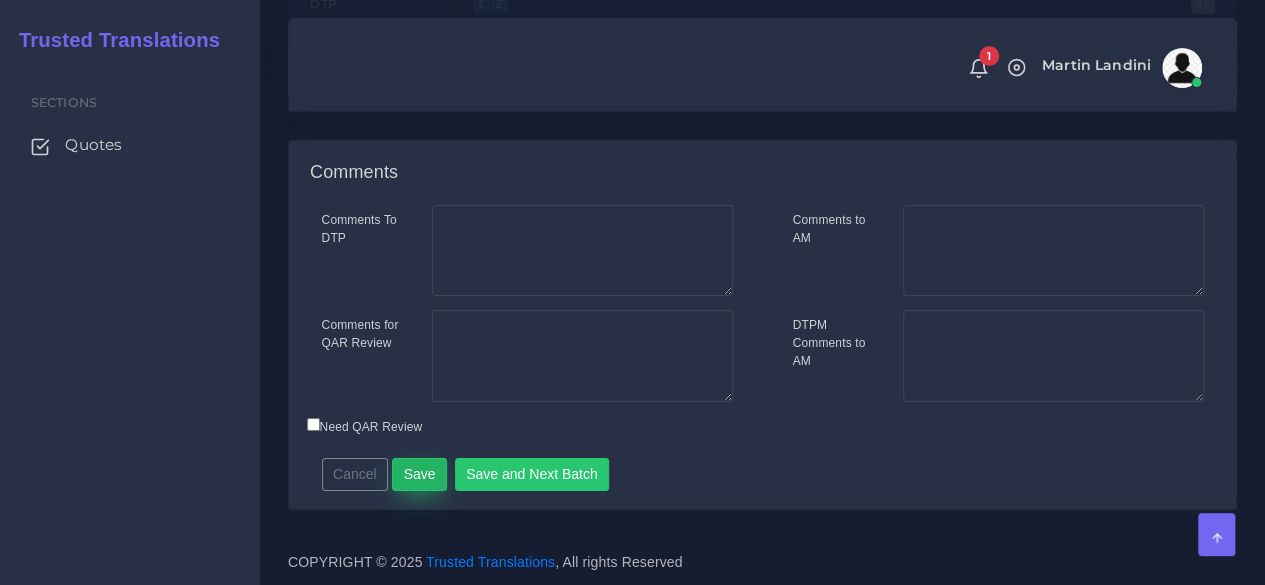 click on "Save" at bounding box center (419, 475) 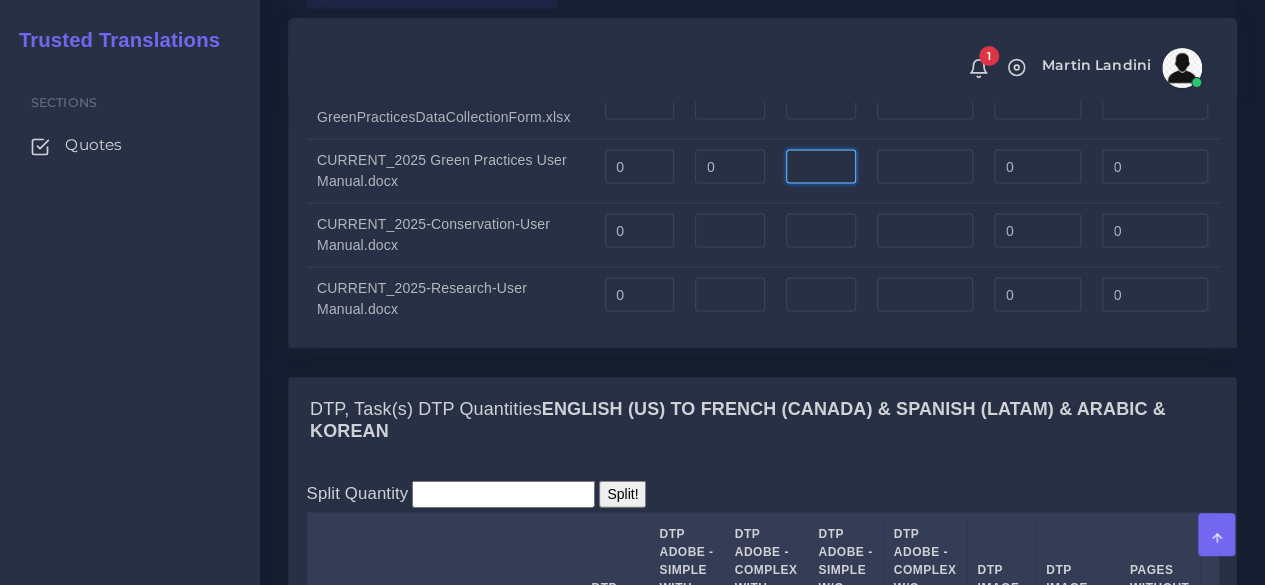 scroll, scrollTop: 1752, scrollLeft: 0, axis: vertical 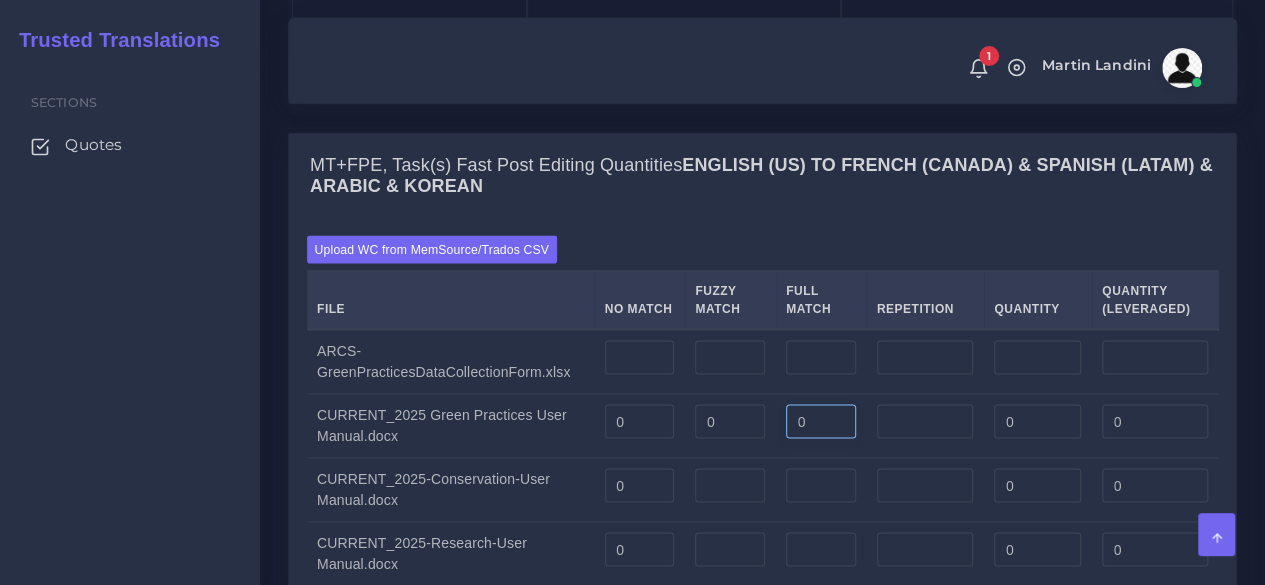 type on "0" 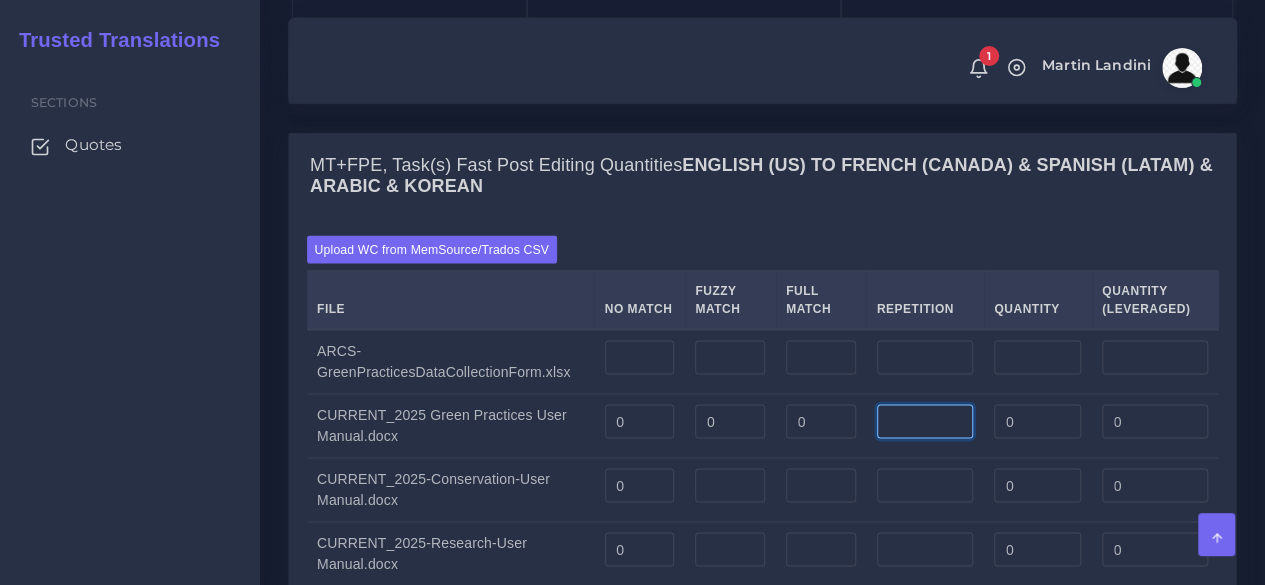 click at bounding box center [925, 421] 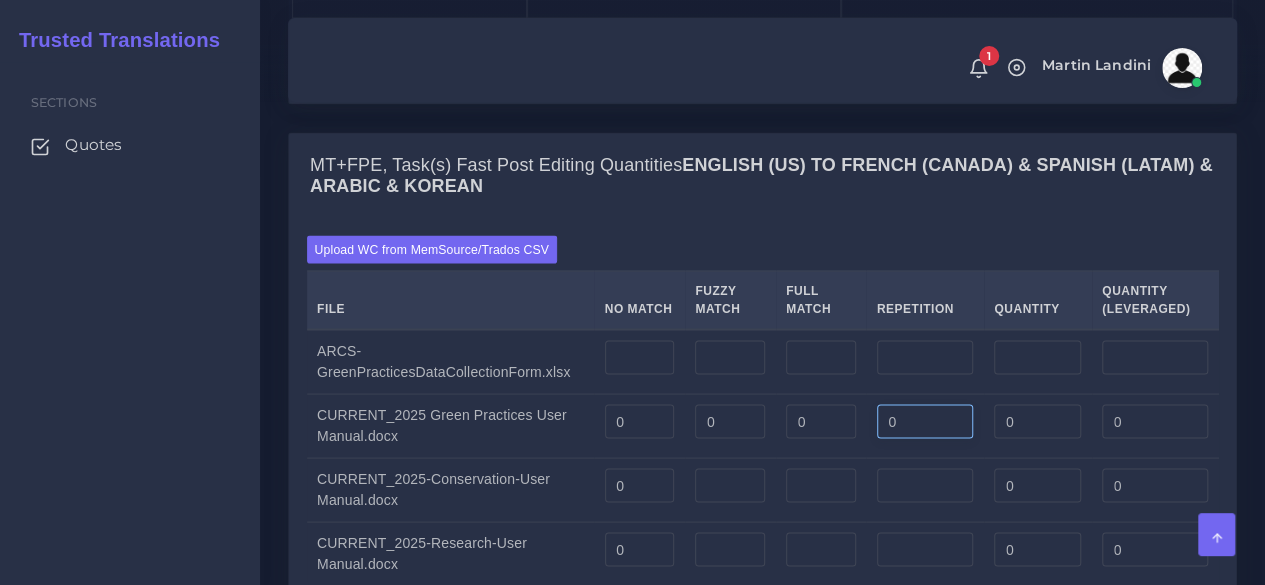 type on "0" 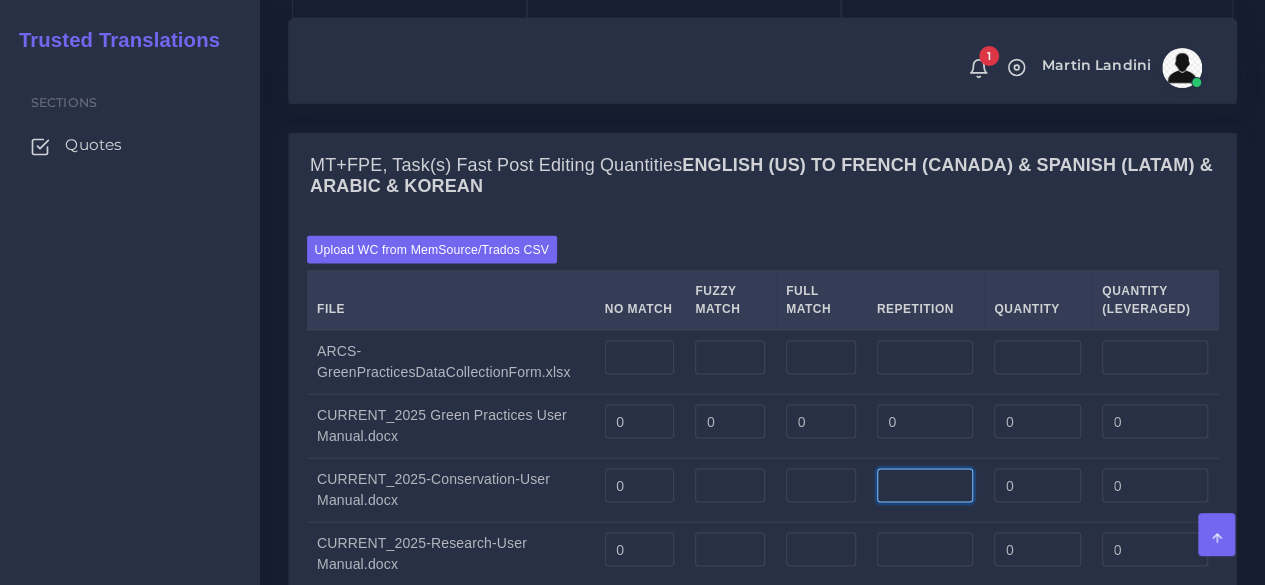 click at bounding box center [925, 485] 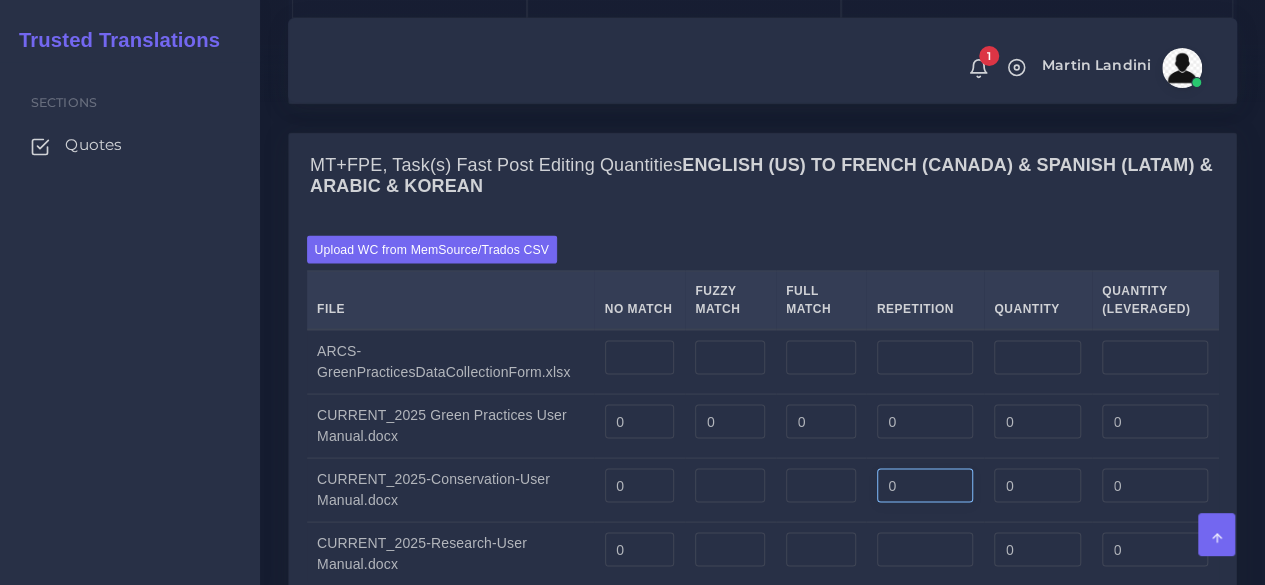 type on "0" 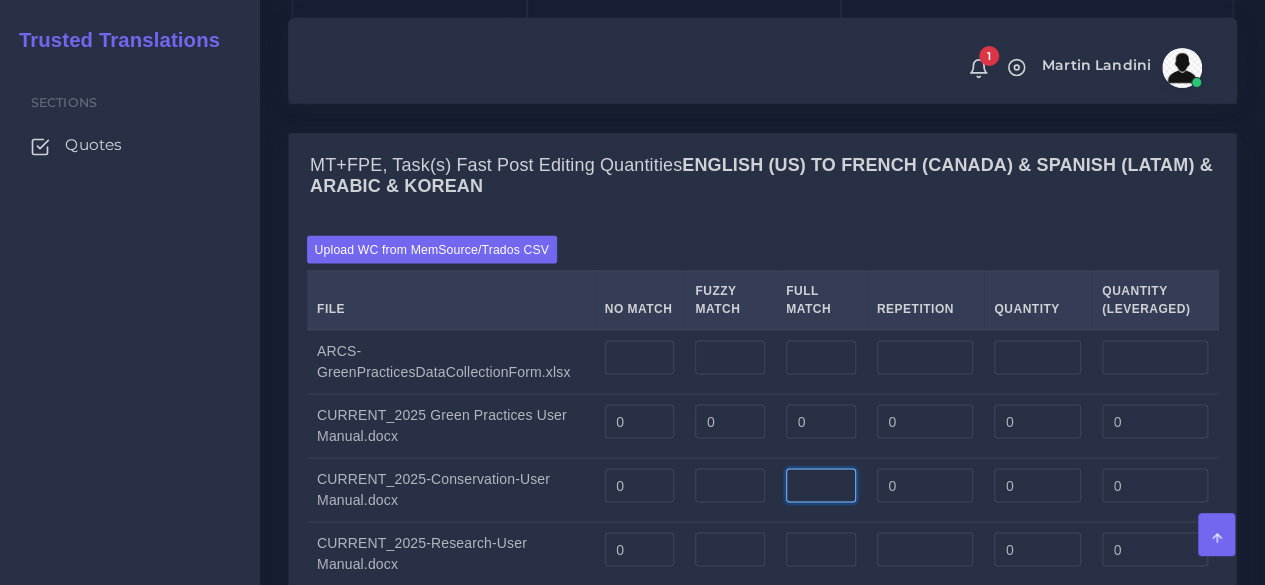 click at bounding box center [821, 485] 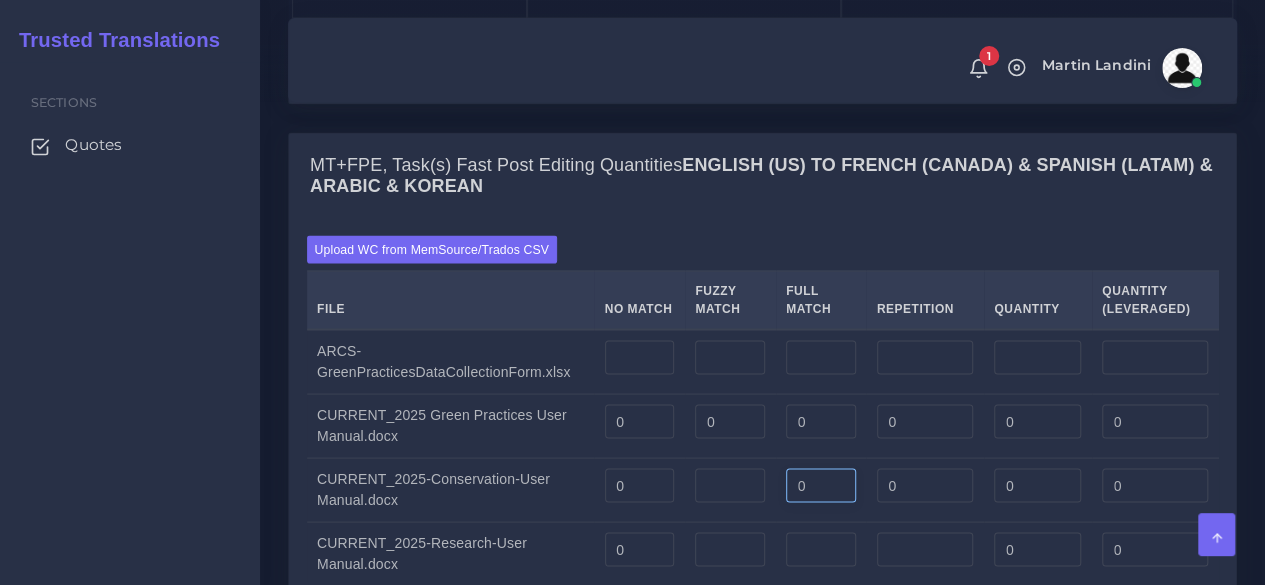 type on "0" 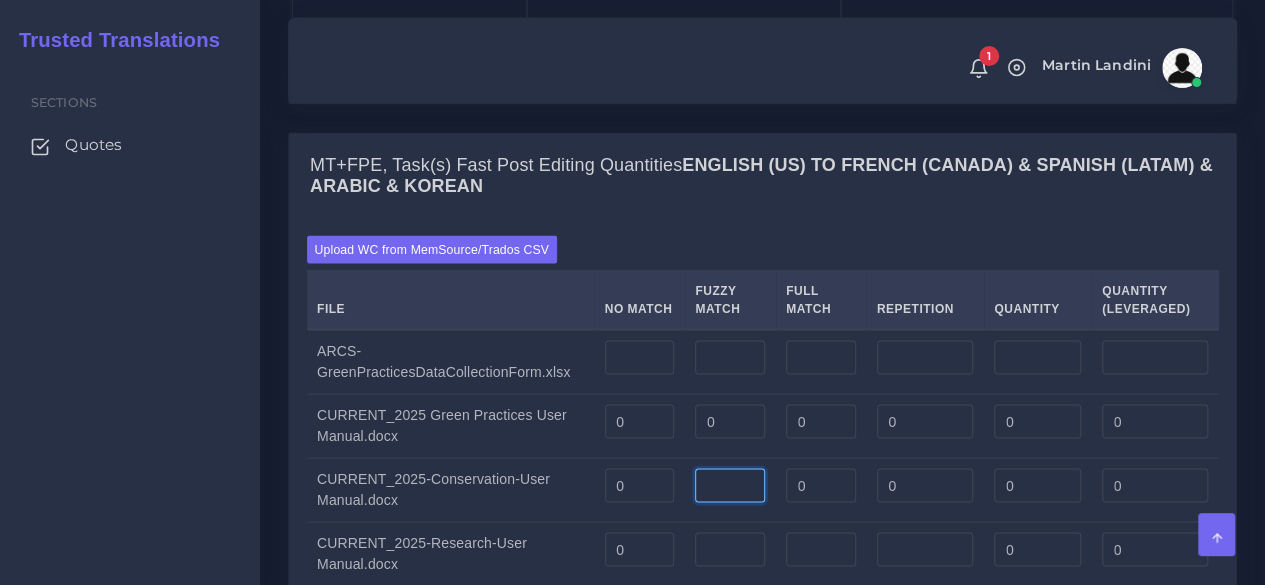 click at bounding box center [730, 485] 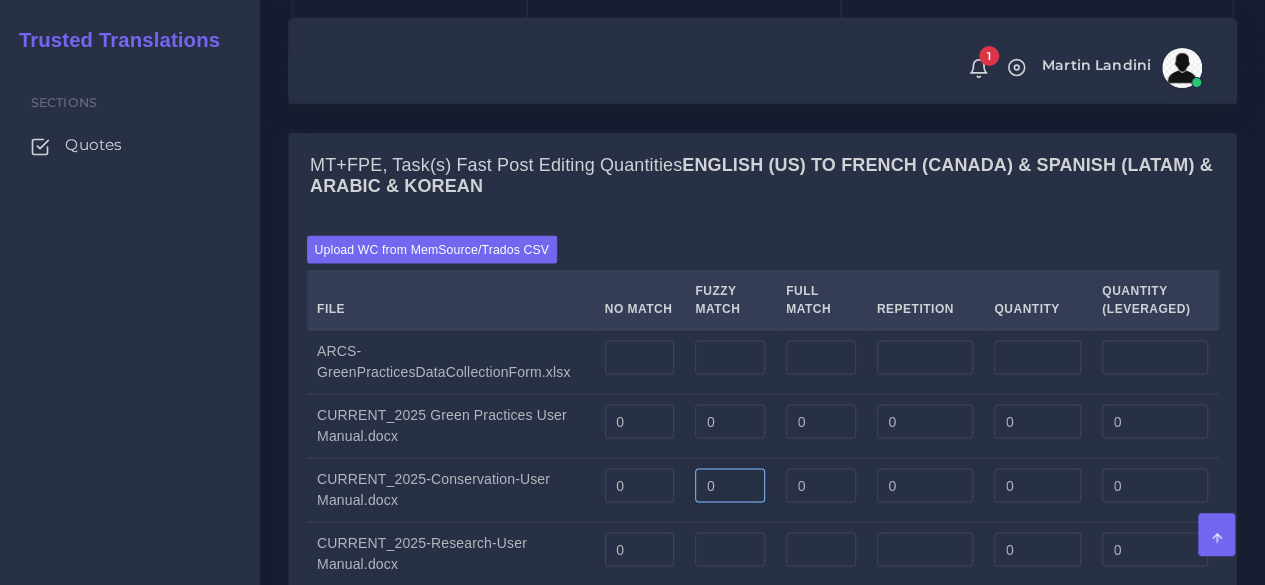 type on "0" 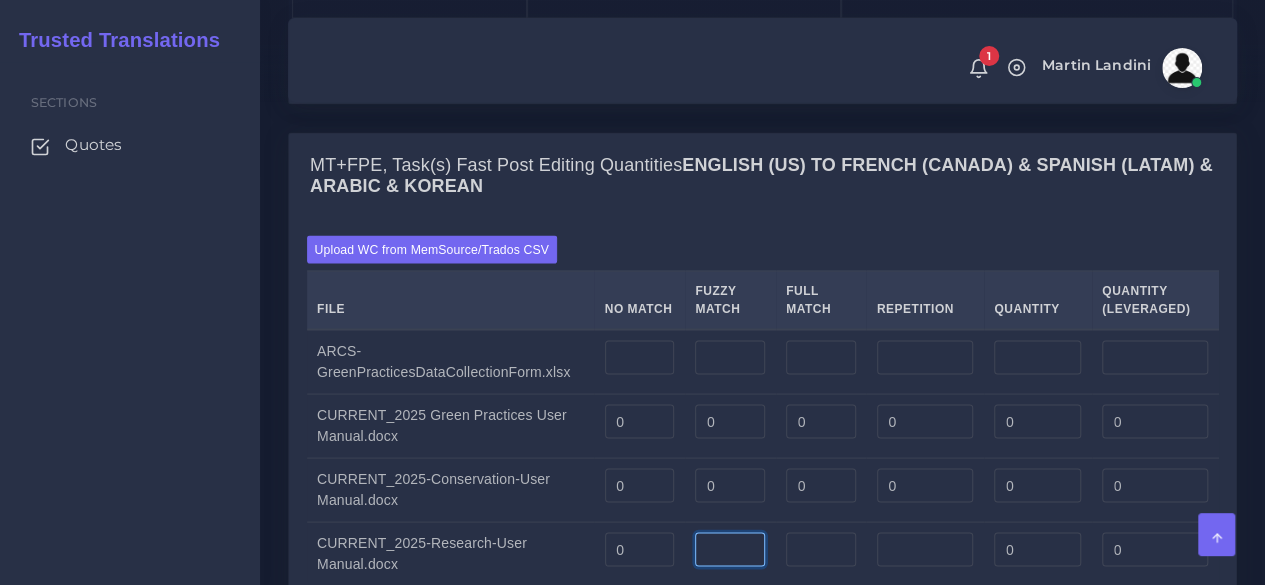 drag, startPoint x: 736, startPoint y: 552, endPoint x: 852, endPoint y: 550, distance: 116.01724 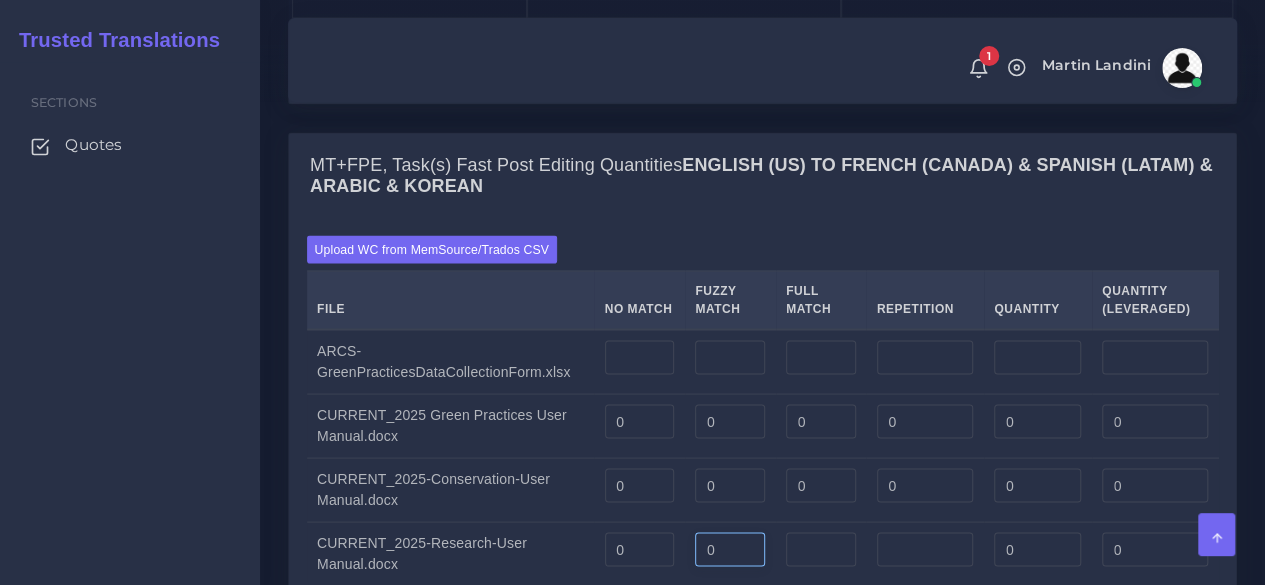 type on "0" 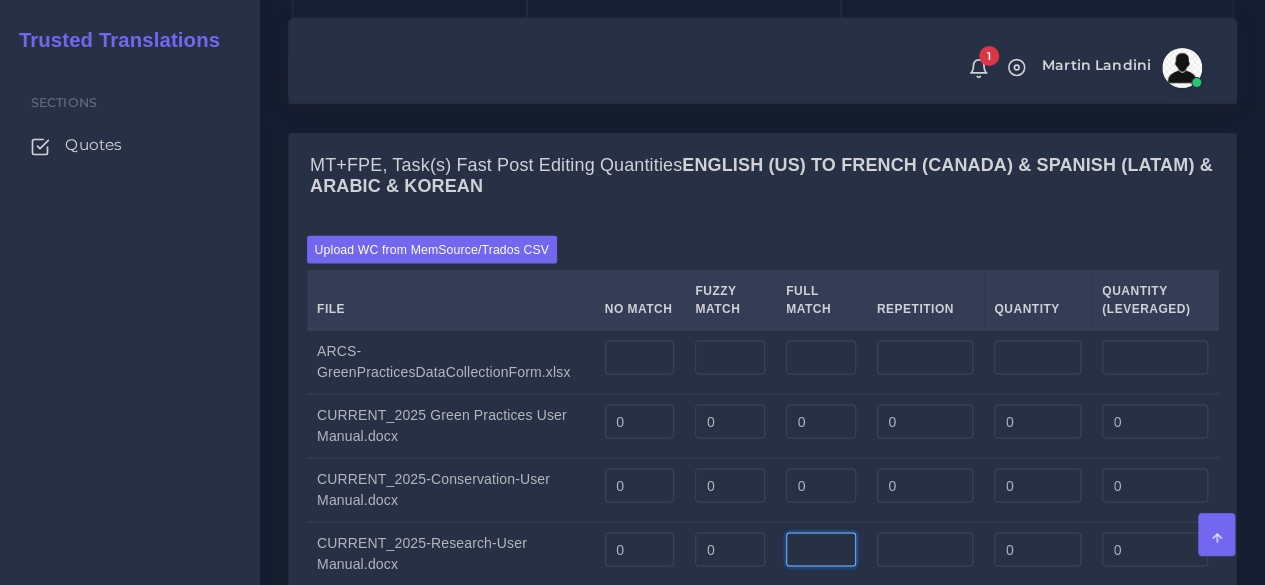 click at bounding box center (821, 549) 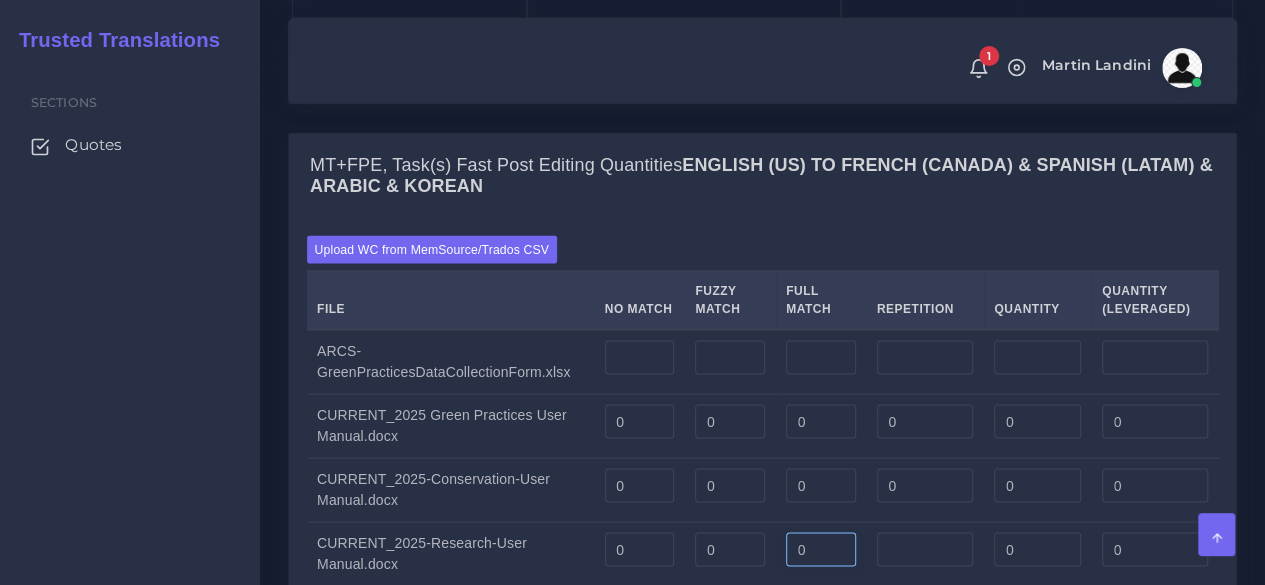 type on "0" 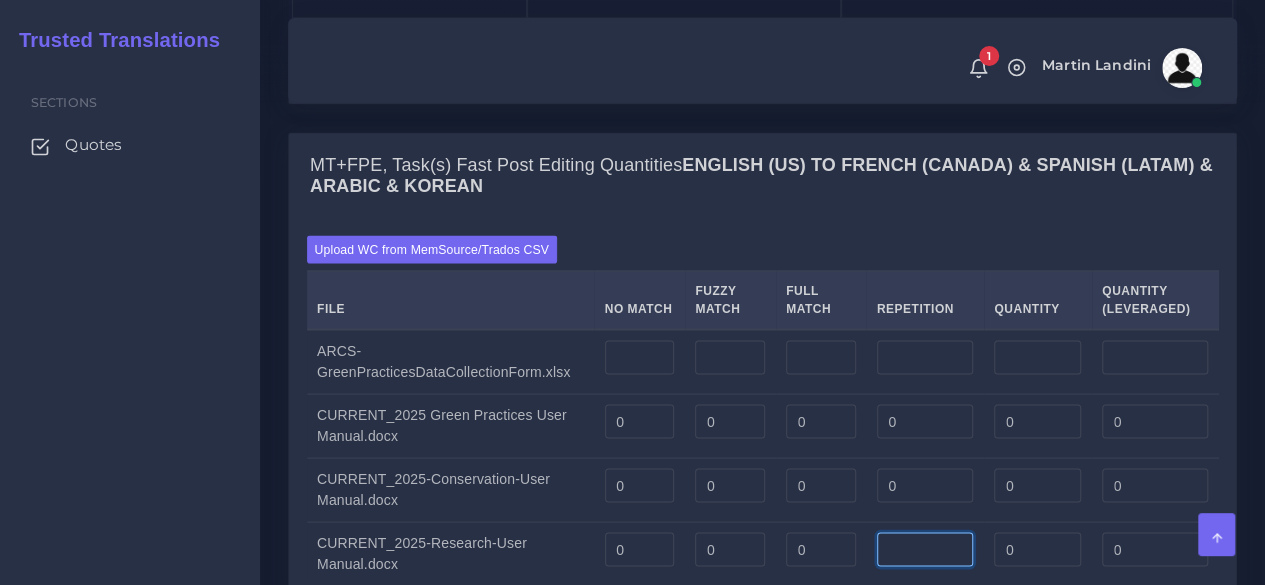 click at bounding box center [925, 549] 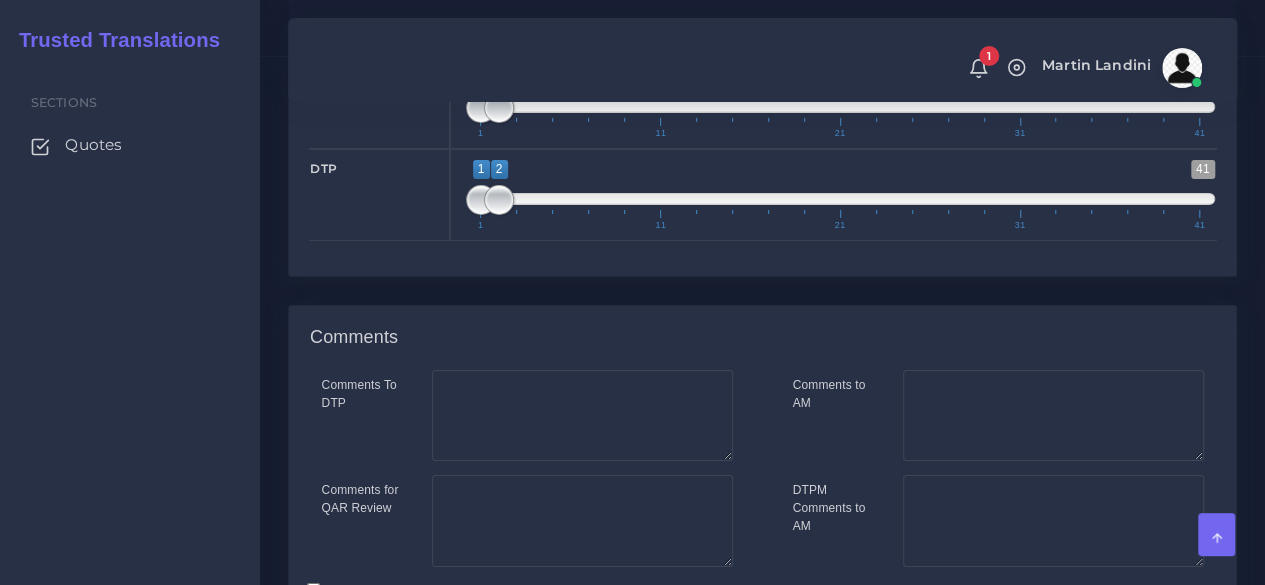 scroll, scrollTop: 3450, scrollLeft: 0, axis: vertical 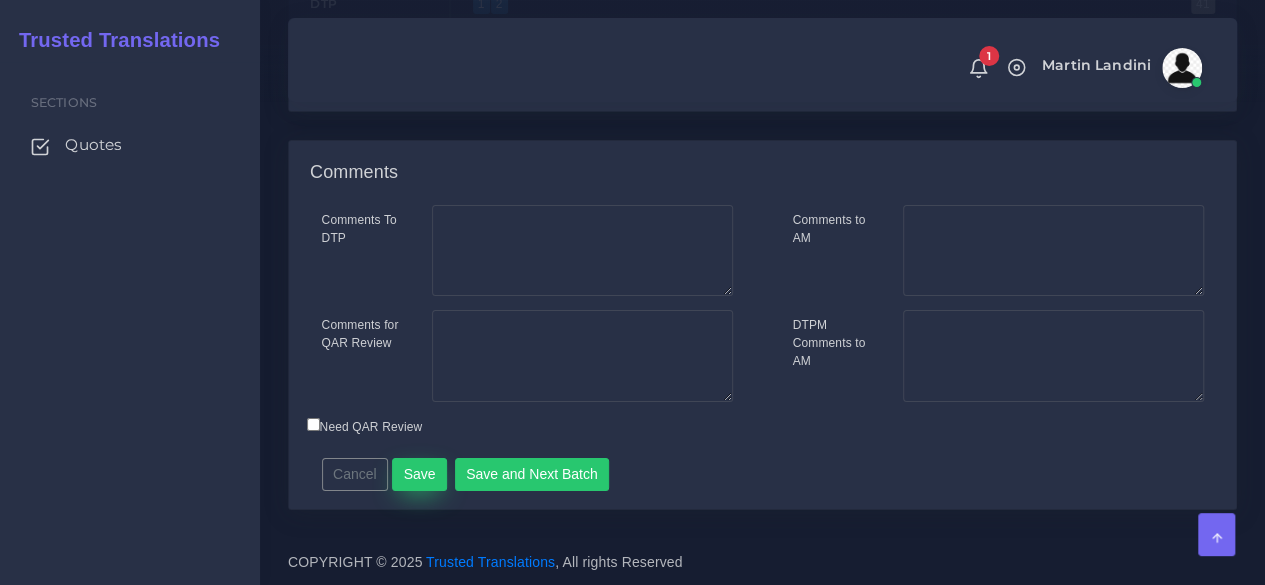 type on "0" 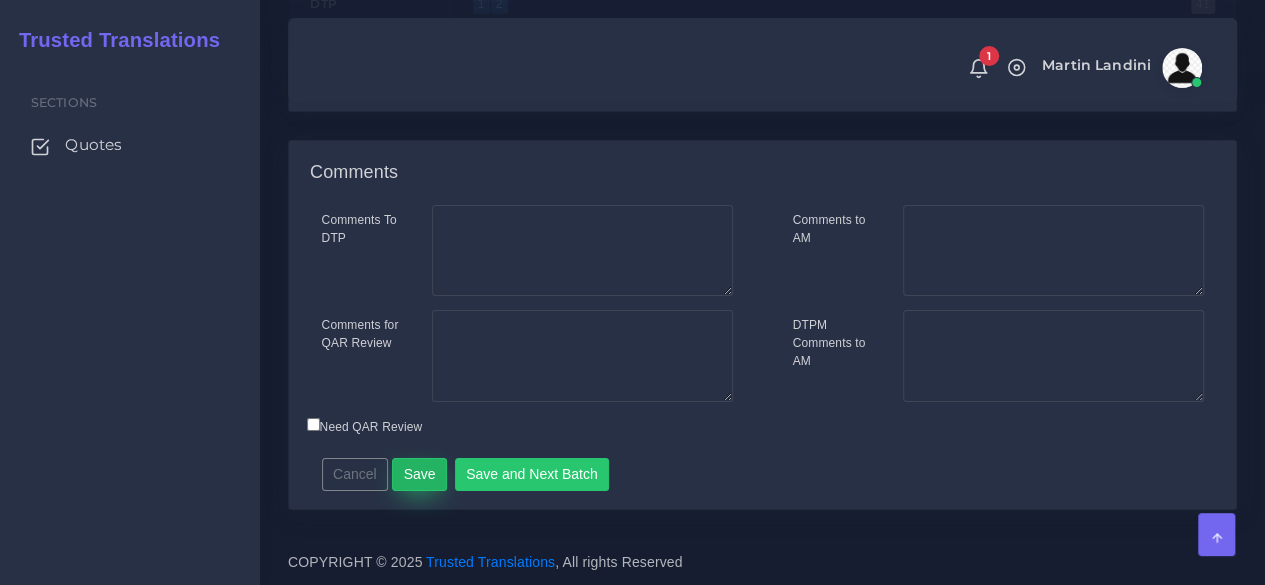 click on "Save" at bounding box center [419, 475] 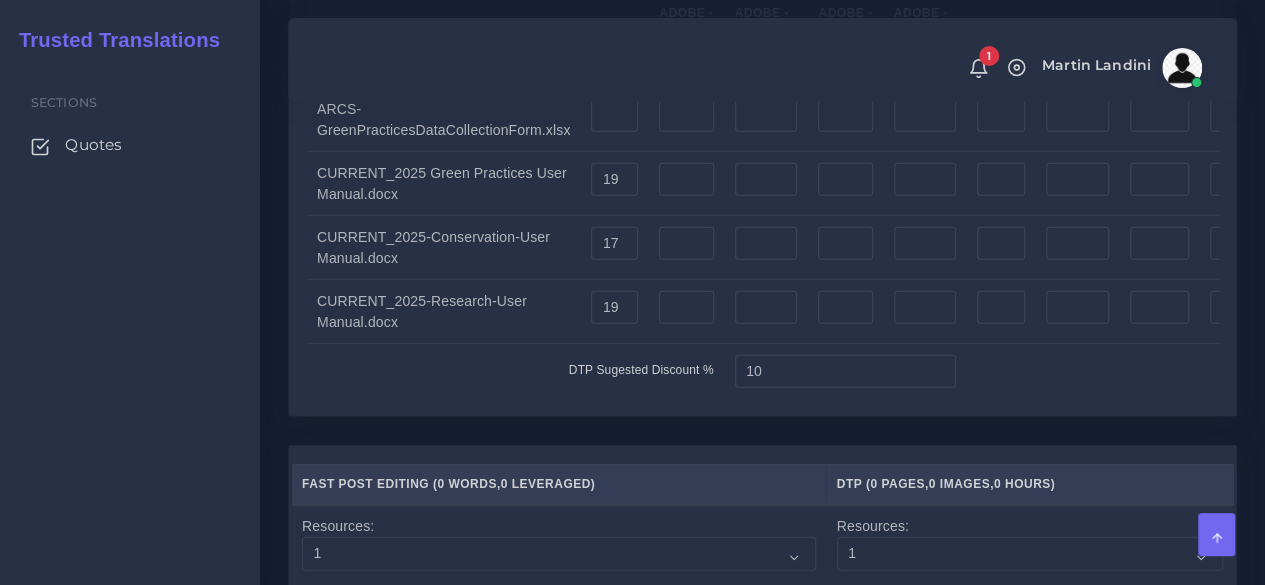 scroll, scrollTop: 2600, scrollLeft: 0, axis: vertical 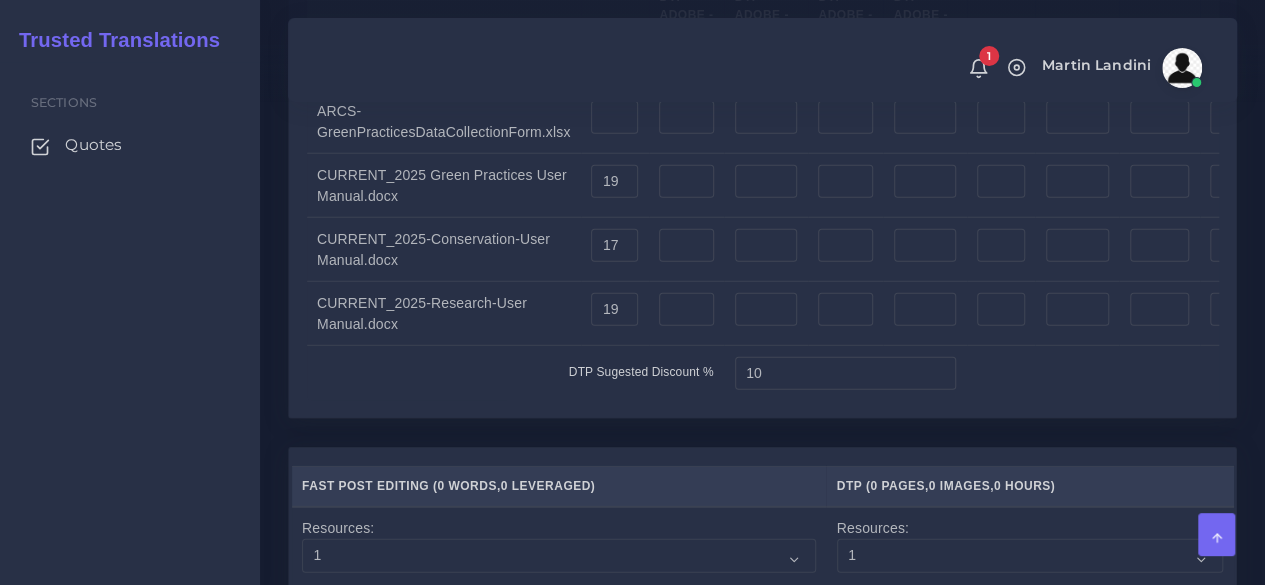 click on "Sections
Quotes" at bounding box center [130, 323] 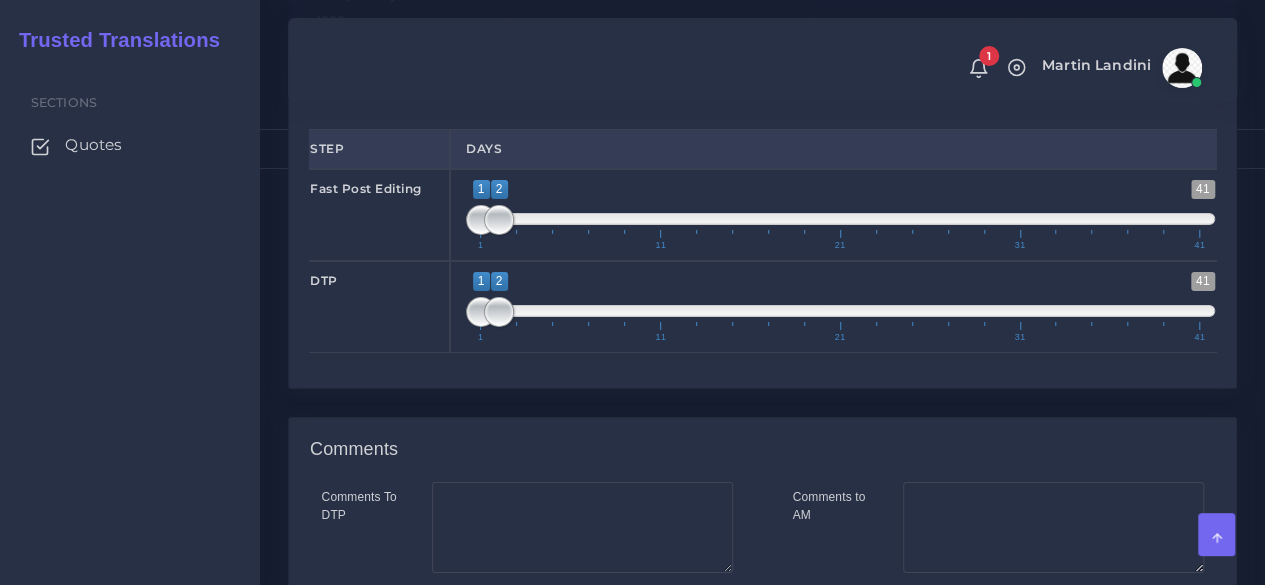 scroll, scrollTop: 3500, scrollLeft: 0, axis: vertical 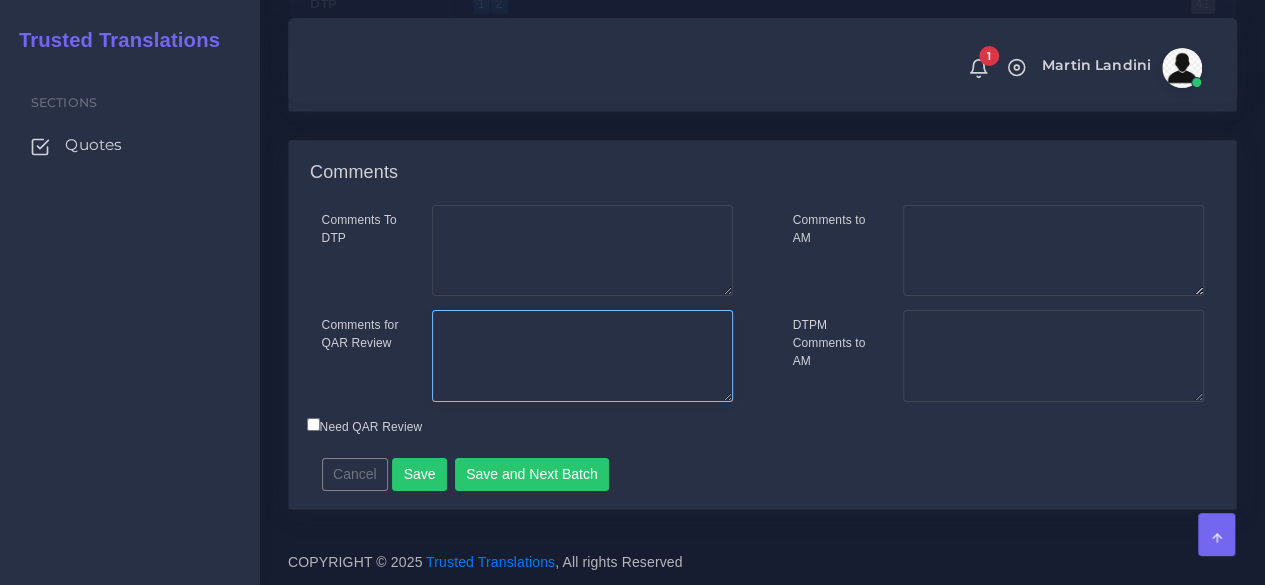 click on "Comments for QAR Review" at bounding box center (582, 356) 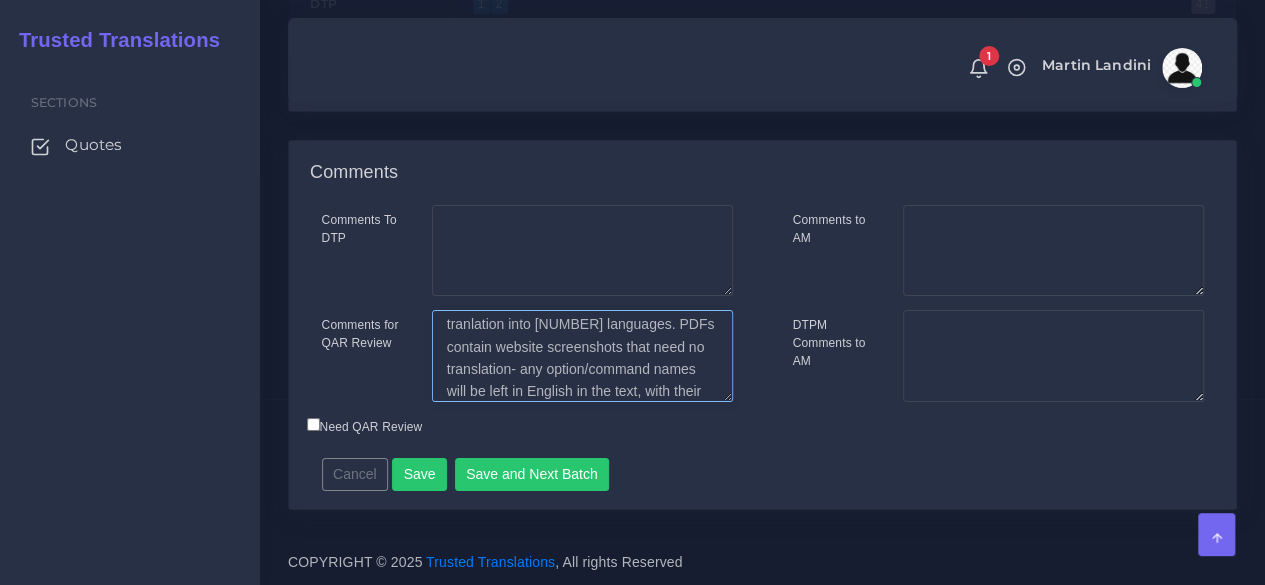 scroll, scrollTop: 76, scrollLeft: 0, axis: vertical 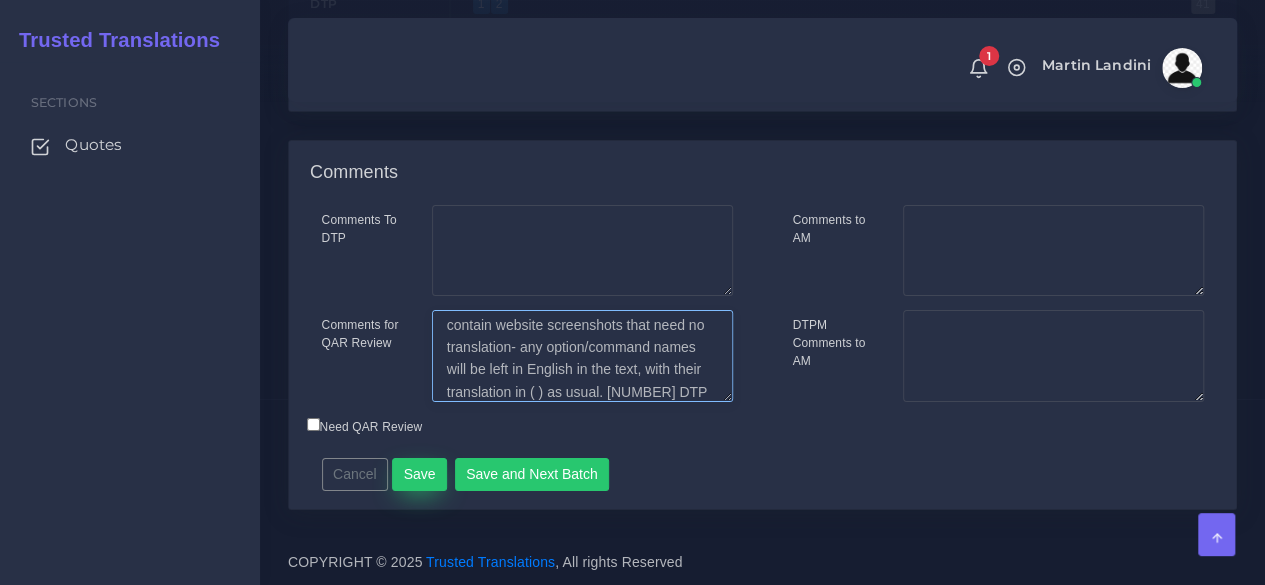 type on "3 PDFs (55 pages in total) and 1 Excel file for tranlation into 4 languages. PDFs contain website screenshots that need no translation- any option/command names will be left in English in the text, with their translation in ( ) as usual. 10 DTP discount applied." 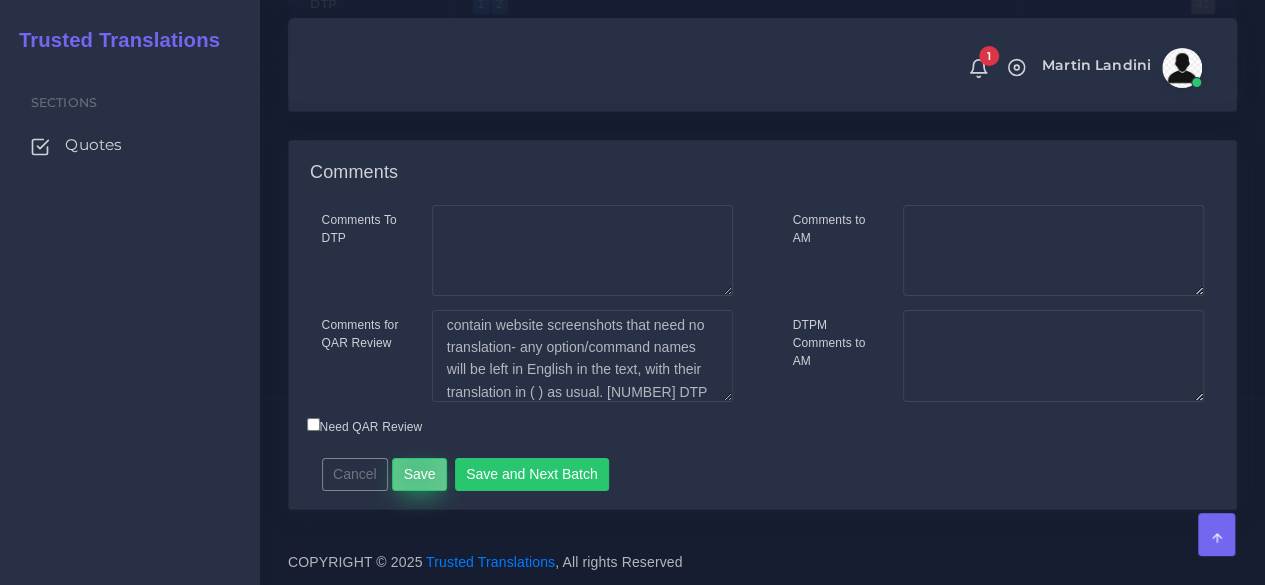 click on "Save" at bounding box center [419, 475] 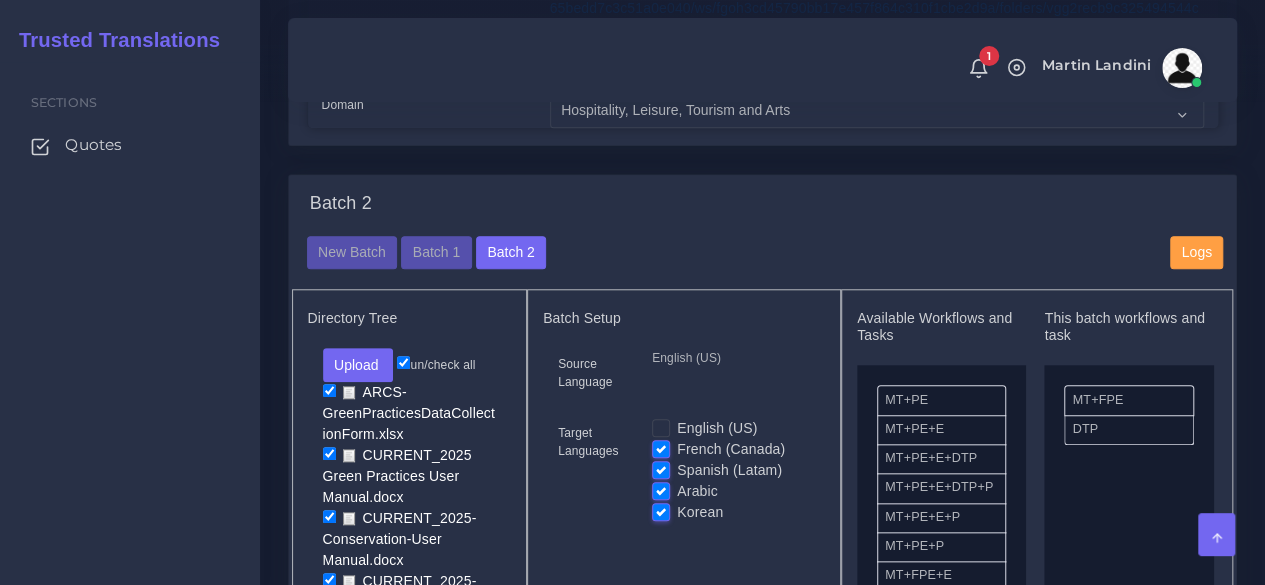 scroll, scrollTop: 1000, scrollLeft: 0, axis: vertical 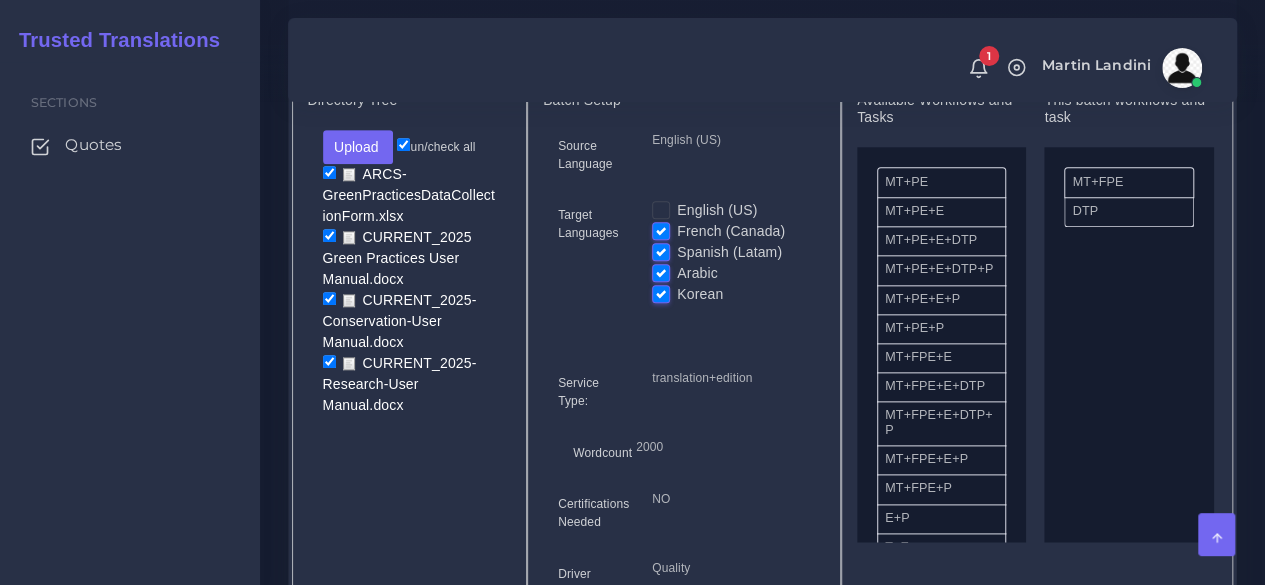 click on "Sections
Quotes" at bounding box center (130, 323) 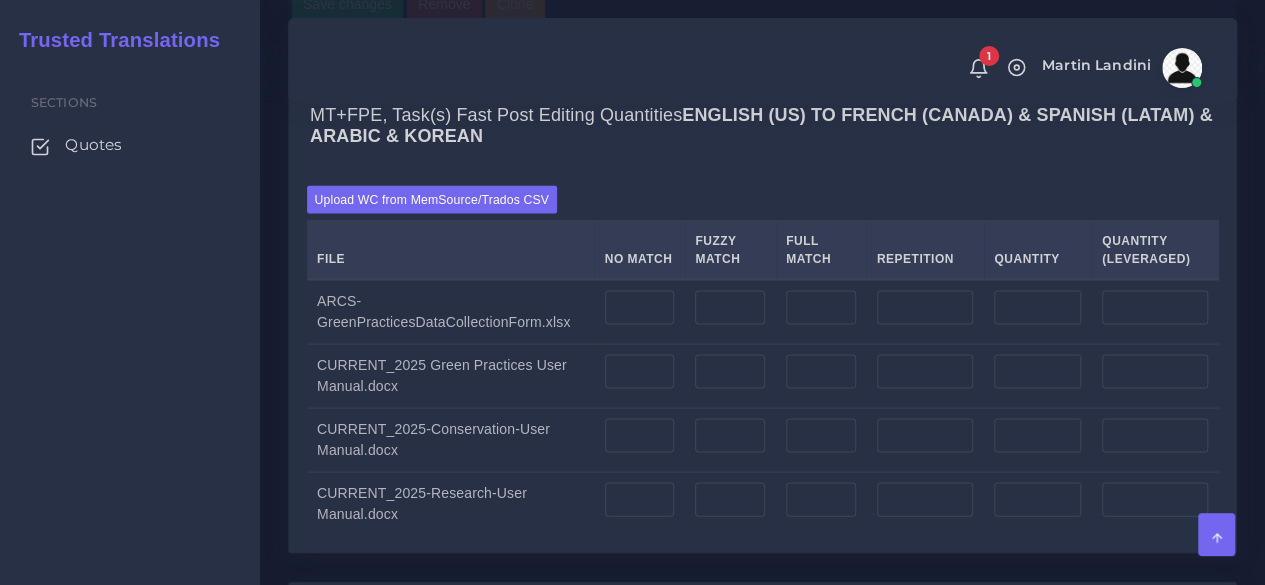 scroll, scrollTop: 1900, scrollLeft: 0, axis: vertical 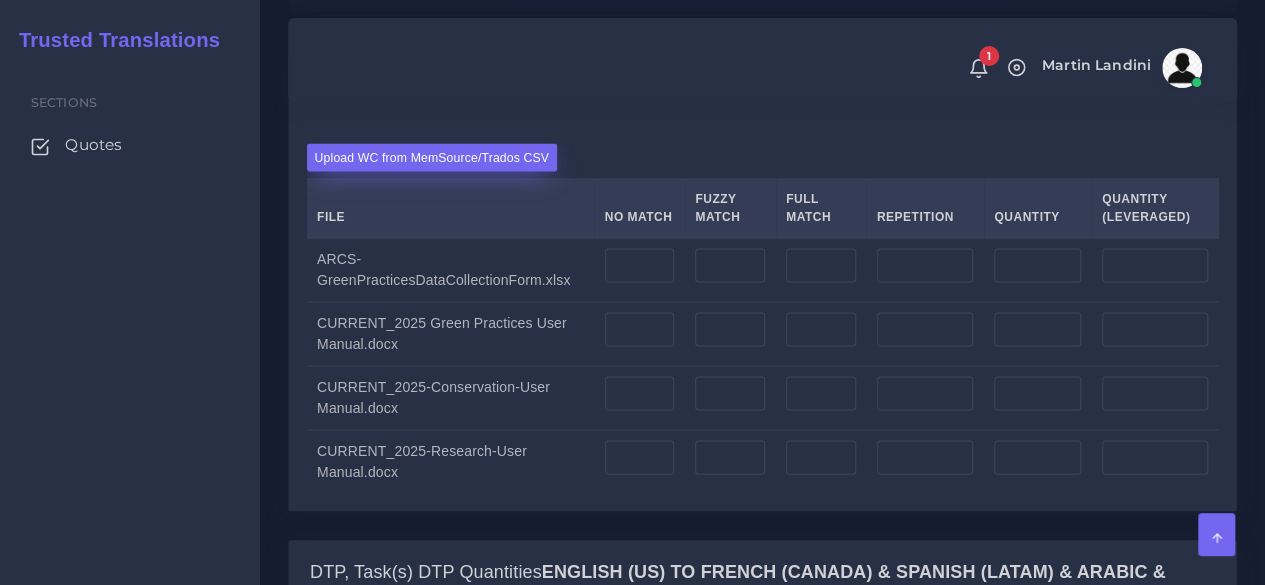 click on "Upload WC from MemSource/Trados CSV" at bounding box center (432, 157) 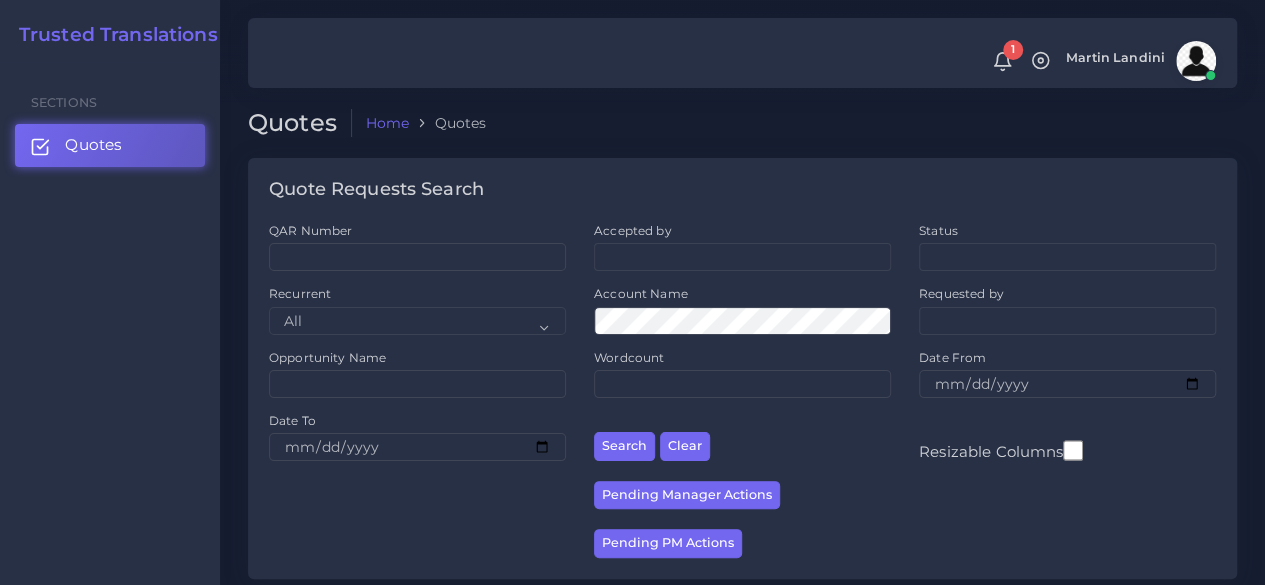 scroll, scrollTop: 400, scrollLeft: 0, axis: vertical 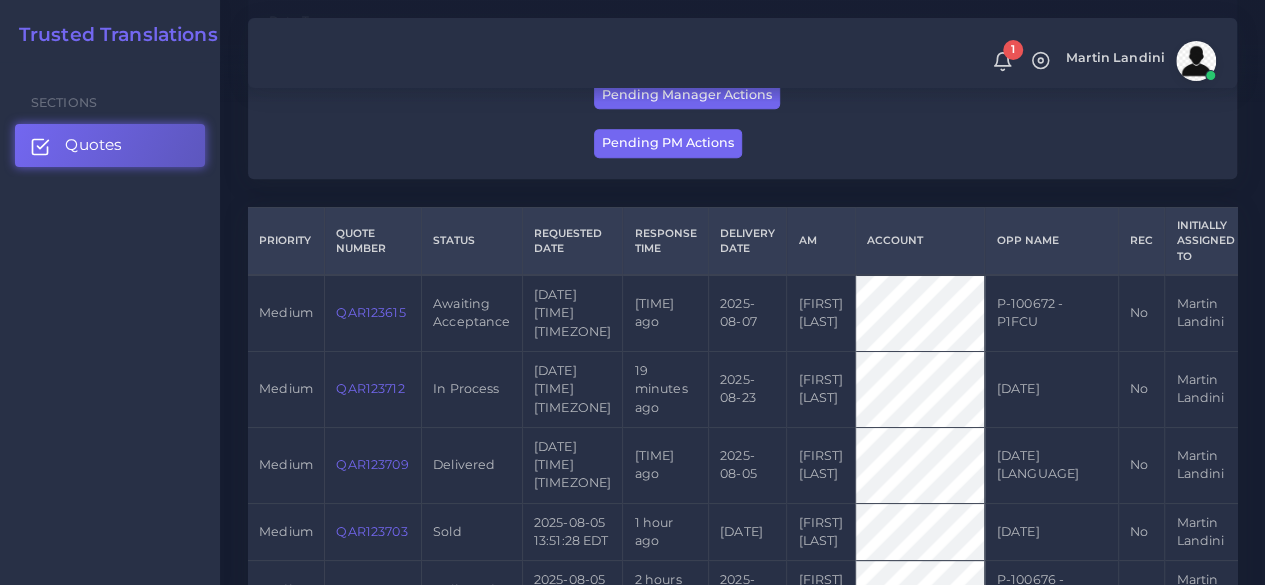 click on "QAR123615" at bounding box center [370, 312] 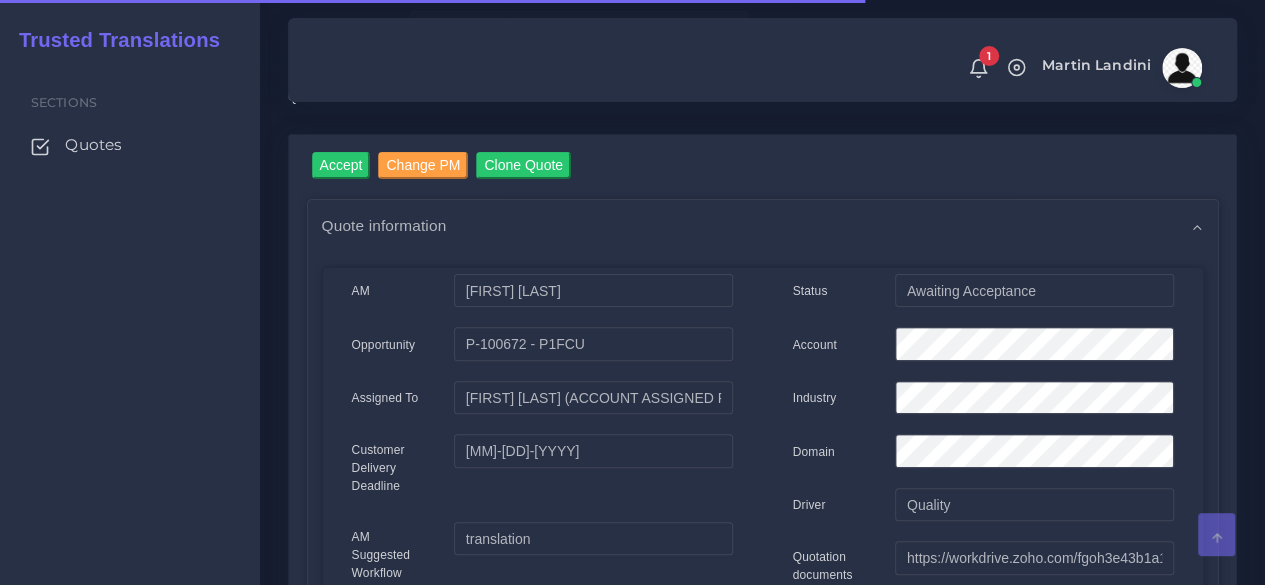 scroll, scrollTop: 200, scrollLeft: 0, axis: vertical 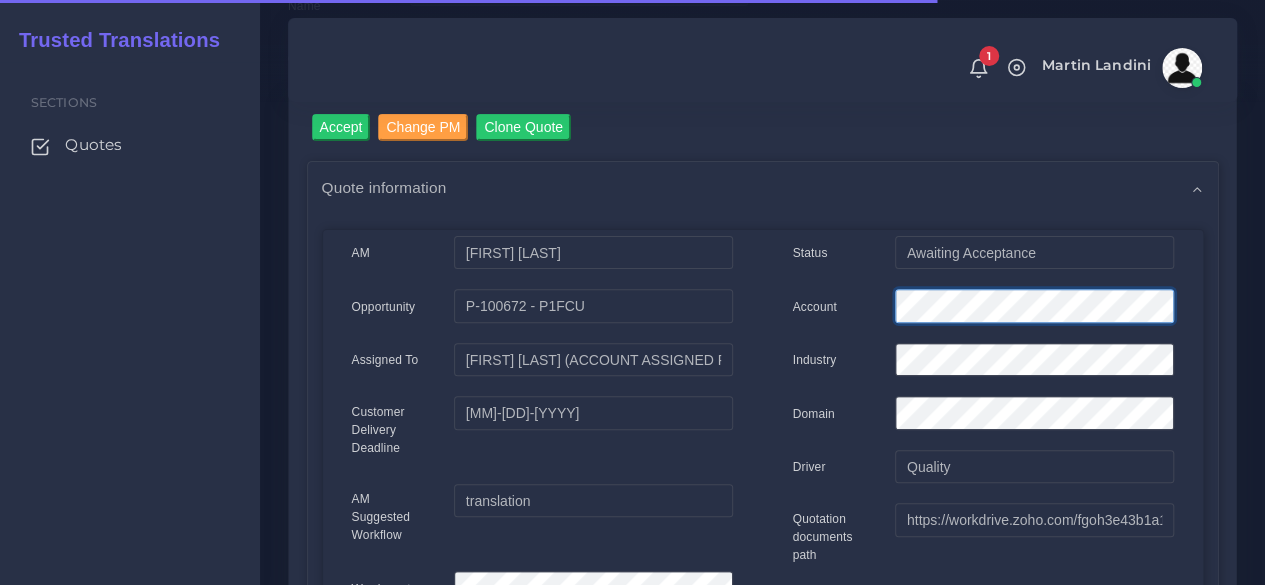 click on "Account" at bounding box center (983, 309) 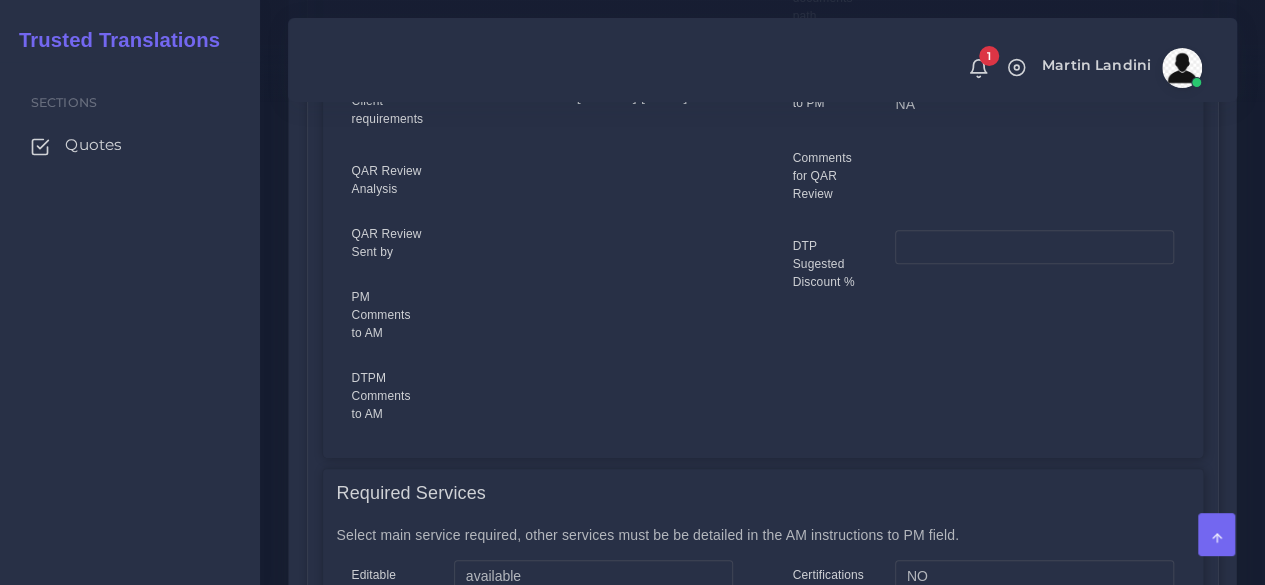 scroll, scrollTop: 600, scrollLeft: 0, axis: vertical 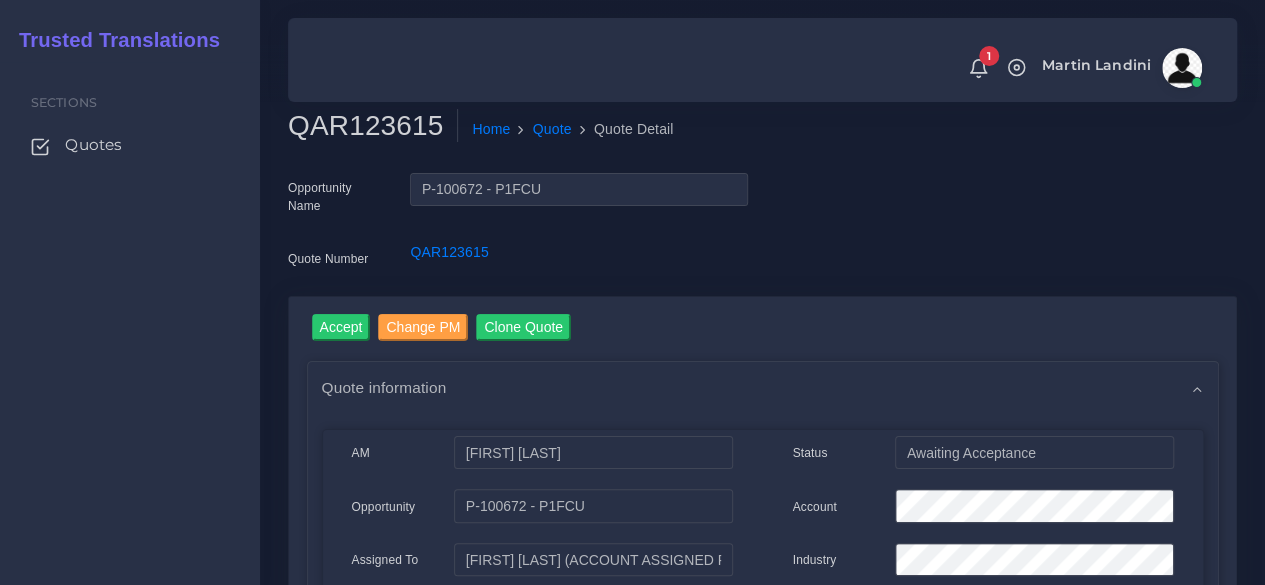 click on "QAR123615" at bounding box center (373, 126) 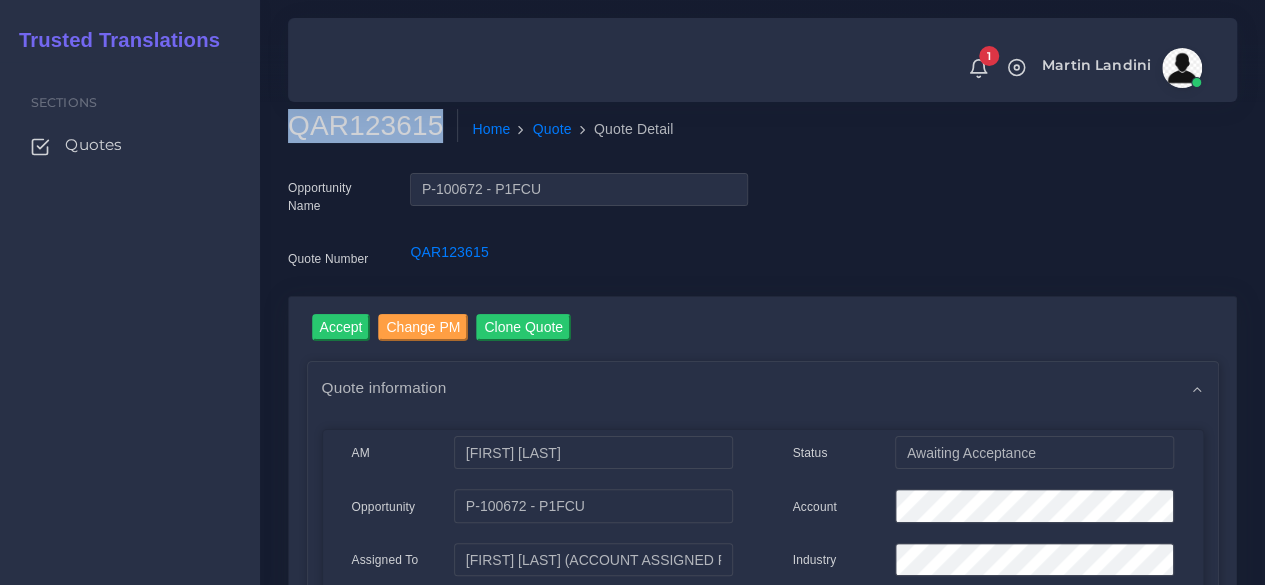click on "QAR123615" at bounding box center [373, 126] 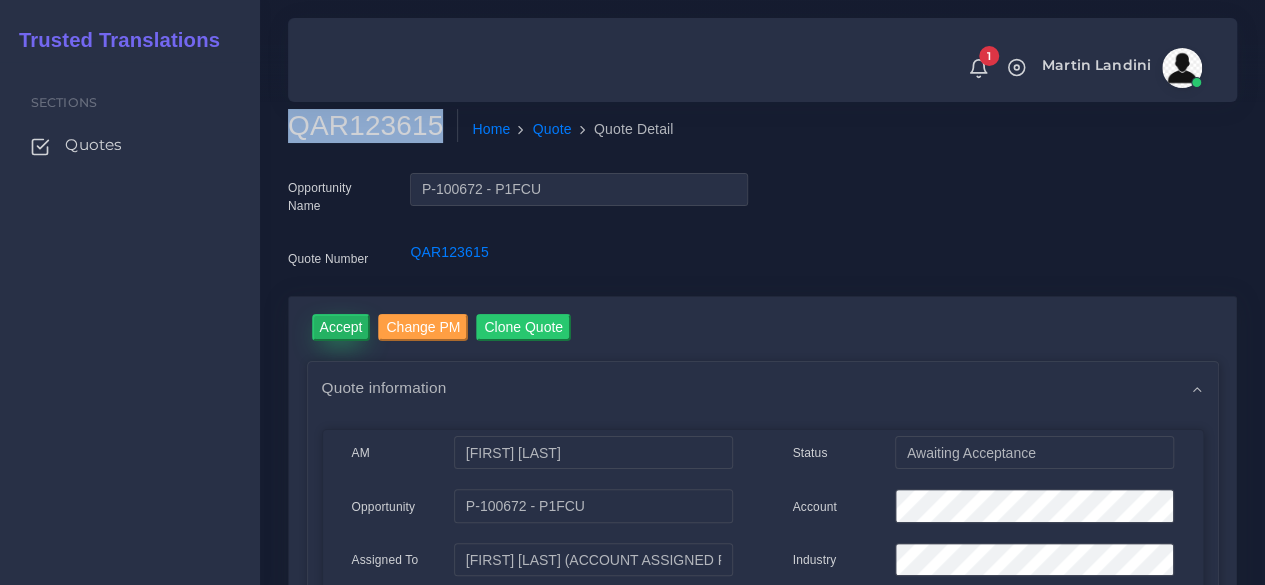 click on "Accept" at bounding box center (341, 327) 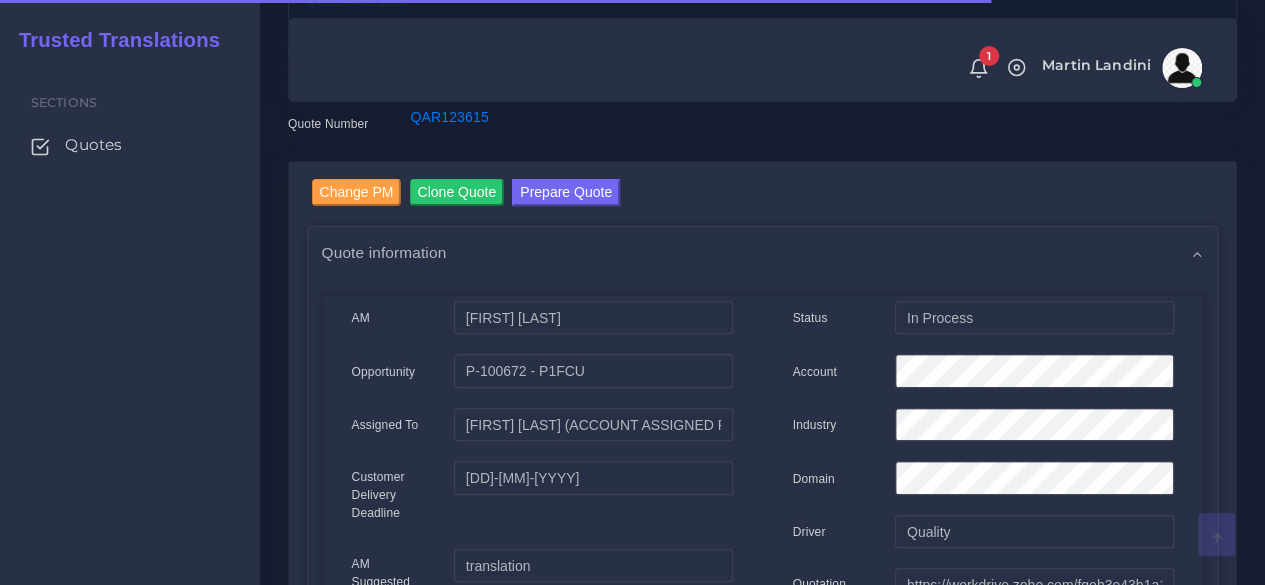 scroll, scrollTop: 200, scrollLeft: 0, axis: vertical 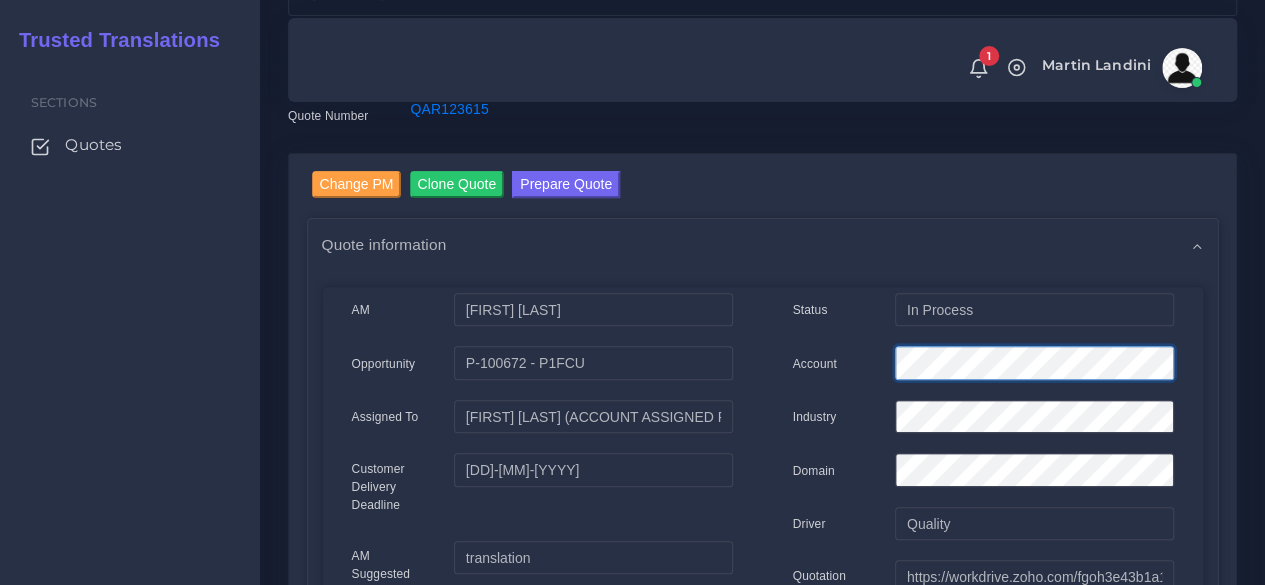 click on "Account" at bounding box center [983, 366] 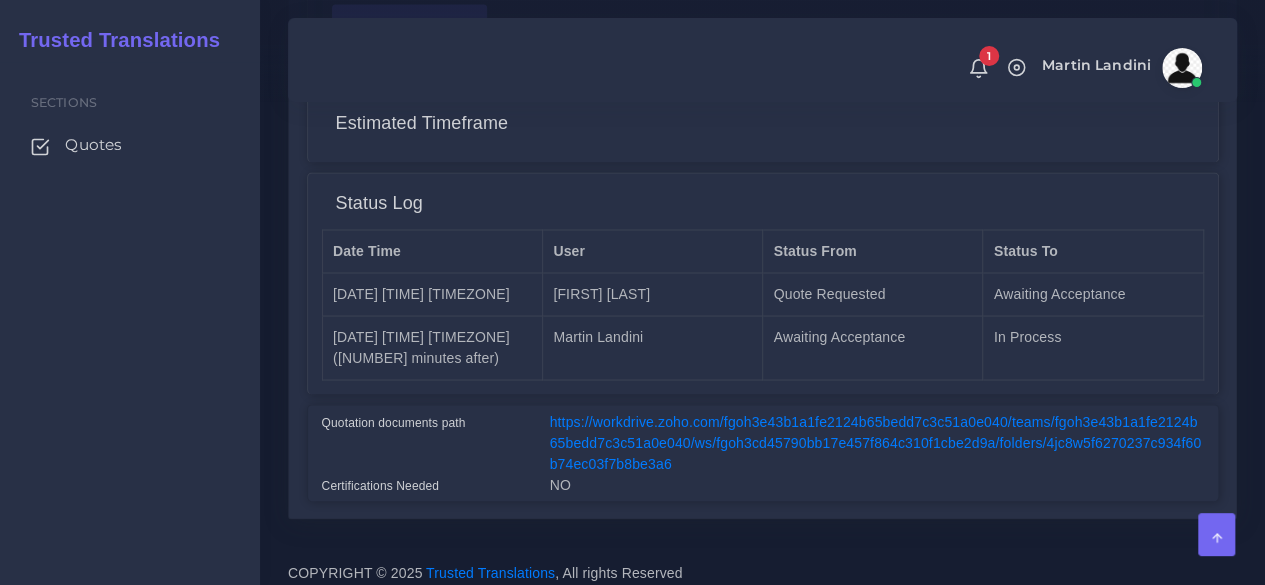 scroll, scrollTop: 1682, scrollLeft: 0, axis: vertical 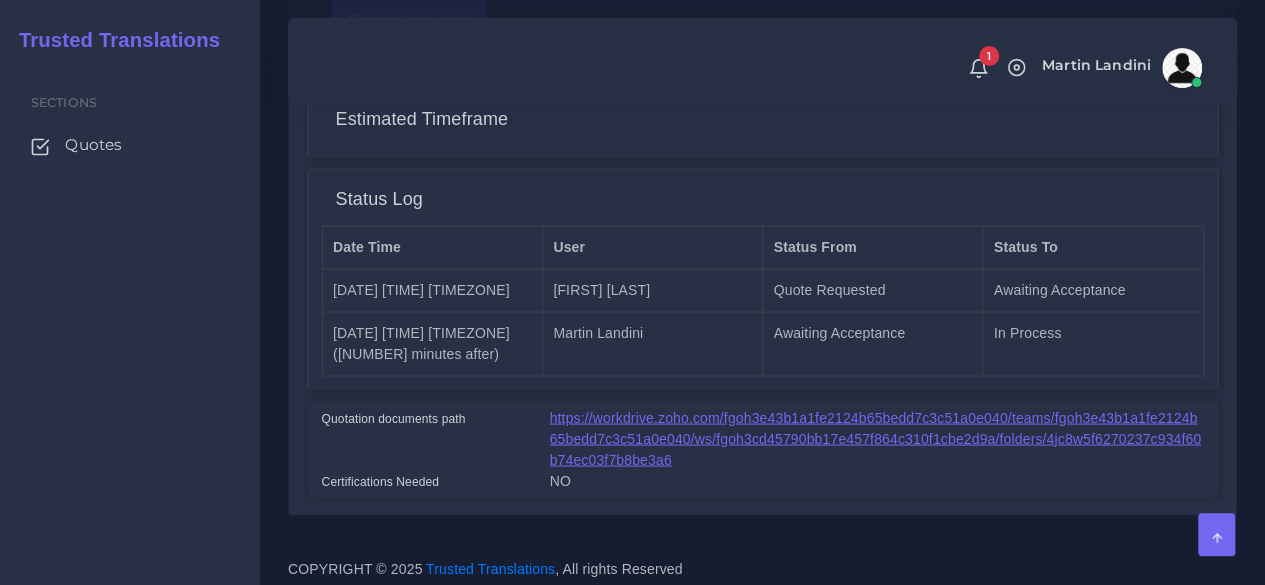 click on "https://workdrive.zoho.com/fgoh3e43b1a1fe2124b65bedd7c3c51a0e040/teams/fgoh3e43b1a1fe2124b65bedd7c3c51a0e040/ws/fgoh3cd45790bb17e457f864c310f1cbe2d9a/folders/4jc8w5f6270237c934f60b74ec03f7b8be3a6" at bounding box center (876, 438) 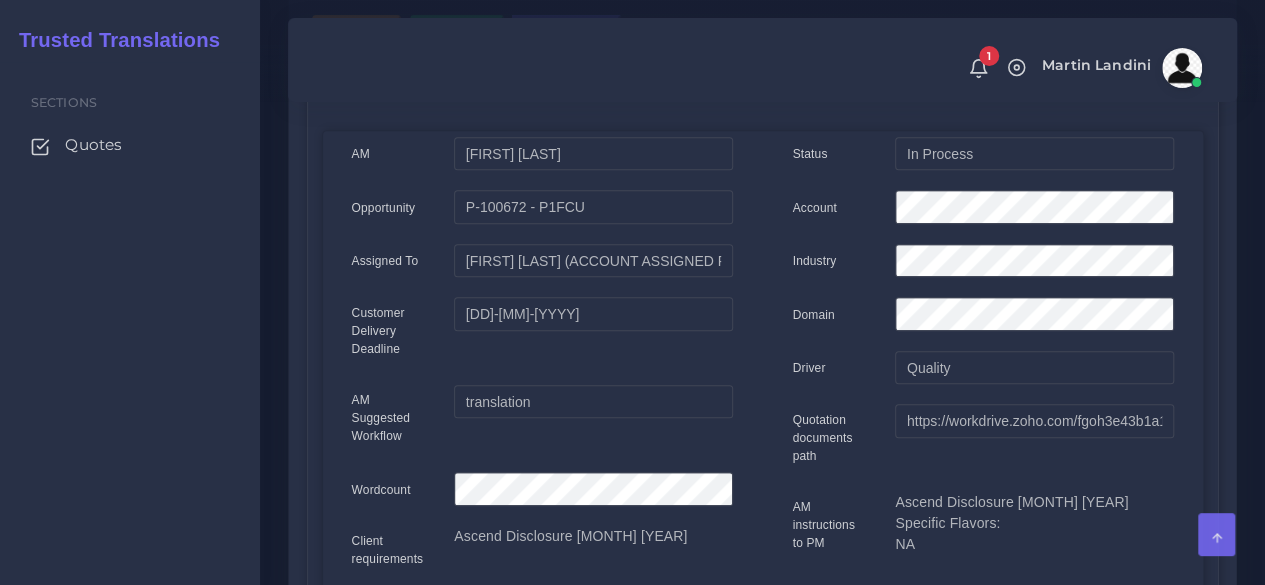 scroll, scrollTop: 82, scrollLeft: 0, axis: vertical 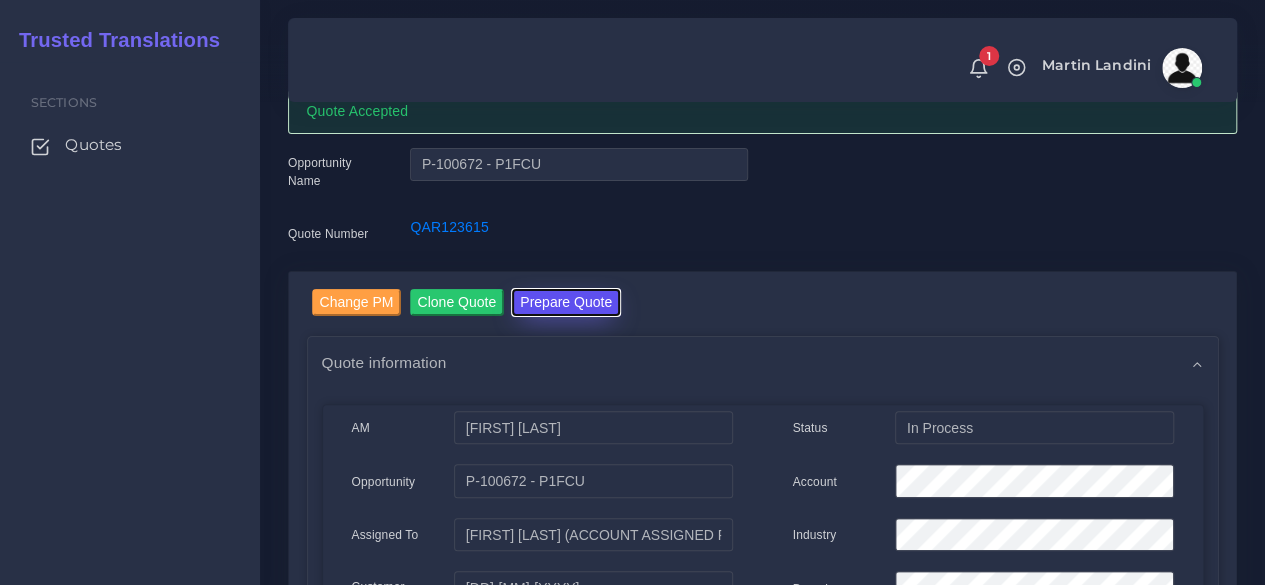click on "Prepare Quote" at bounding box center (566, 302) 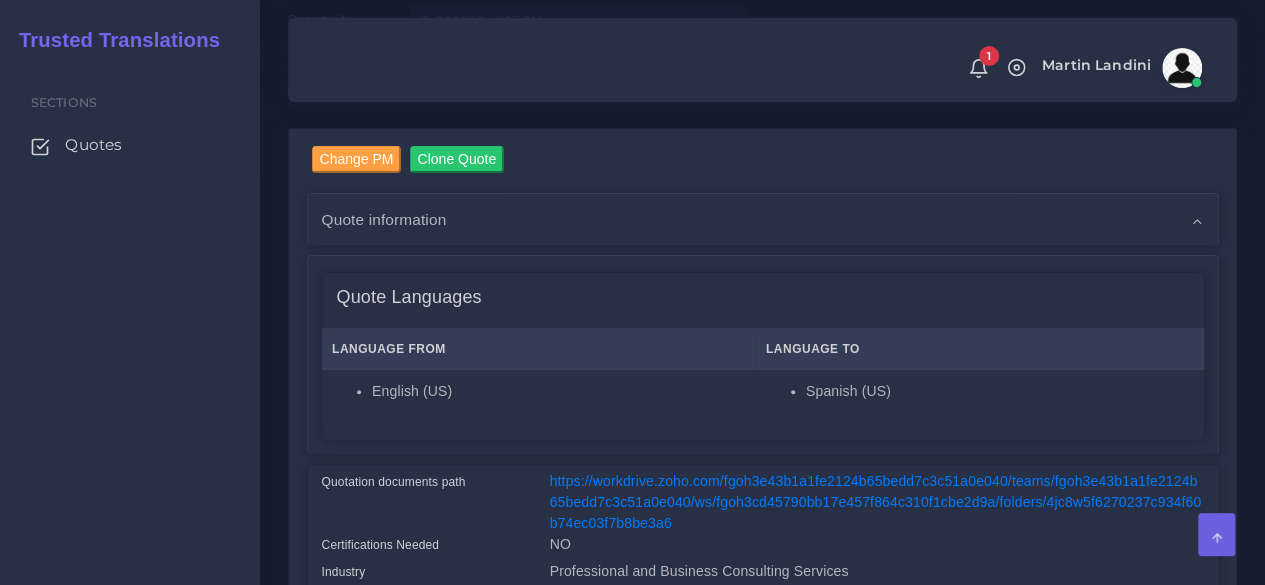 scroll, scrollTop: 500, scrollLeft: 0, axis: vertical 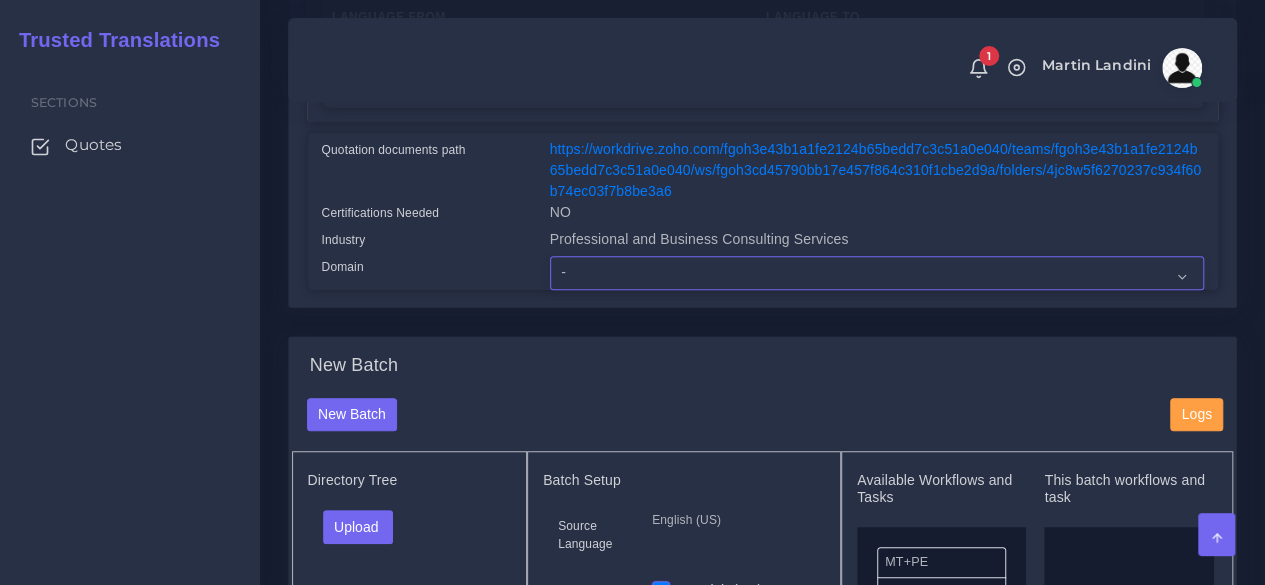 click on "-
Advertising and Media
Agriculture, Forestry and Fishing
Architecture, Building and Construction
Automotive
Chemicals
Computer Hardware
Computer Software
Consumer Electronics - Home appliances
Education
Energy, Water, Transportation and Utilities
Finance - Banking
Food Manufacturing and Services
Healthcare and Health Sciences
Hospitality, Leisure, Tourism and Arts
Human Resources - HR
Industrial Electronics
Industrial Manufacturing Insurance" at bounding box center [877, 273] 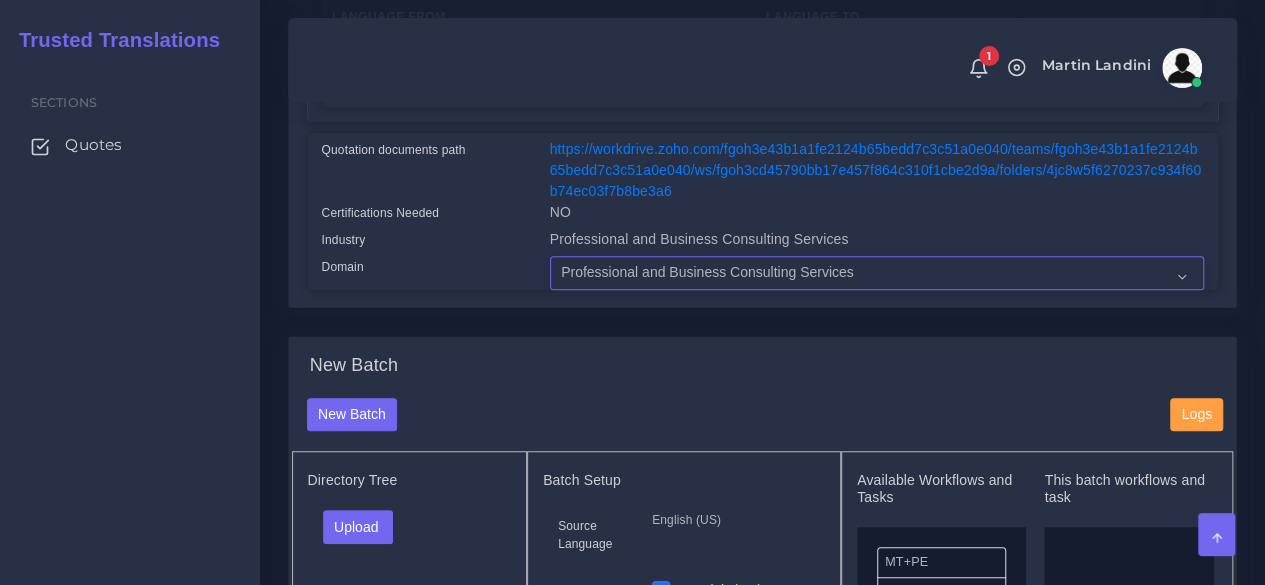 click on "-
Advertising and Media
Agriculture, Forestry and Fishing
Architecture, Building and Construction
Automotive
Chemicals
Computer Hardware
Computer Software
Consumer Electronics - Home appliances
Education
Energy, Water, Transportation and Utilities
Finance - Banking
Food Manufacturing and Services
Healthcare and Health Sciences
Hospitality, Leisure, Tourism and Arts
Human Resources - HR
Industrial Electronics
Industrial Manufacturing Insurance" at bounding box center (877, 273) 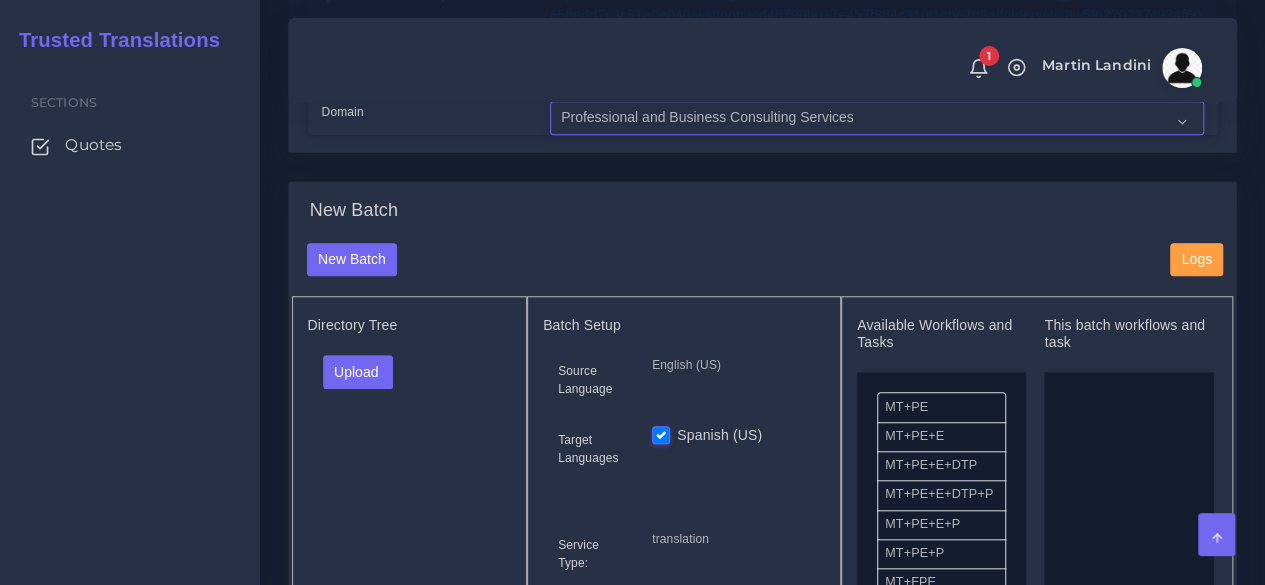 scroll, scrollTop: 900, scrollLeft: 0, axis: vertical 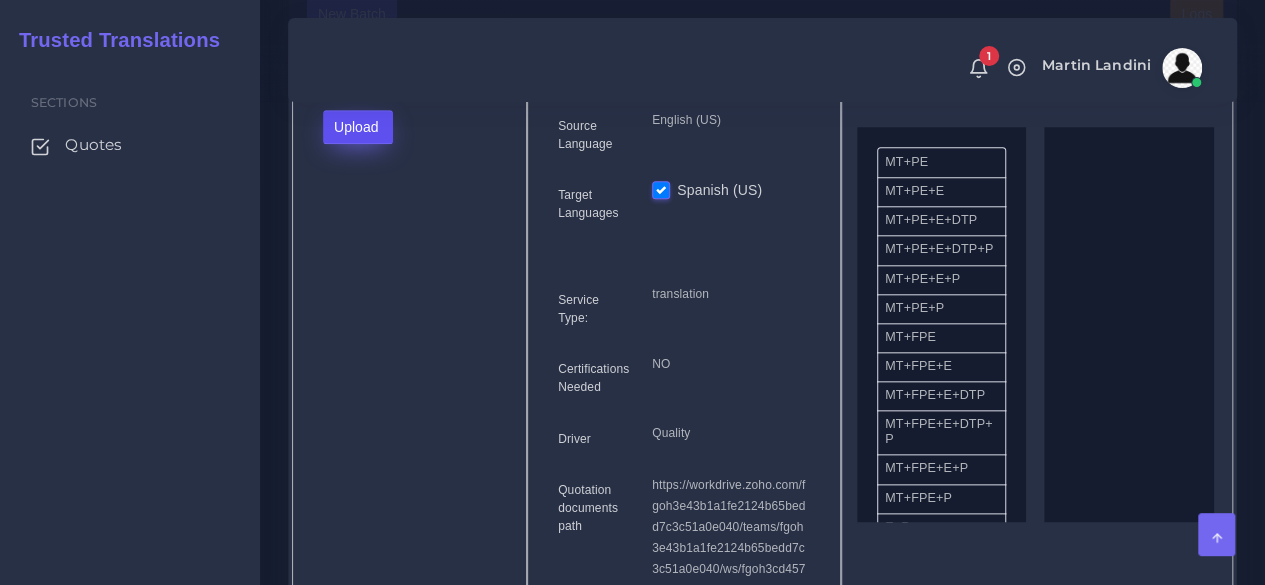 click on "Upload" at bounding box center [358, 127] 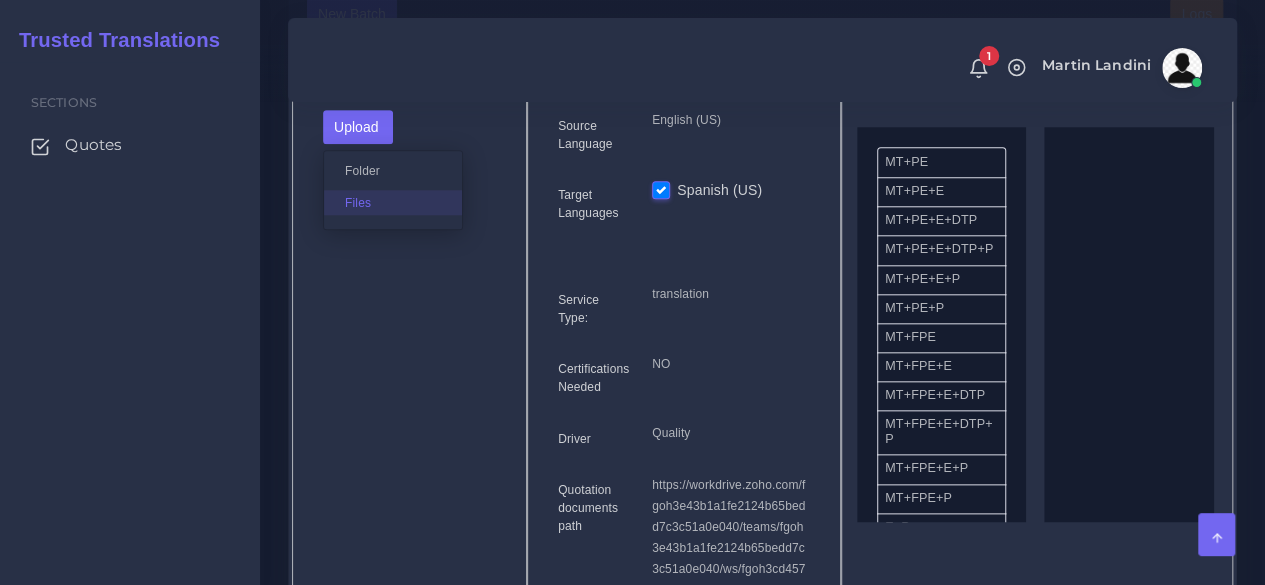 click on "Files" at bounding box center (393, 202) 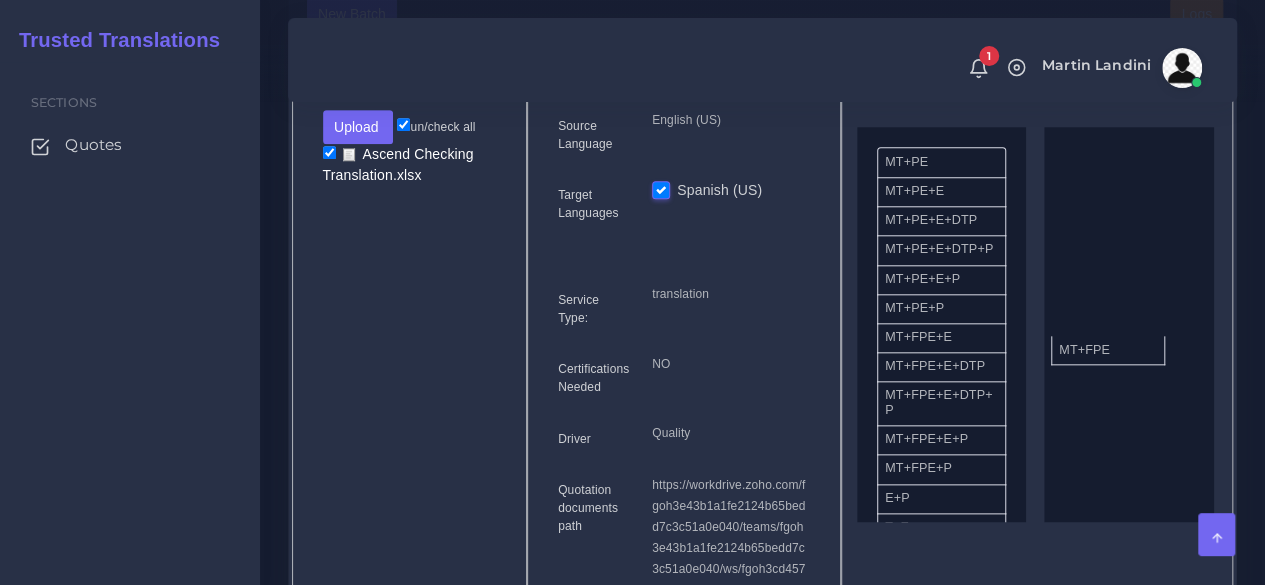 drag, startPoint x: 956, startPoint y: 355, endPoint x: 841, endPoint y: 405, distance: 125.39936 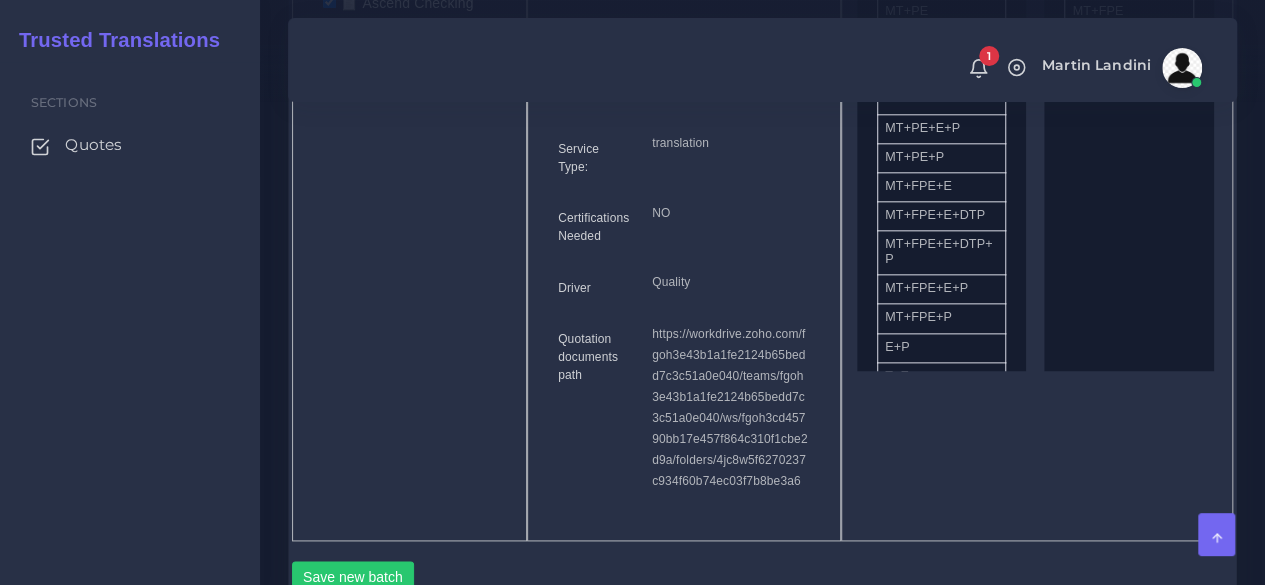 scroll, scrollTop: 1300, scrollLeft: 0, axis: vertical 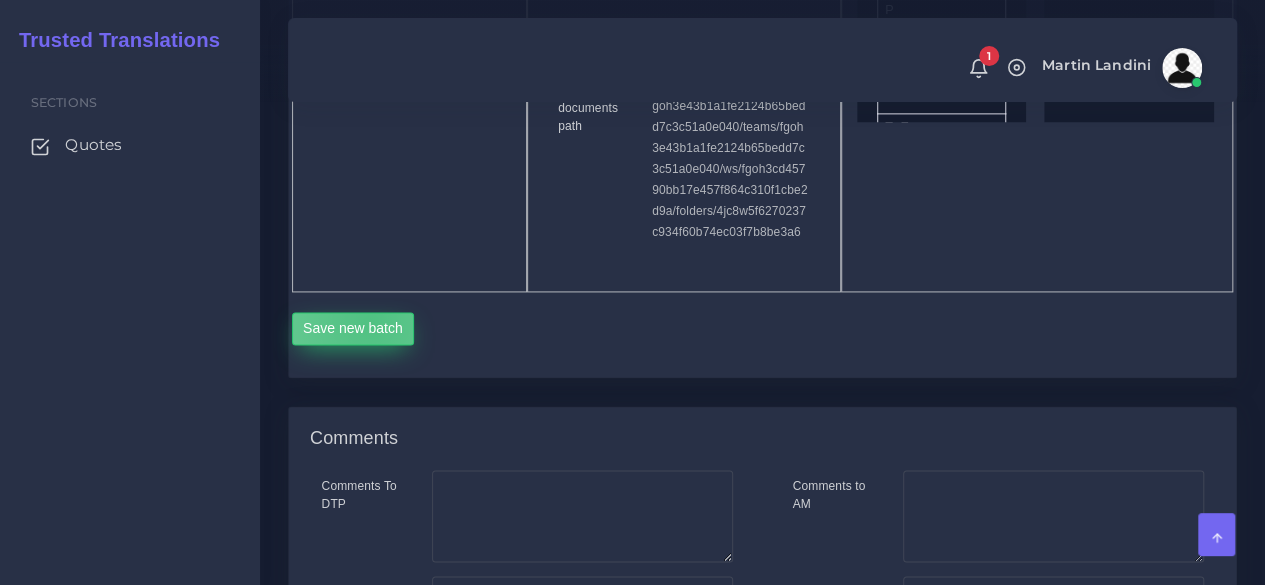 click on "Save new batch" at bounding box center [353, 329] 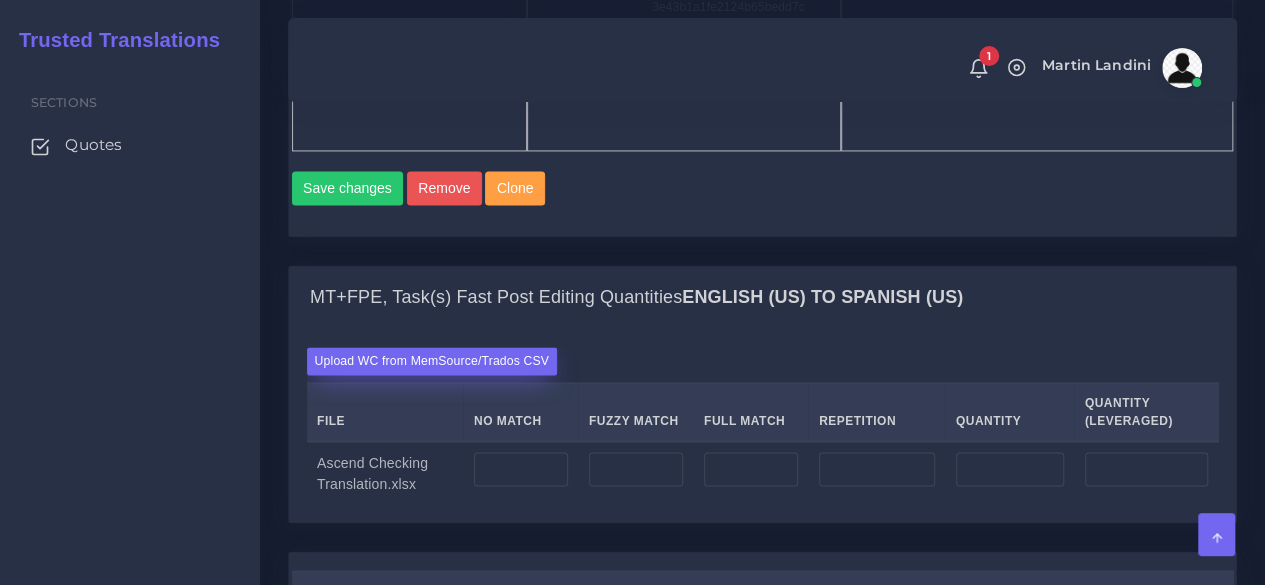 scroll, scrollTop: 1600, scrollLeft: 0, axis: vertical 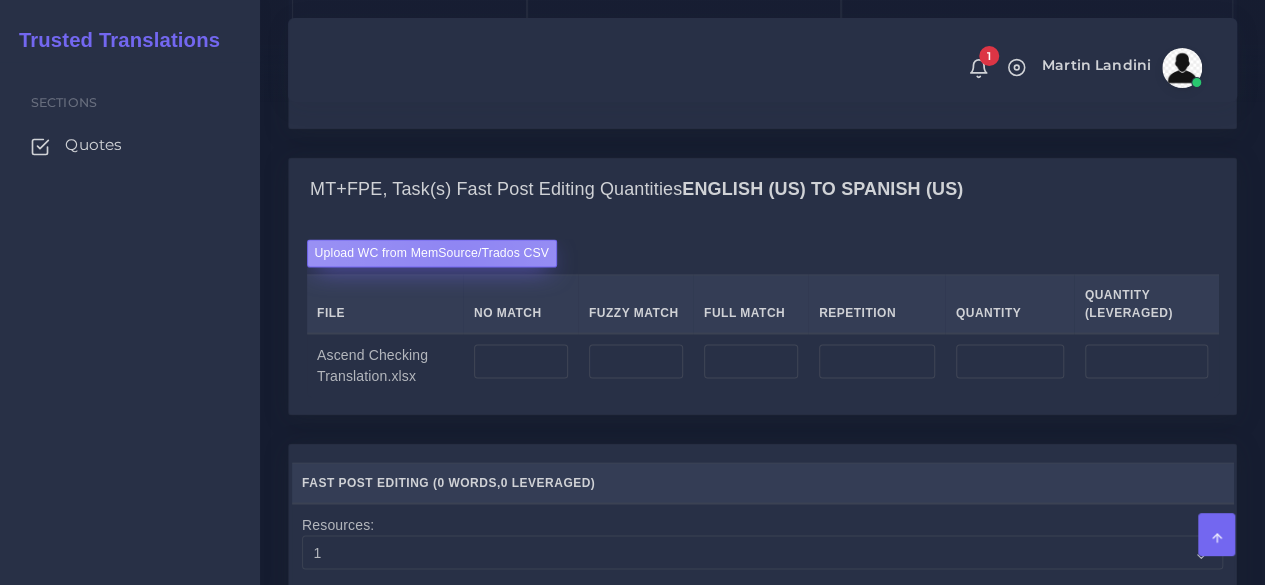 click on "Upload WC from MemSource/Trados CSV" at bounding box center (432, 252) 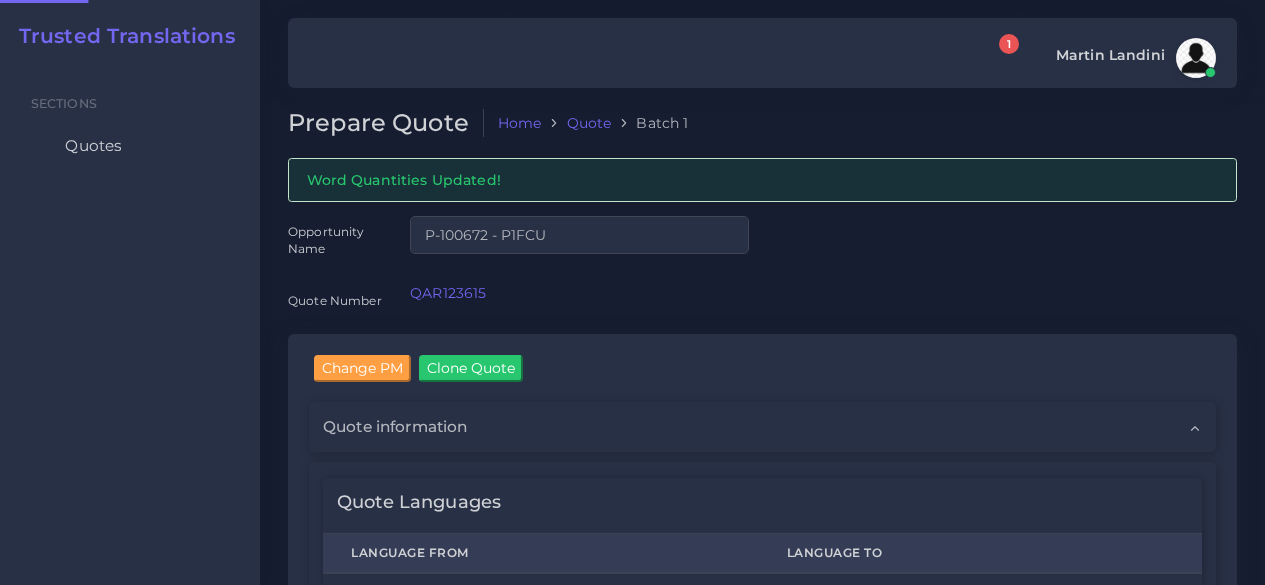 scroll, scrollTop: 0, scrollLeft: 0, axis: both 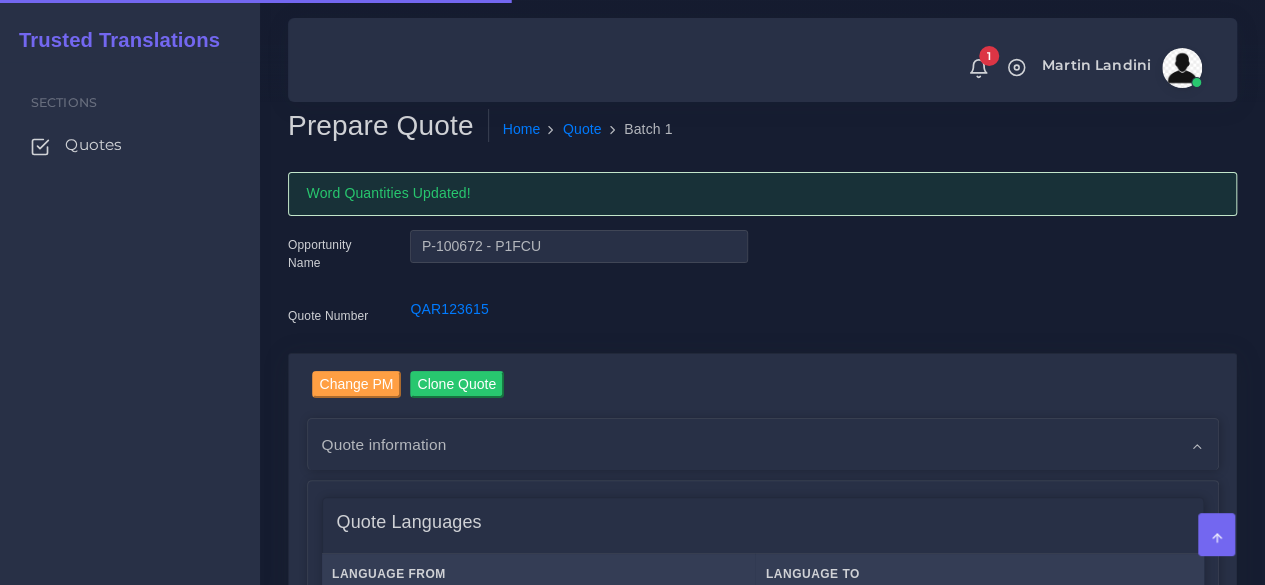 type 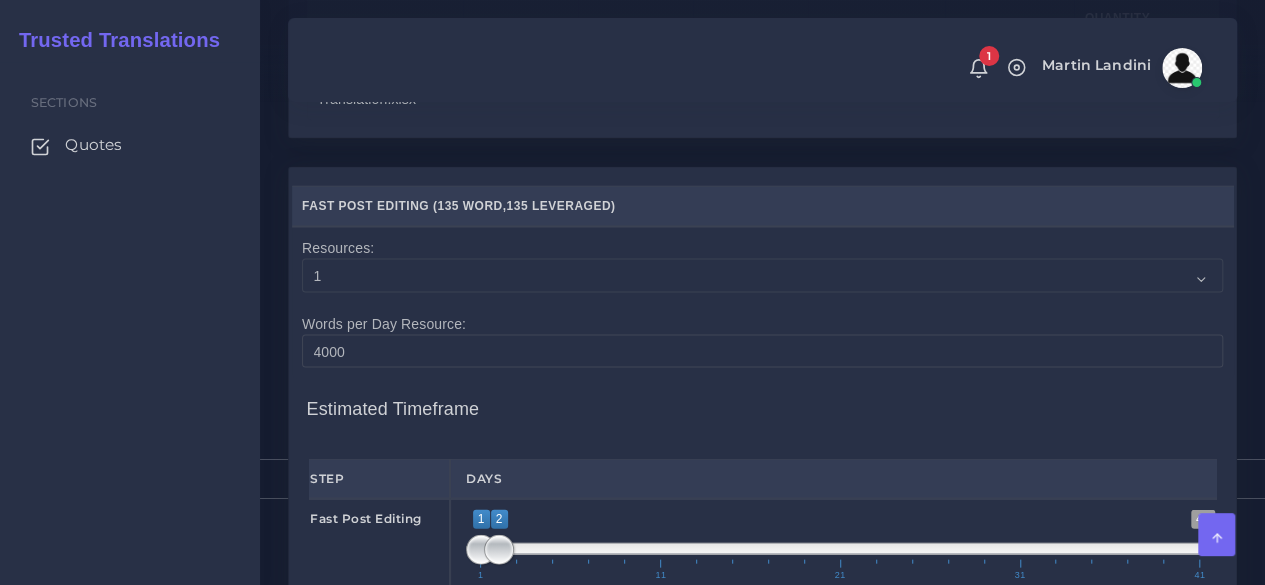 scroll, scrollTop: 2000, scrollLeft: 0, axis: vertical 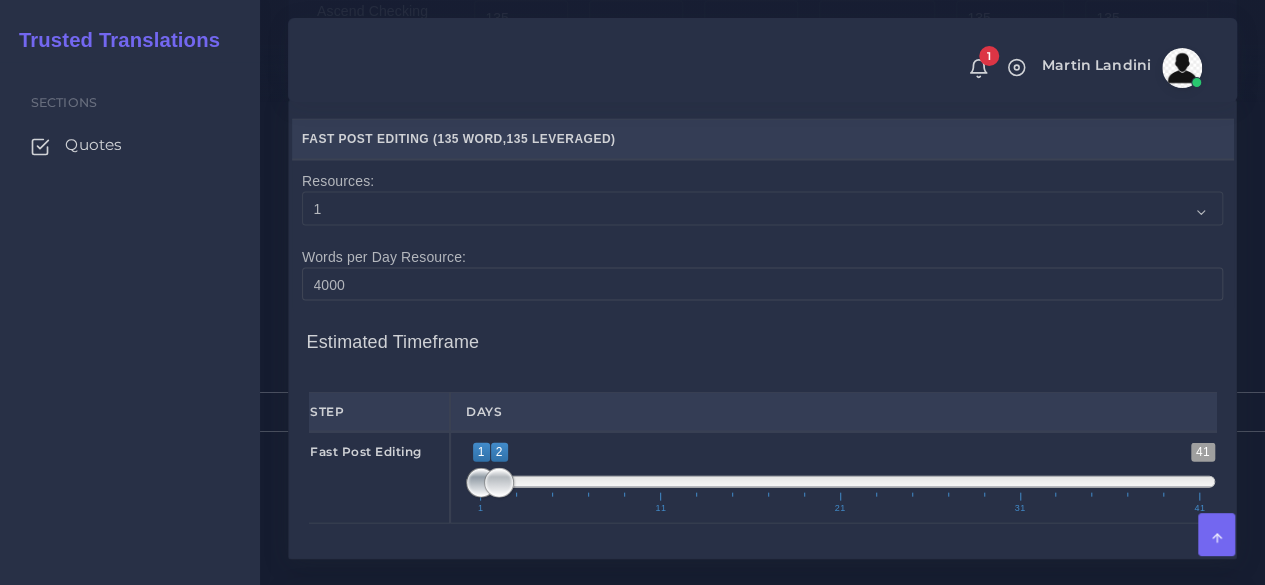 type on "1;1" 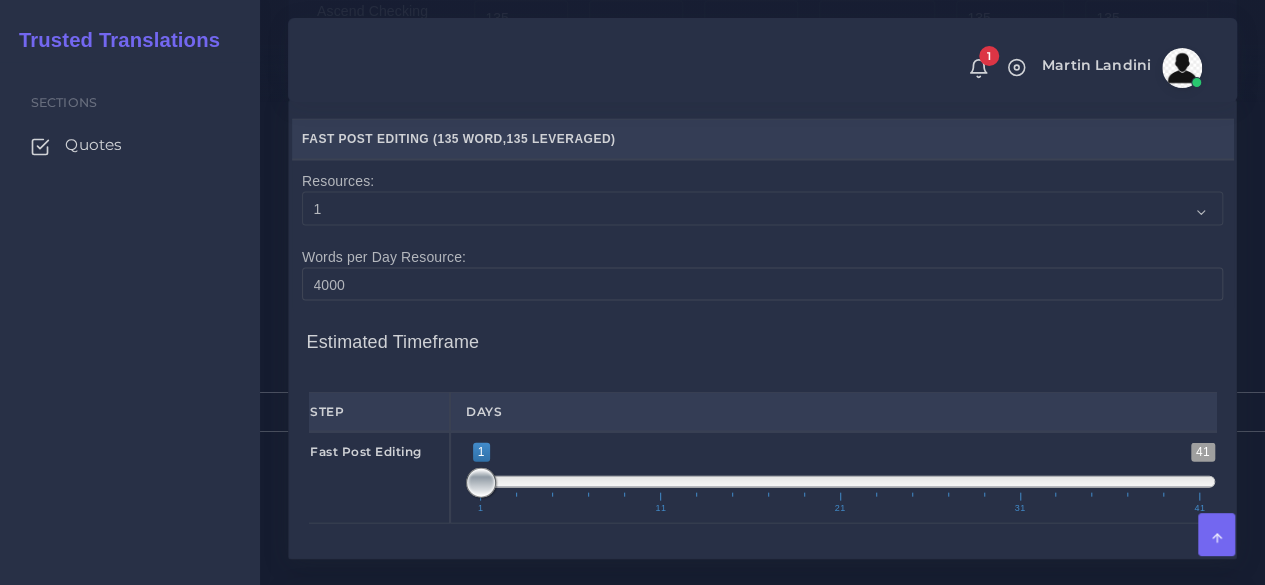 drag, startPoint x: 489, startPoint y: 469, endPoint x: 383, endPoint y: 473, distance: 106.07545 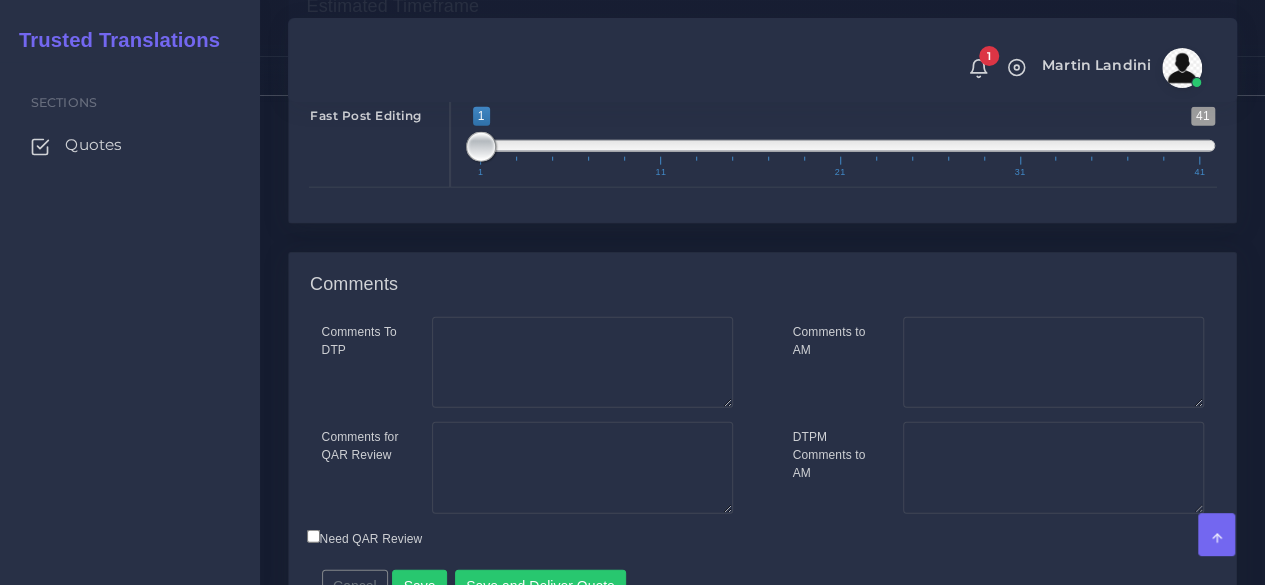 scroll, scrollTop: 2437, scrollLeft: 0, axis: vertical 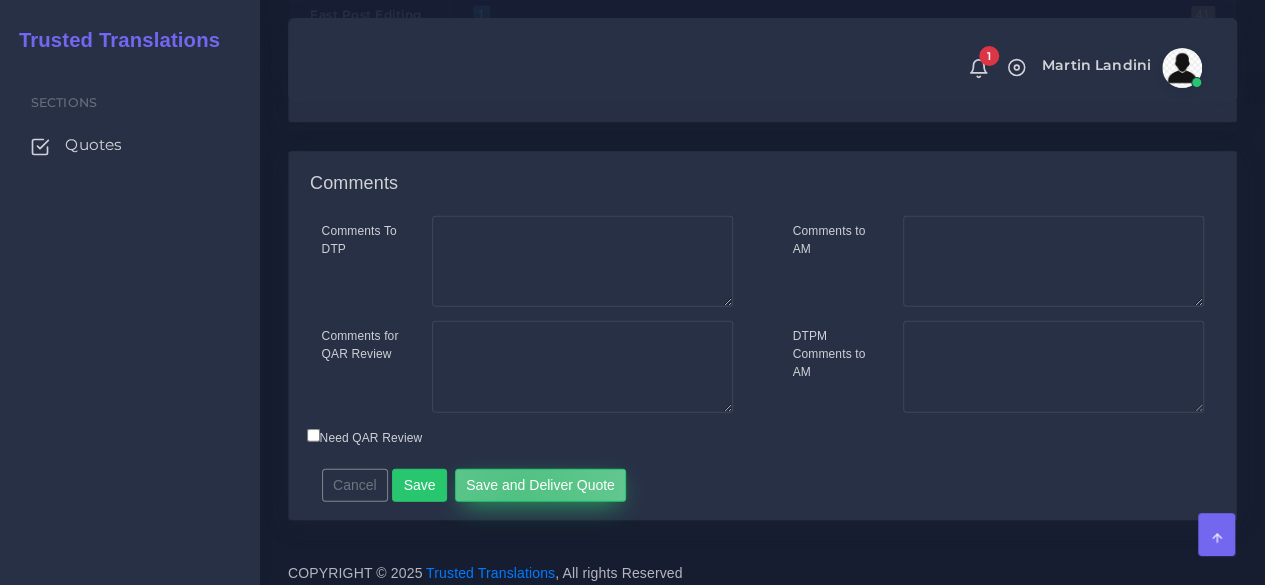 click on "Save and  Deliver Quote" at bounding box center (541, 486) 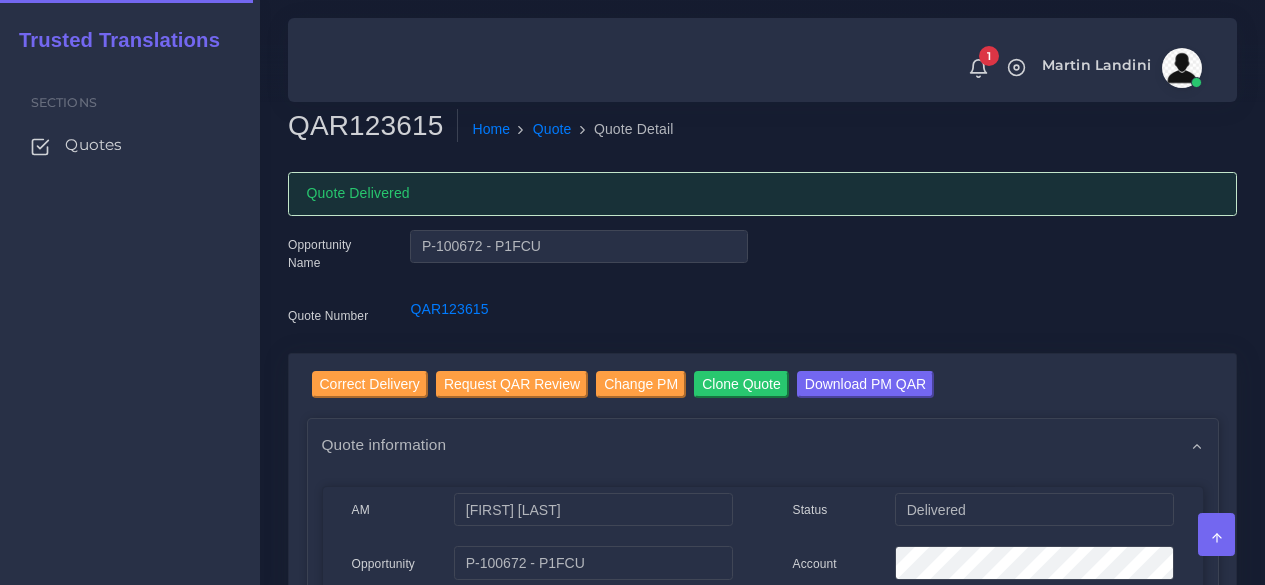 scroll, scrollTop: 0, scrollLeft: 0, axis: both 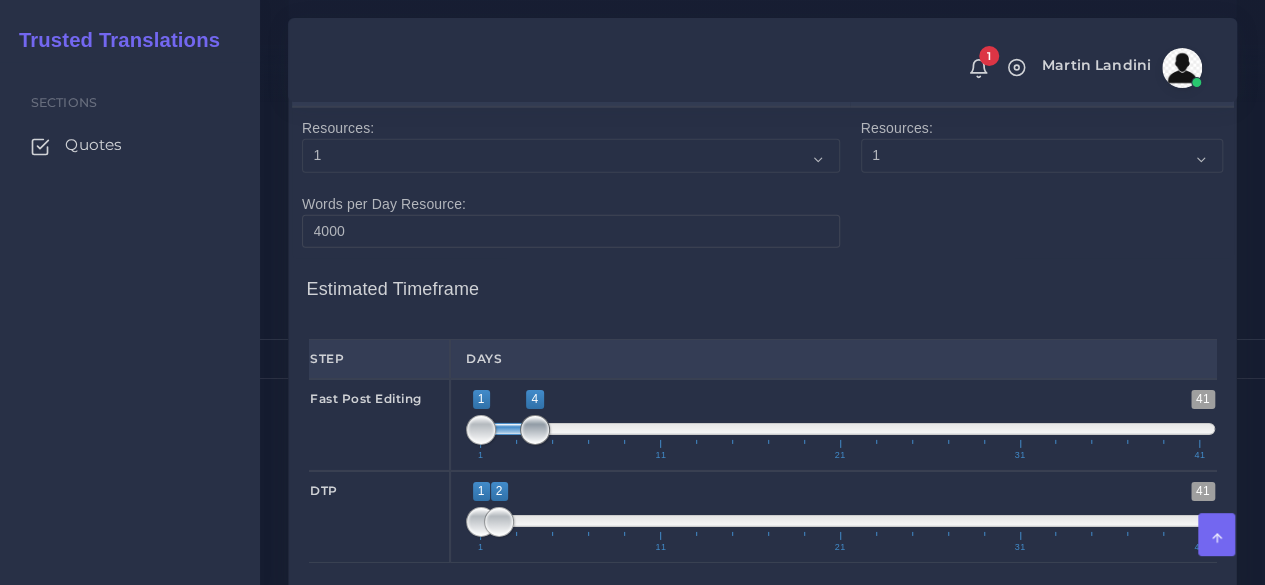 type on "1;3" 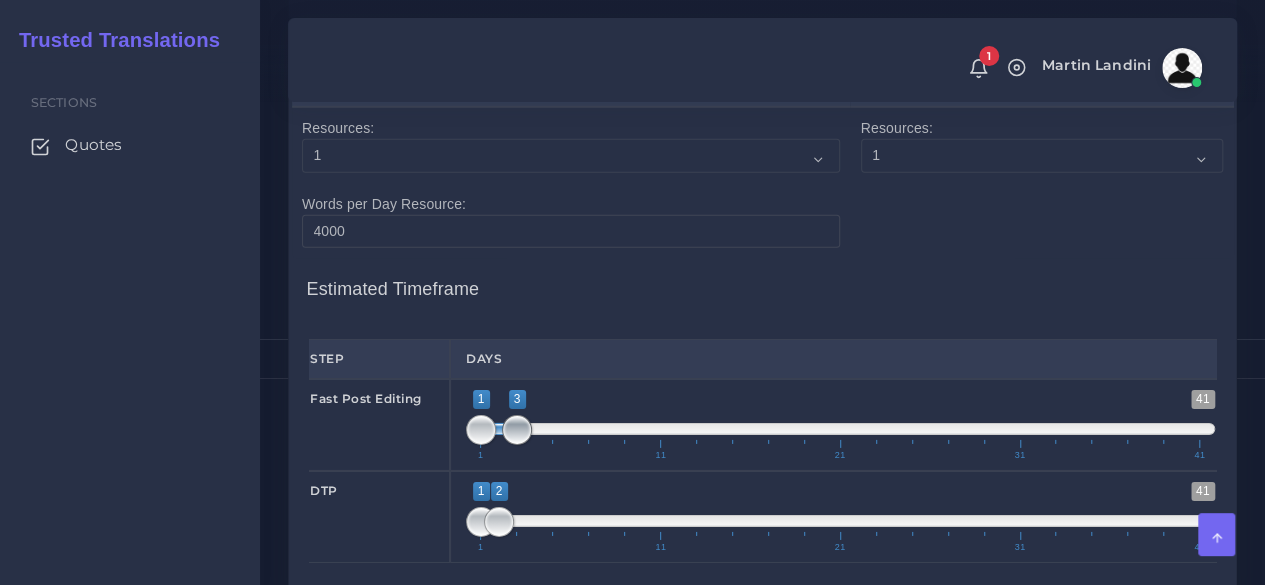 drag, startPoint x: 501, startPoint y: 457, endPoint x: 519, endPoint y: 461, distance: 18.439089 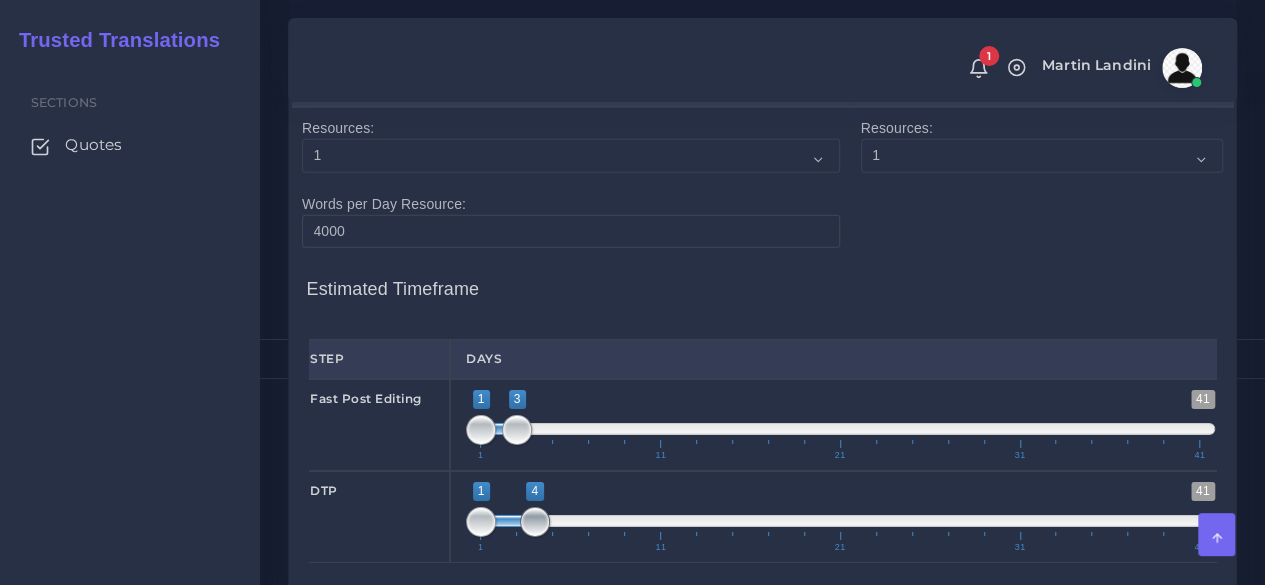 drag, startPoint x: 493, startPoint y: 545, endPoint x: 526, endPoint y: 537, distance: 33.955853 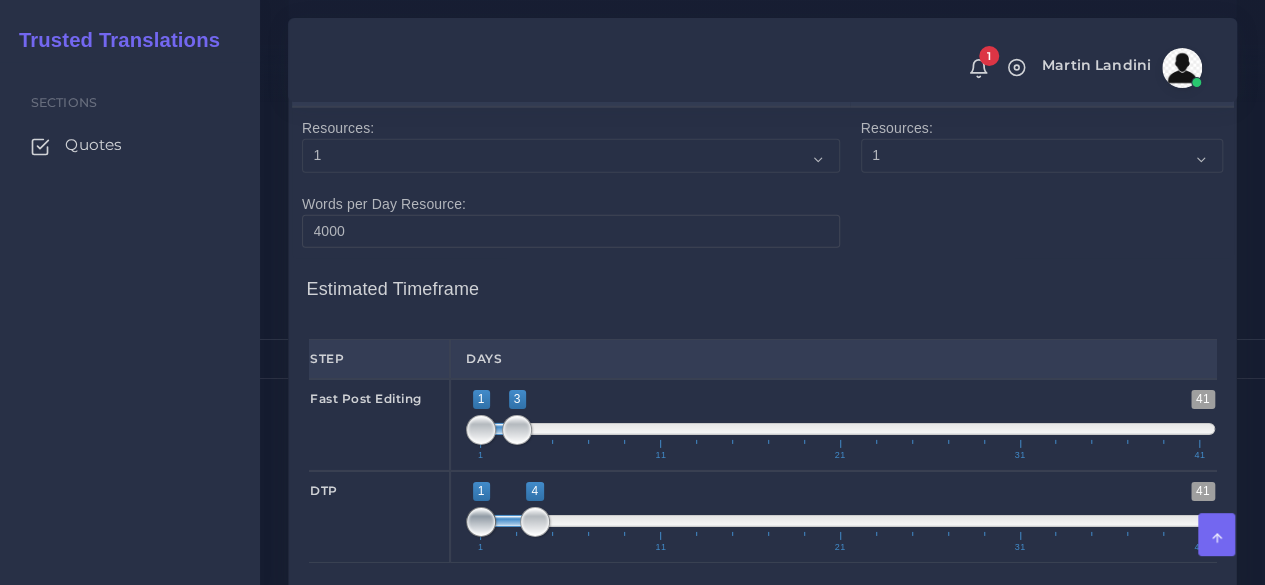 type on "4;4" 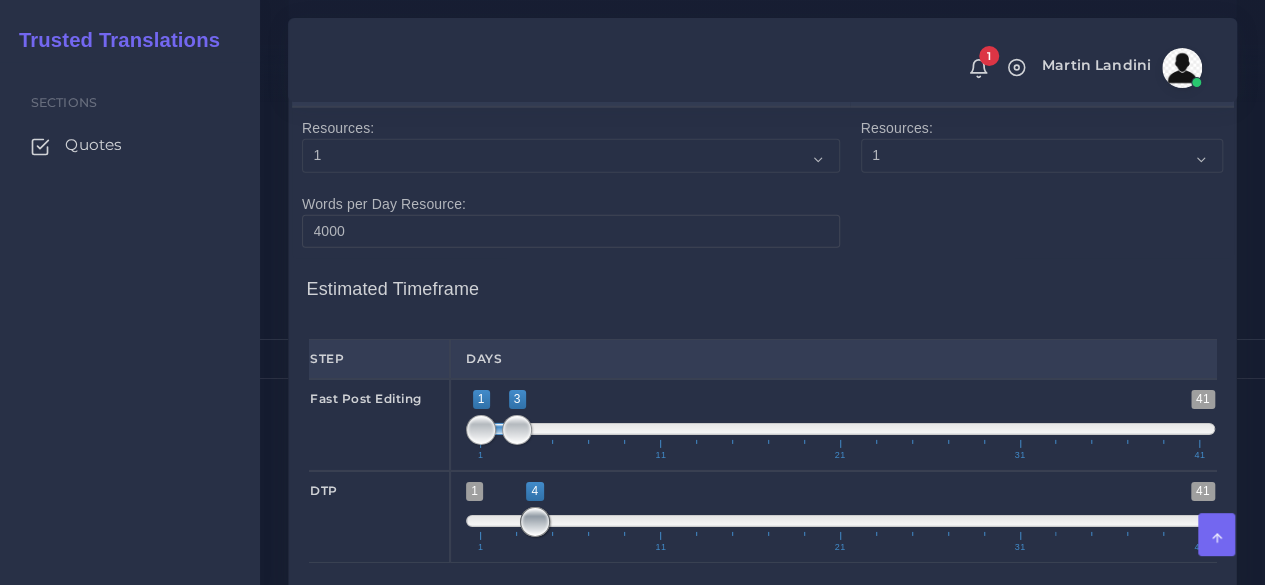 drag, startPoint x: 473, startPoint y: 543, endPoint x: 538, endPoint y: 537, distance: 65.27634 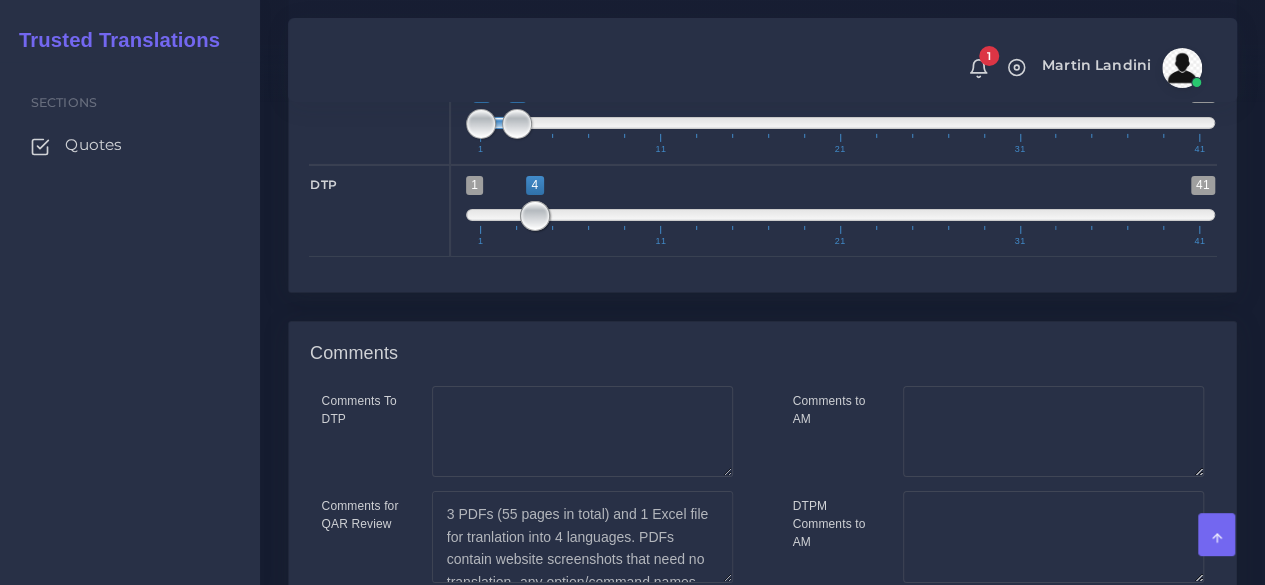 scroll, scrollTop: 3506, scrollLeft: 0, axis: vertical 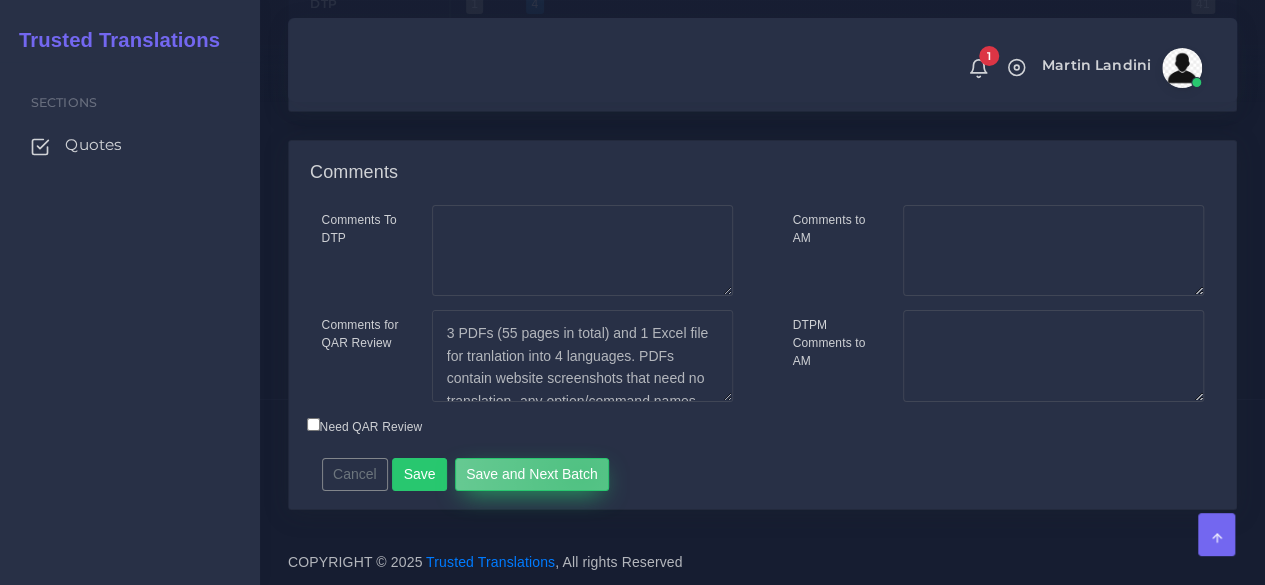 click on "Save and Next Batch" at bounding box center (532, 475) 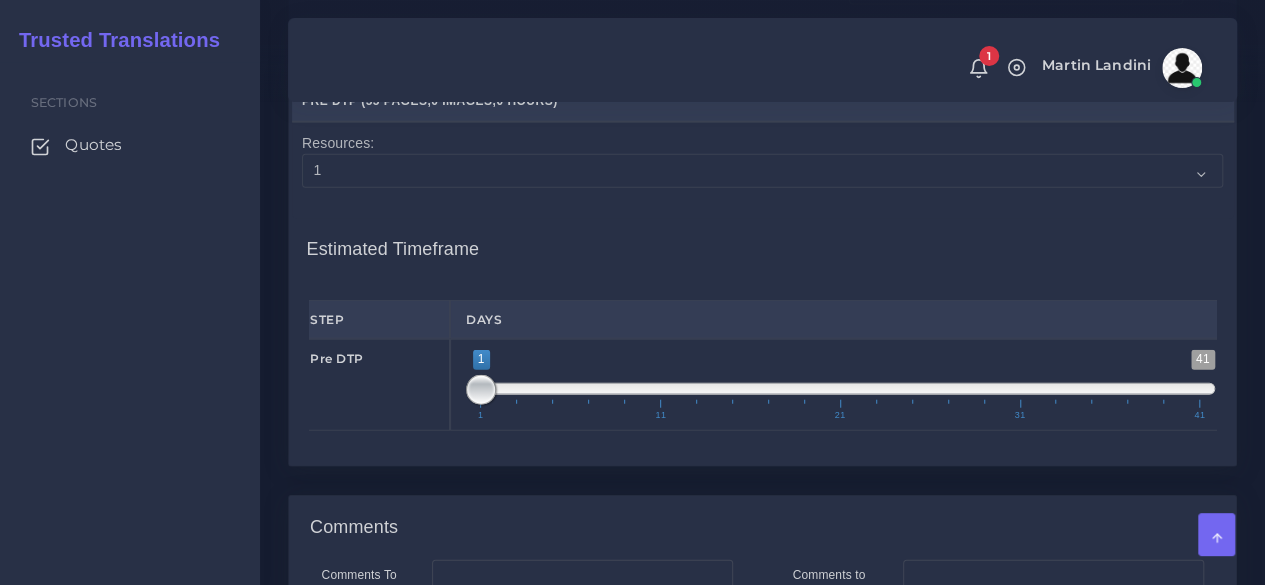scroll, scrollTop: 2698, scrollLeft: 0, axis: vertical 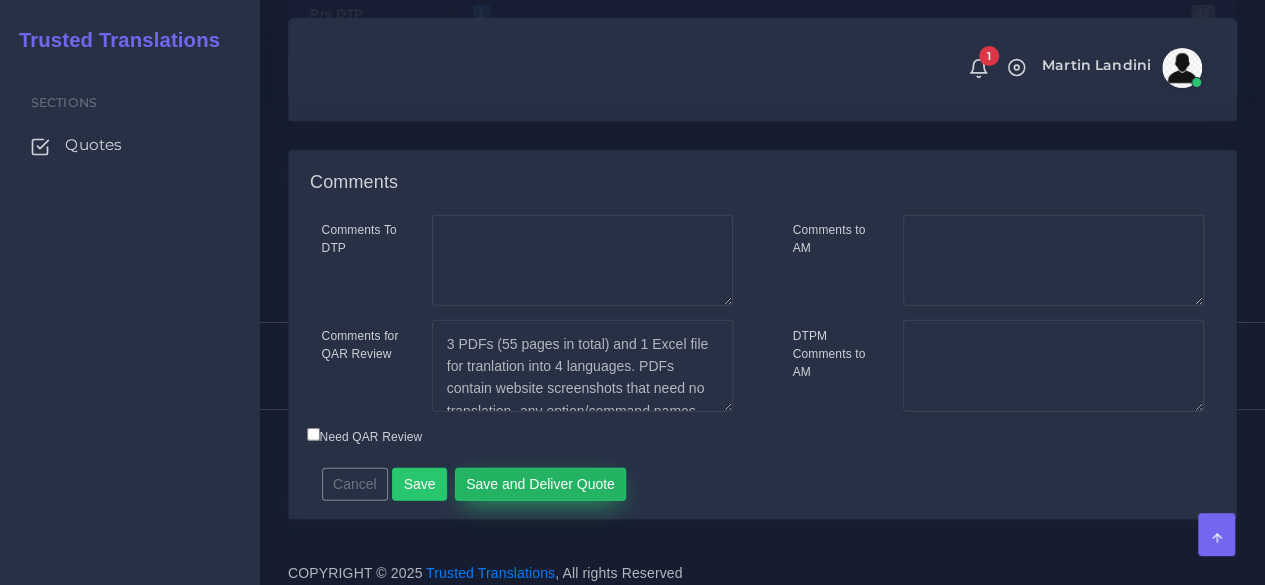 click on "Save and  Deliver Quote" at bounding box center (541, 485) 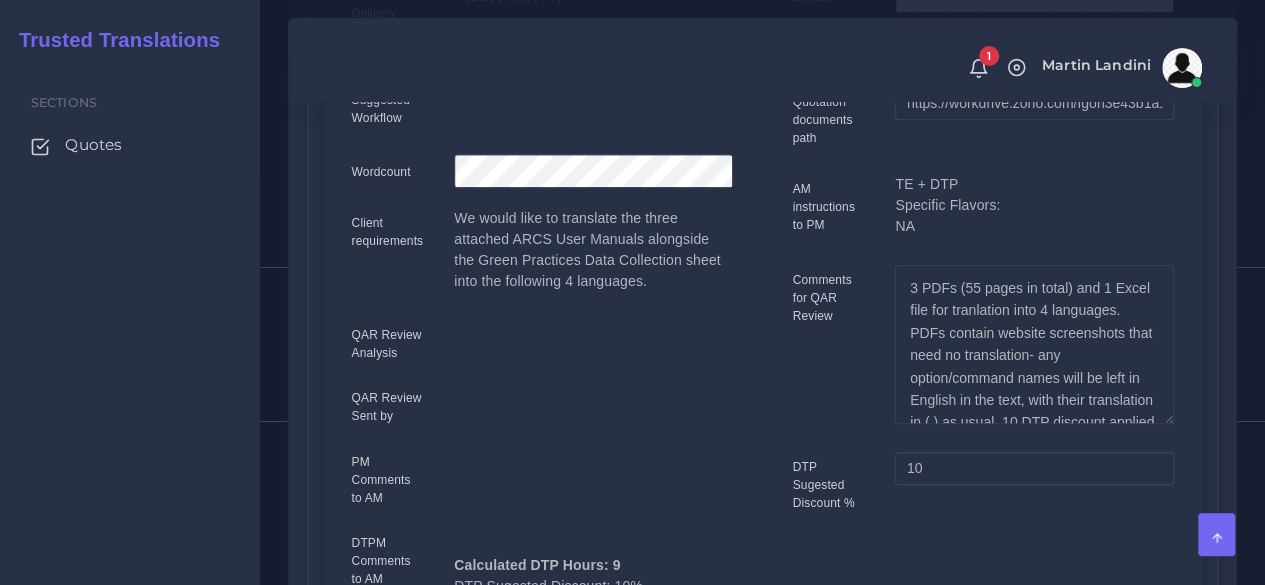 scroll, scrollTop: 700, scrollLeft: 0, axis: vertical 